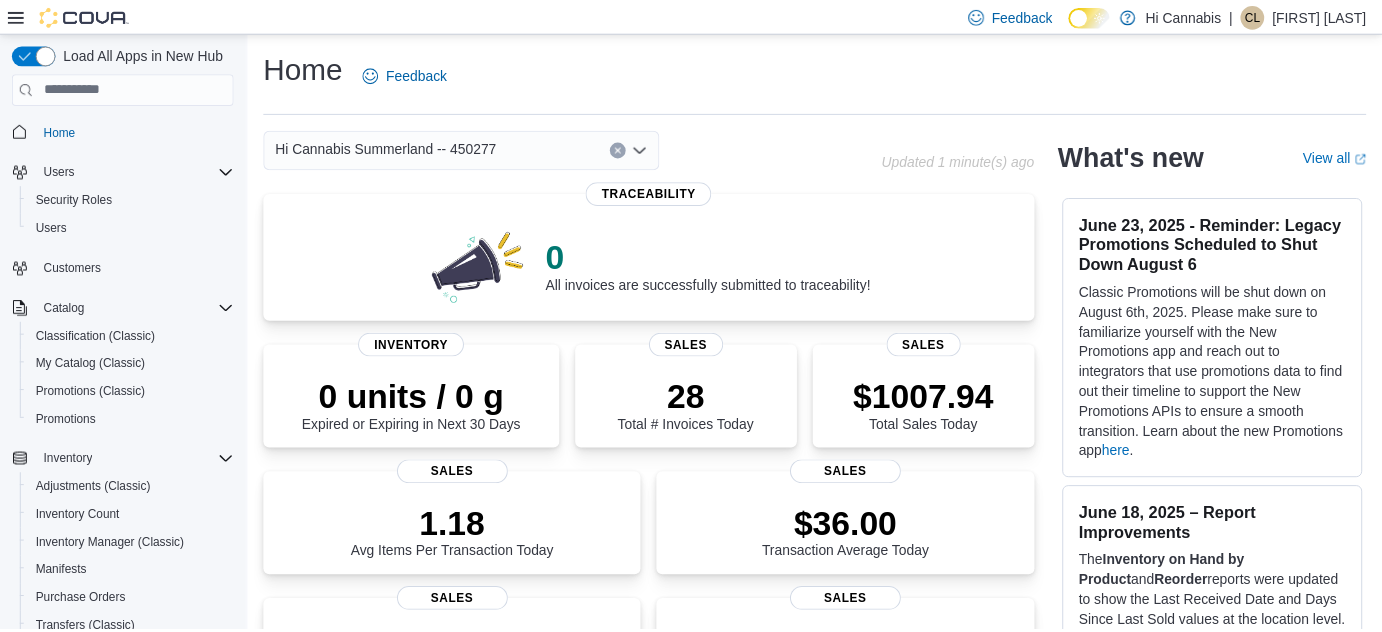 scroll, scrollTop: 0, scrollLeft: 0, axis: both 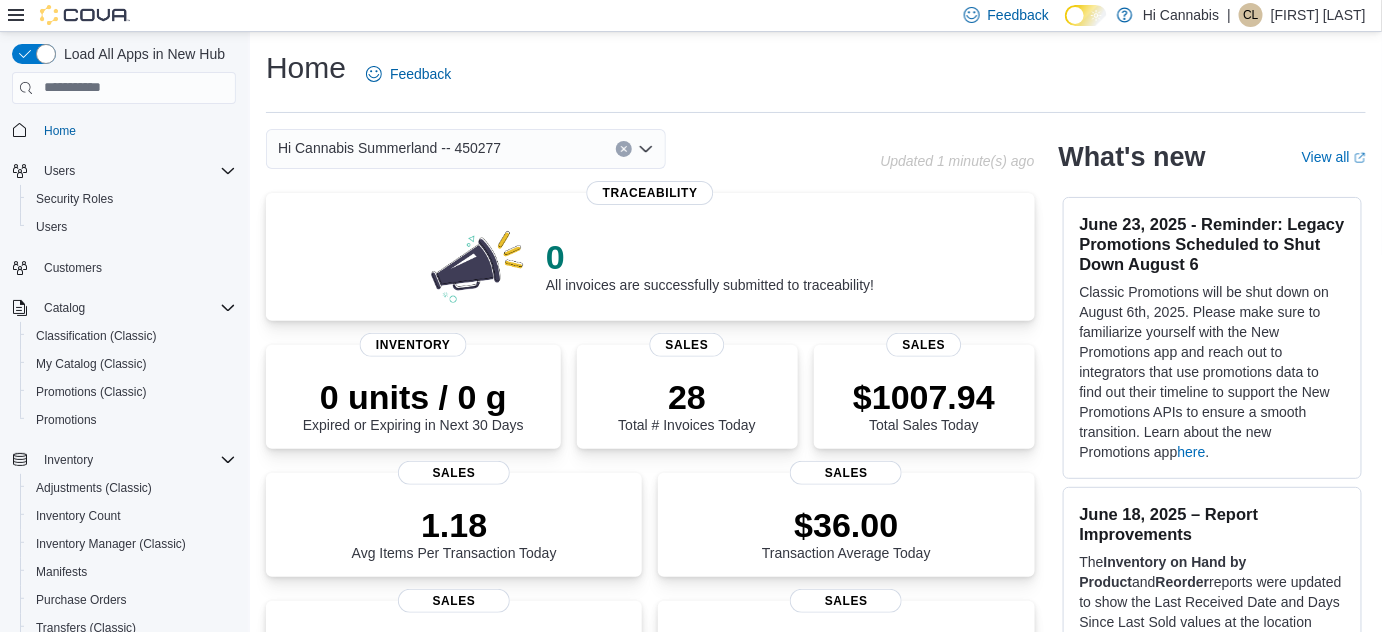 click on "Hi Cannabis Summerland -- 450277" at bounding box center [466, 149] 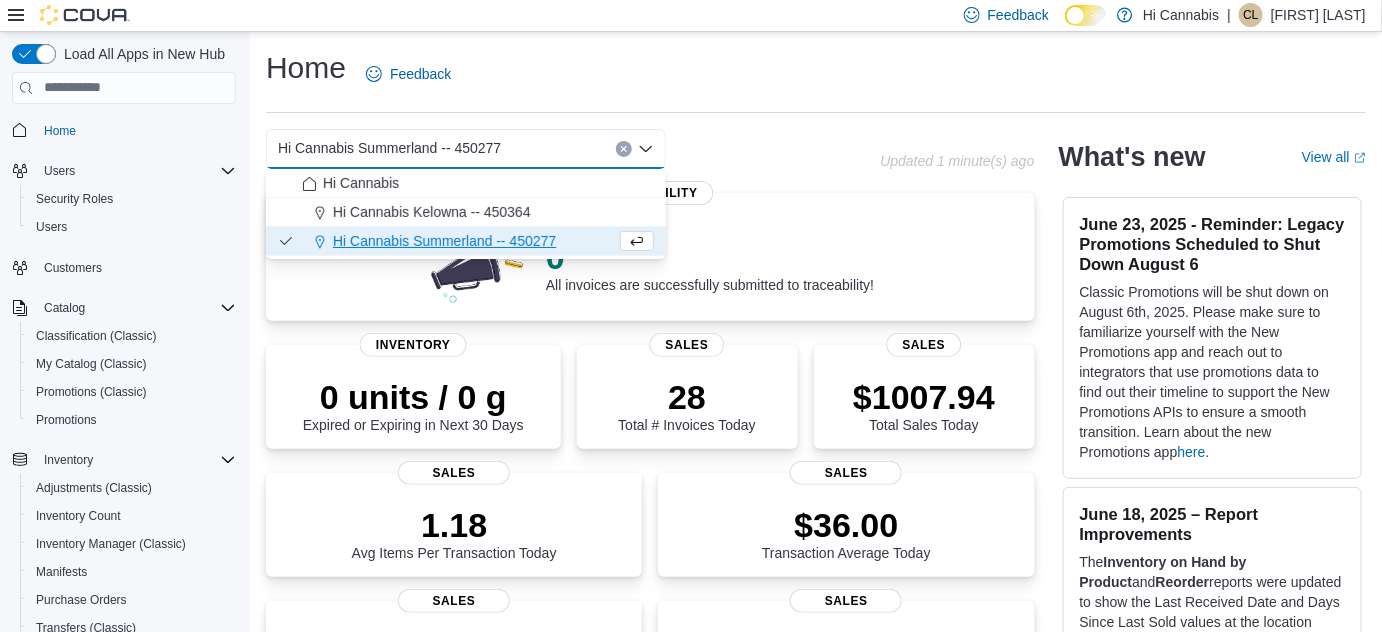 click on "Hi Cannabis Summerland -- 450277 Combo box. Selected. Hi Cannabis Summerland -- 450277. Press Backspace to delete Hi Cannabis Summerland -- 450277. Combo box input. Select a Location. Type some text or, to display a list of choices, press Down Arrow. To exit the list of choices, press Escape." at bounding box center [466, 149] 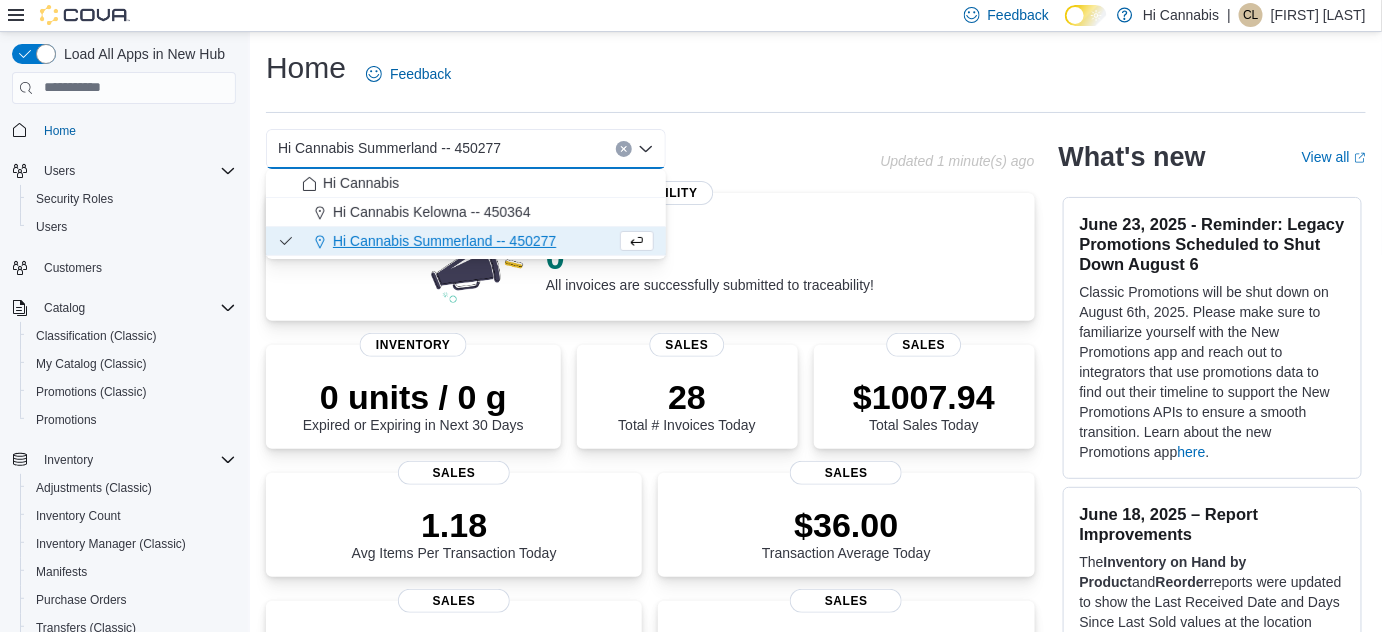click on "Hi Cannabis Summerland -- 450277 Combo box. Selected. Hi Cannabis Summerland -- 450277. Press Backspace to delete Hi Cannabis Summerland -- 450277. Combo box input. Select a Location. Type some text or, to display a list of choices, press Down Arrow. To exit the list of choices, press Escape." at bounding box center (573, 149) 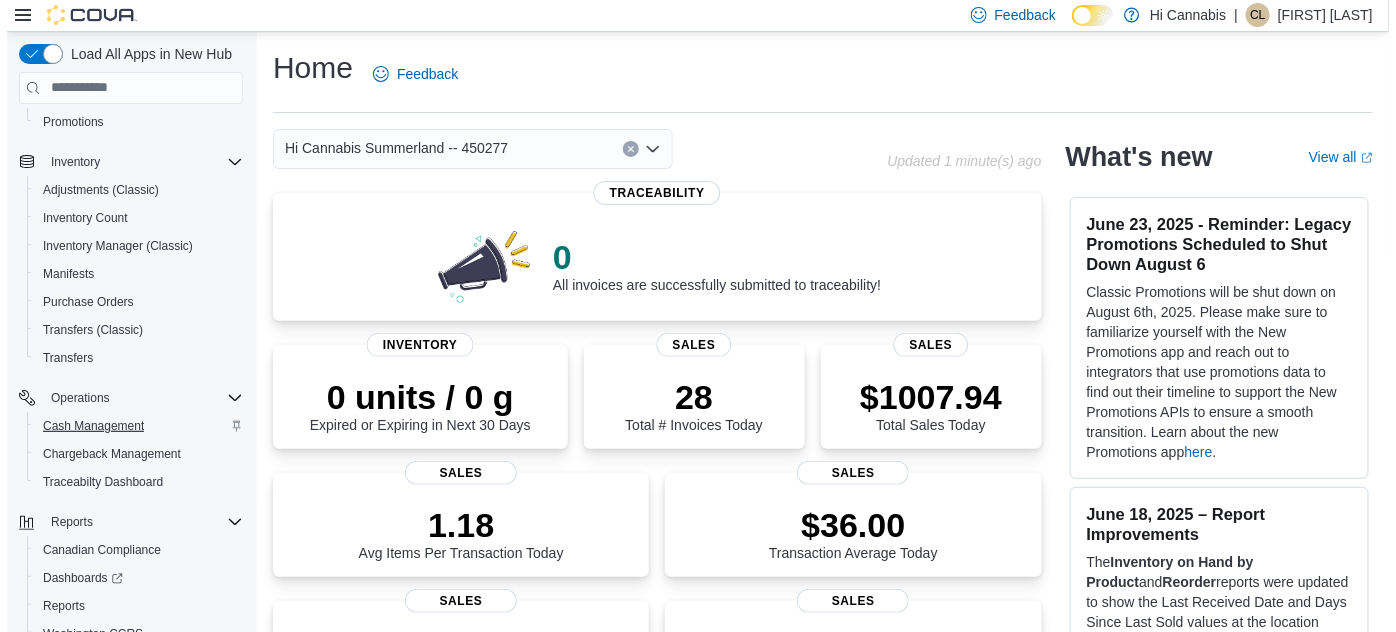 scroll, scrollTop: 368, scrollLeft: 0, axis: vertical 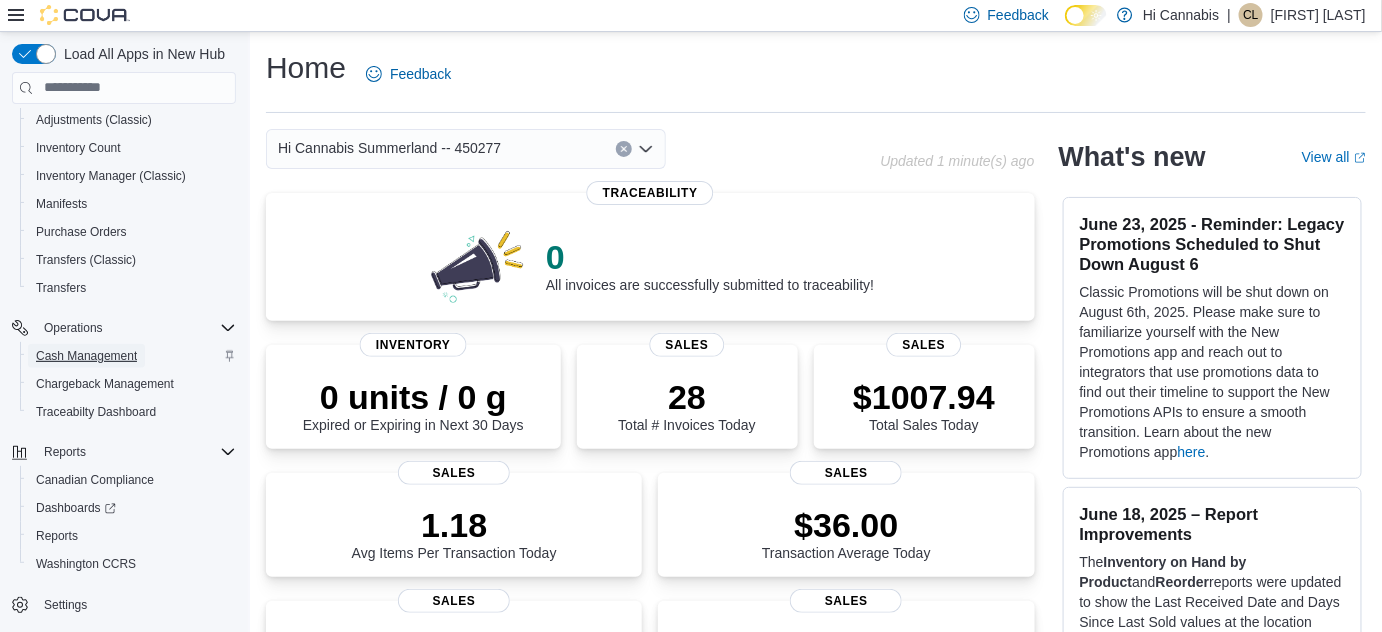 click on "Cash Management" at bounding box center (86, 356) 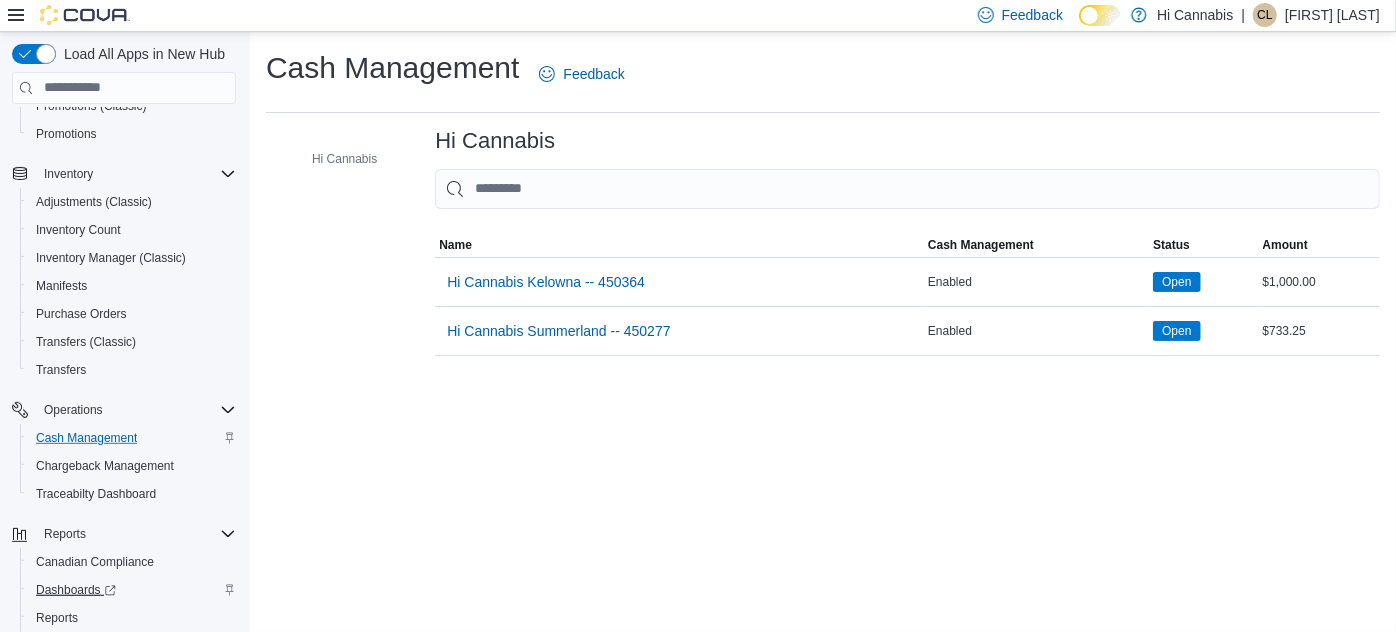 scroll, scrollTop: 277, scrollLeft: 0, axis: vertical 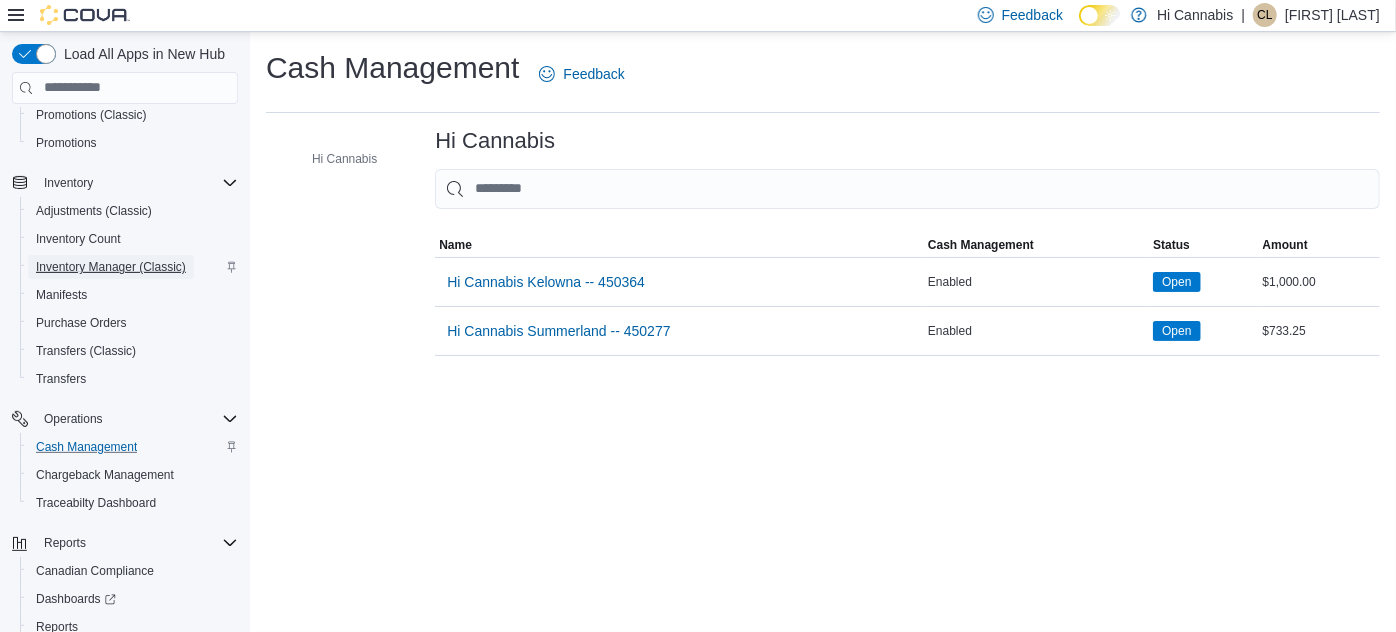 click on "Inventory Manager (Classic)" at bounding box center (111, 267) 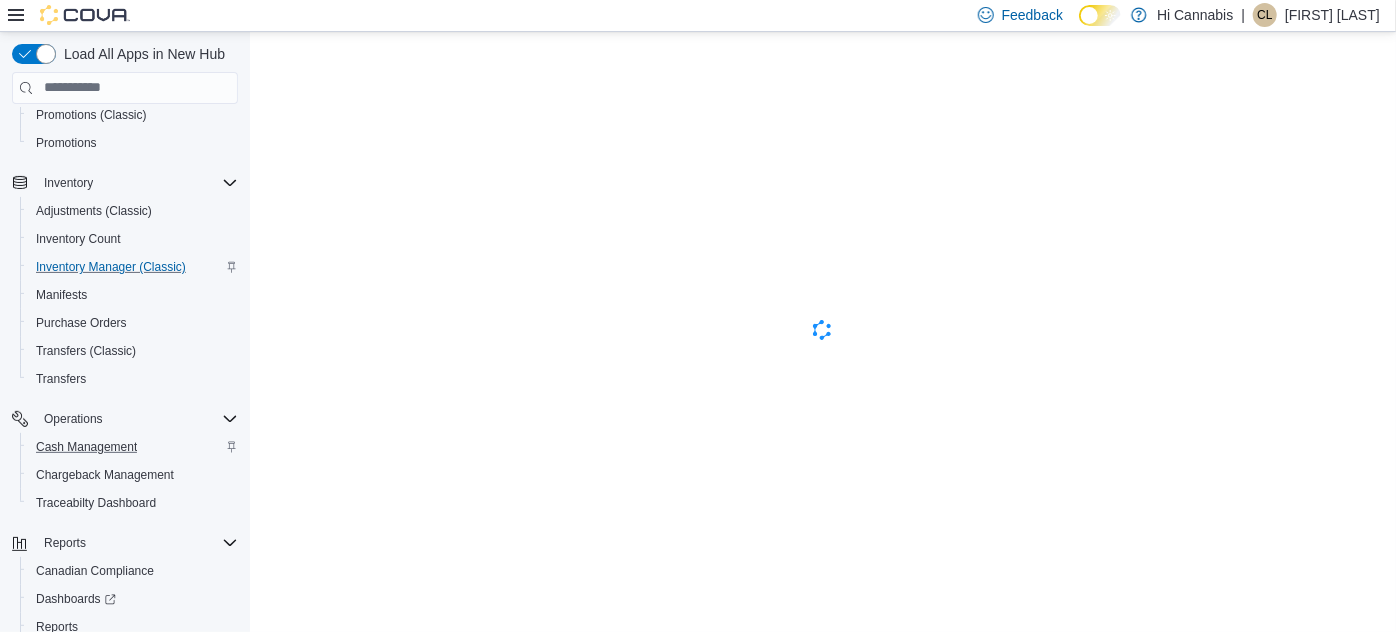 scroll, scrollTop: 0, scrollLeft: 0, axis: both 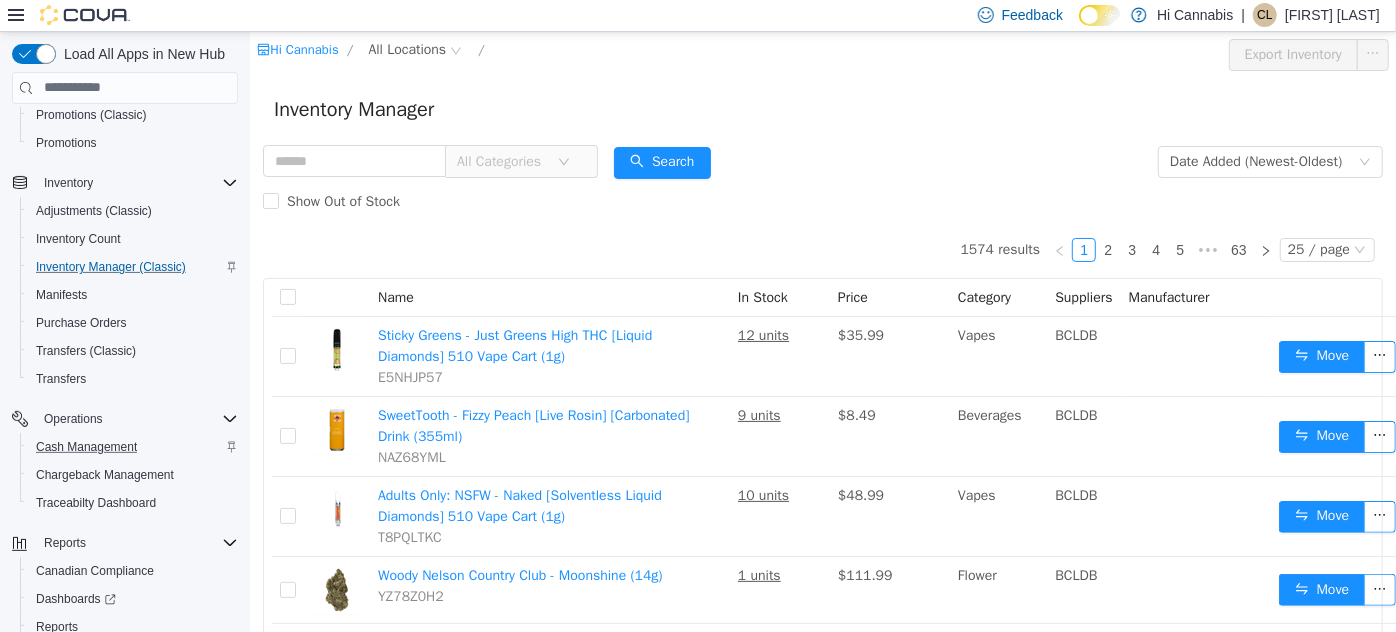 click on "All Categories" at bounding box center (501, 161) 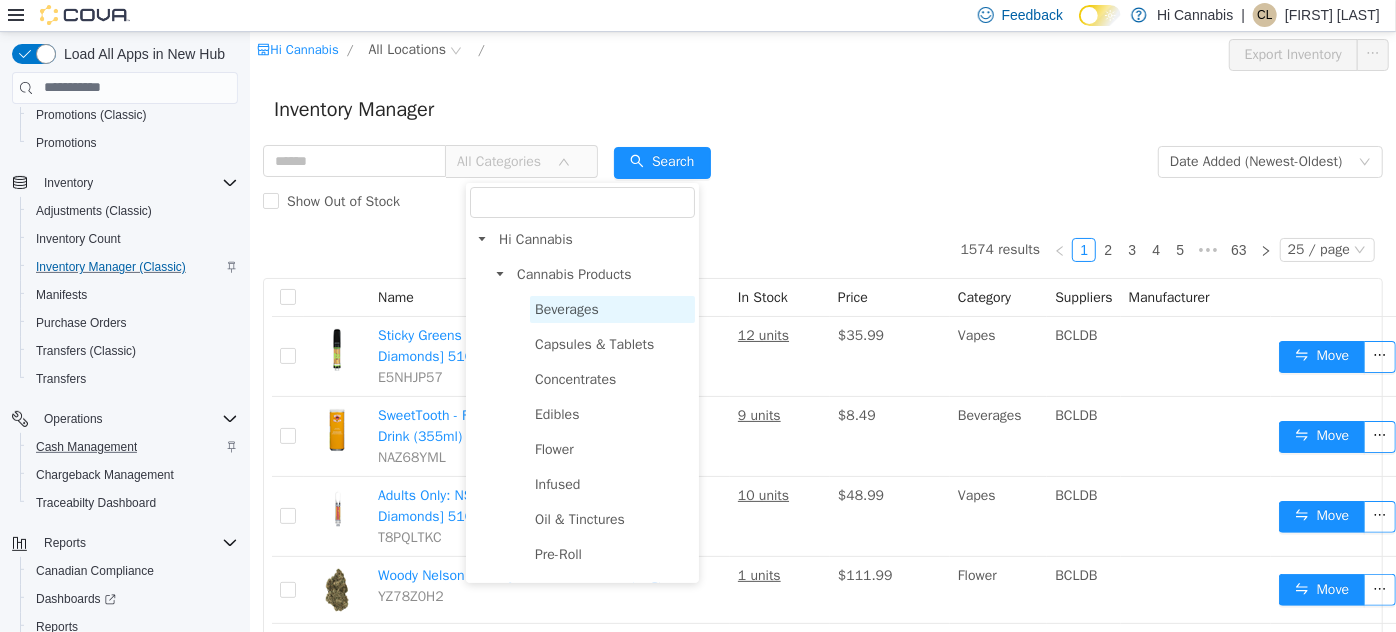 click on "Beverages" at bounding box center [566, 308] 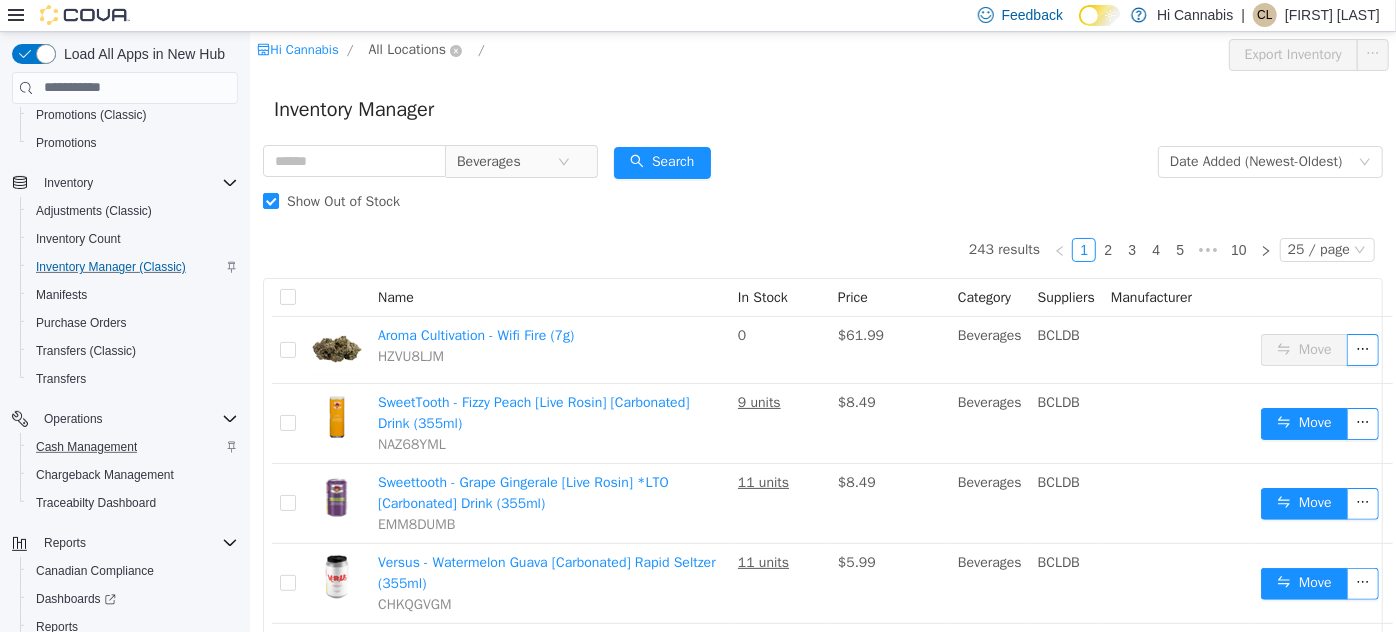 click on "All Locations" at bounding box center [406, 49] 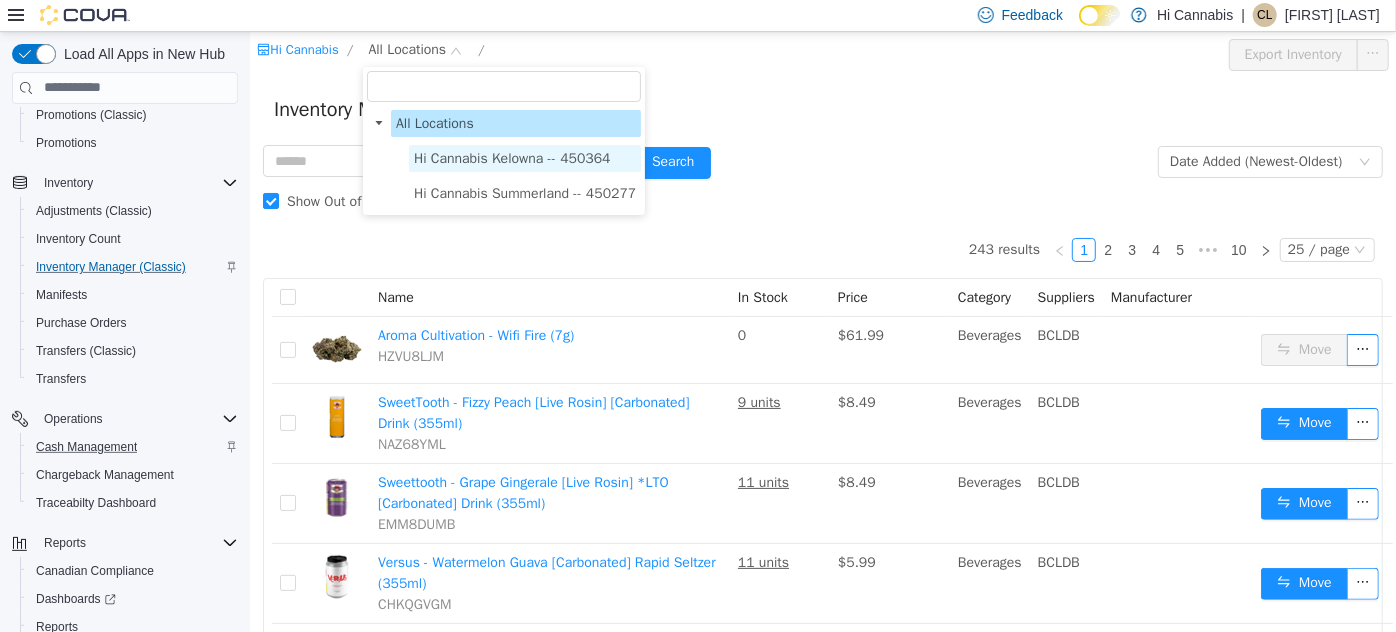 click on "Hi Cannabis Kelowna -- 450364" at bounding box center [524, 157] 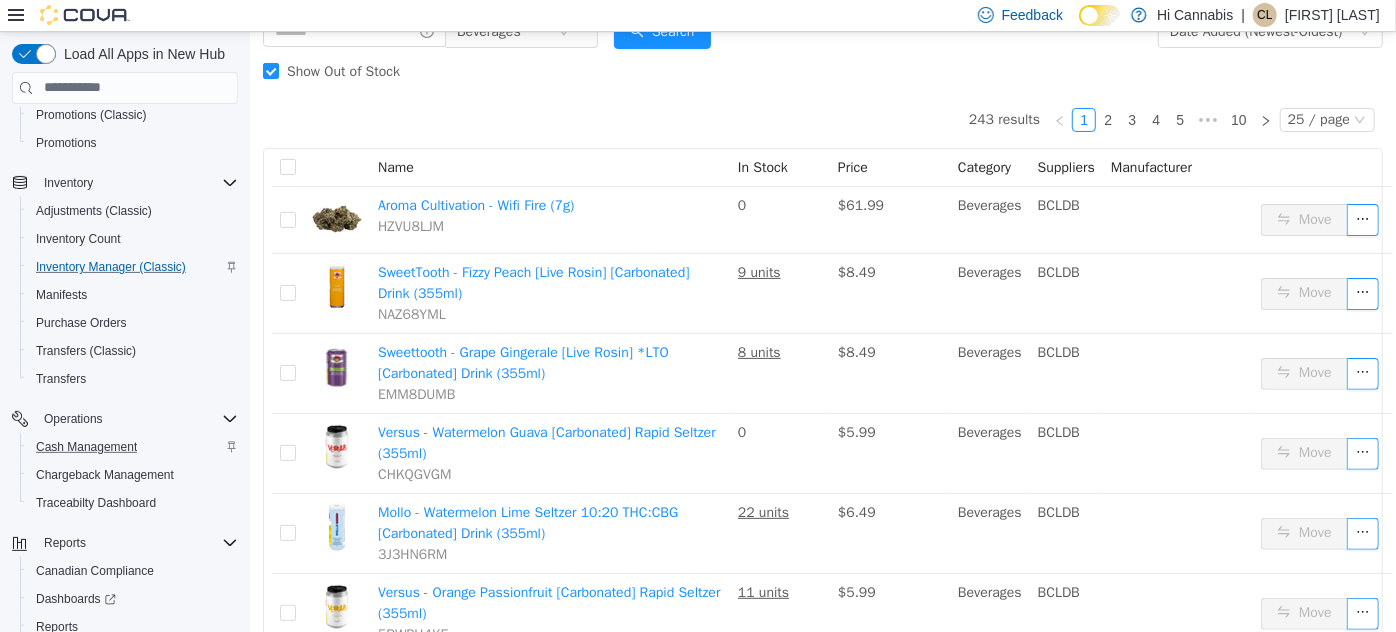 scroll, scrollTop: 0, scrollLeft: 0, axis: both 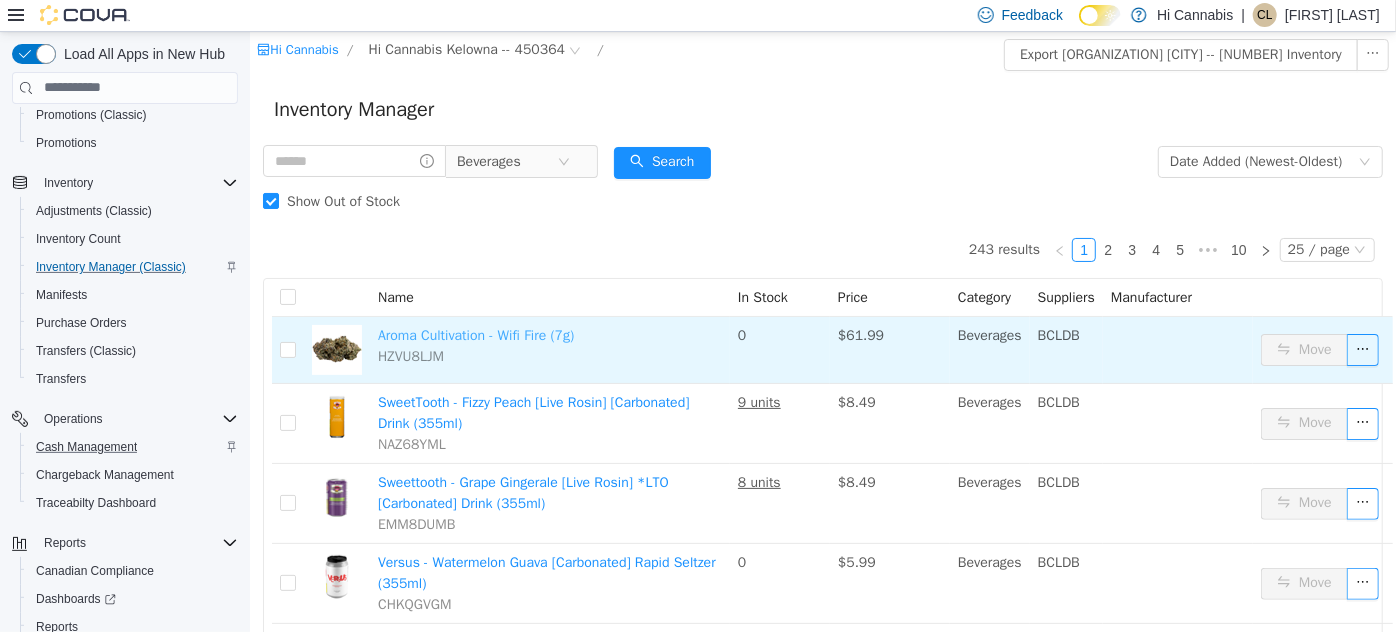 click on "Aroma Cultivation - Wifi Fire (7g)" at bounding box center [475, 334] 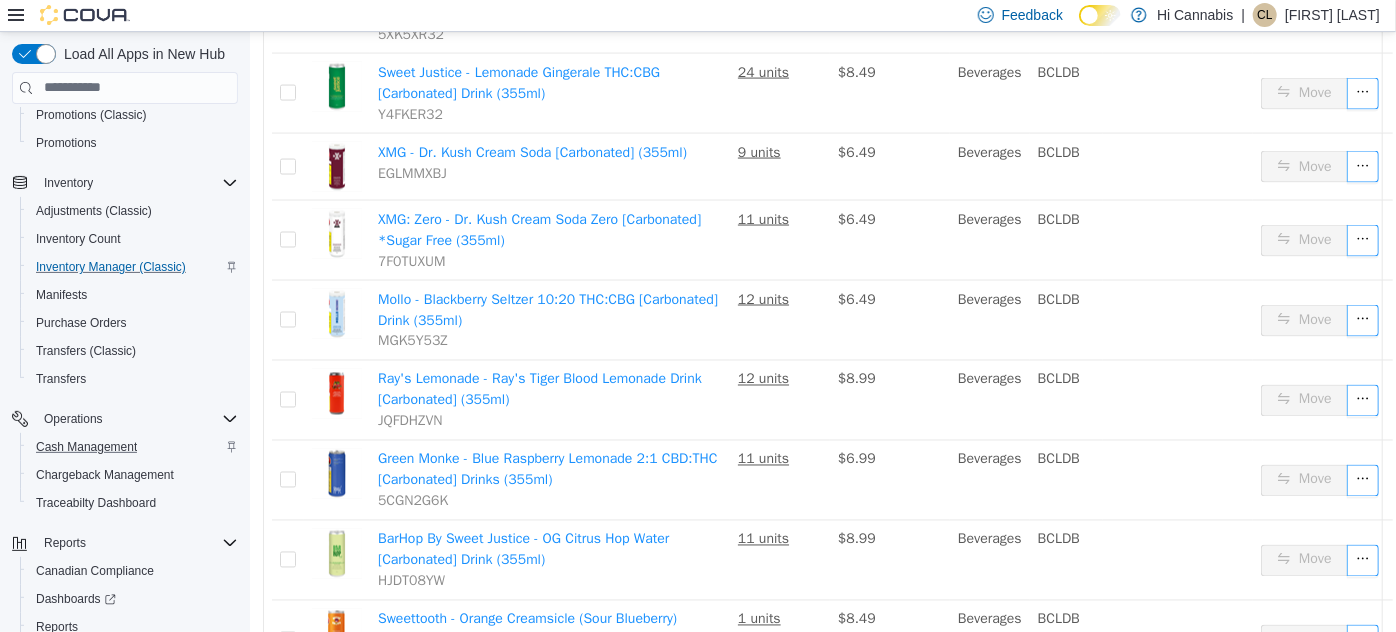 scroll, scrollTop: 1722, scrollLeft: 0, axis: vertical 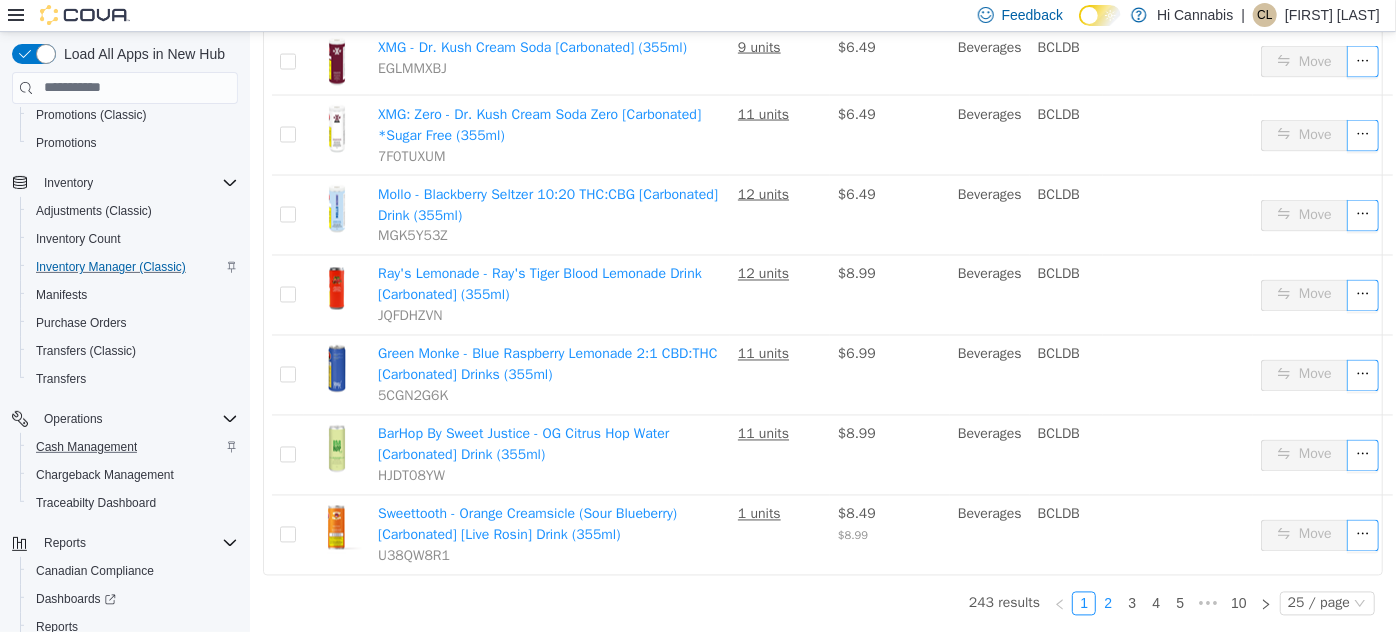 click on "2" at bounding box center (1107, 603) 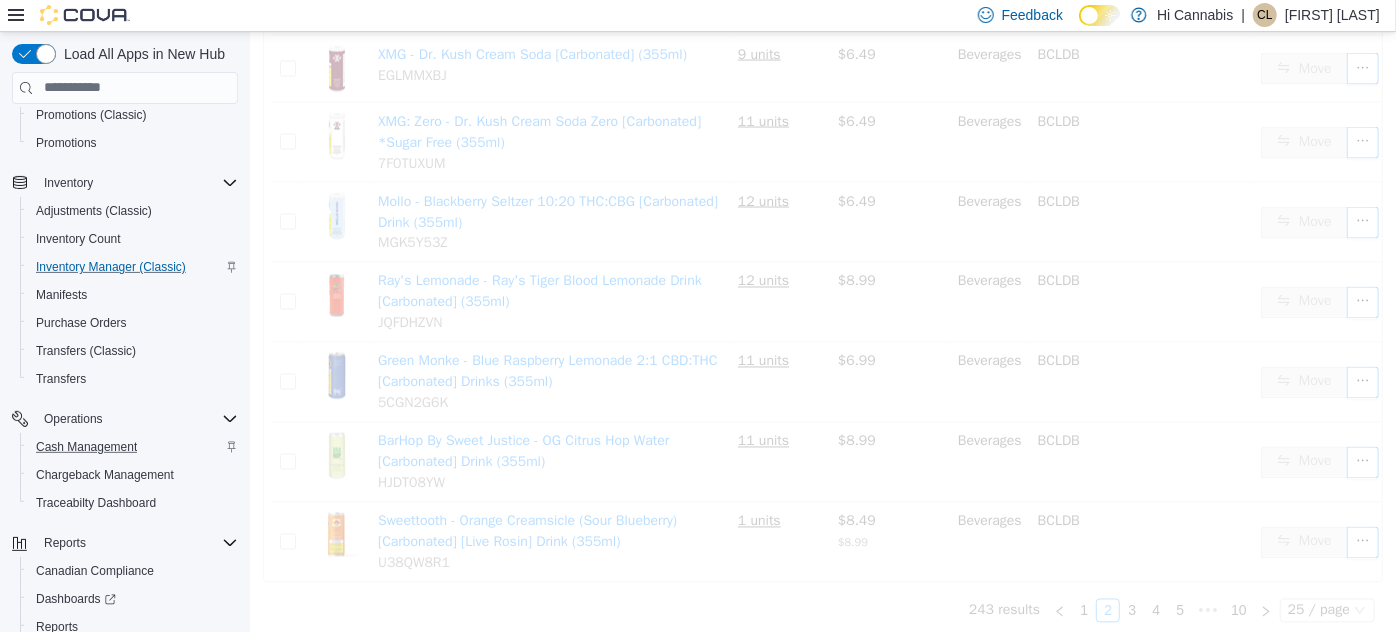 scroll, scrollTop: 1670, scrollLeft: 0, axis: vertical 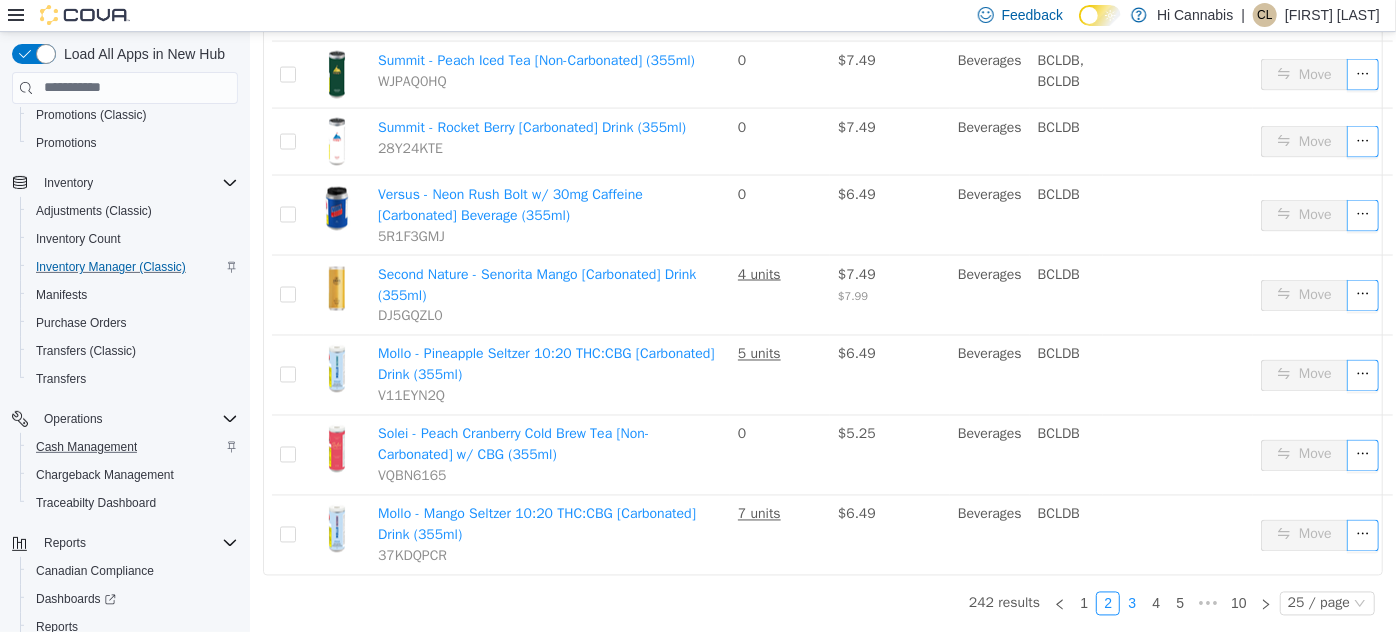 click on "3" at bounding box center [1131, 603] 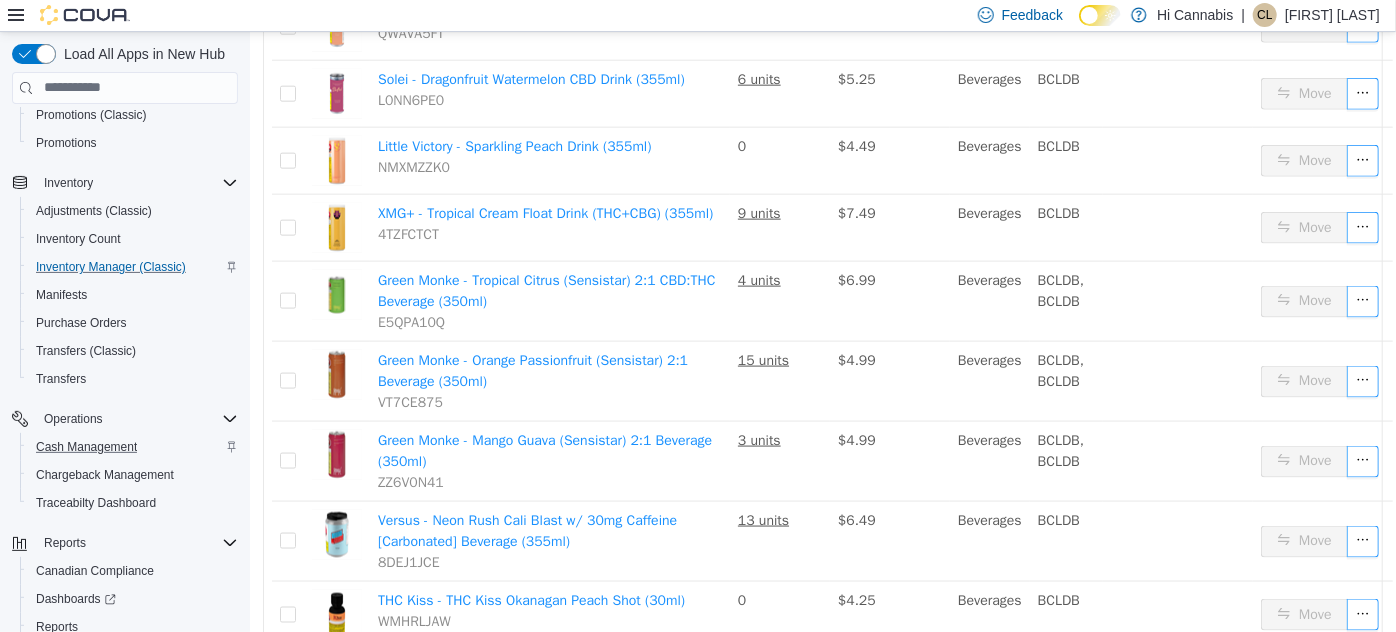 scroll, scrollTop: 1216, scrollLeft: 0, axis: vertical 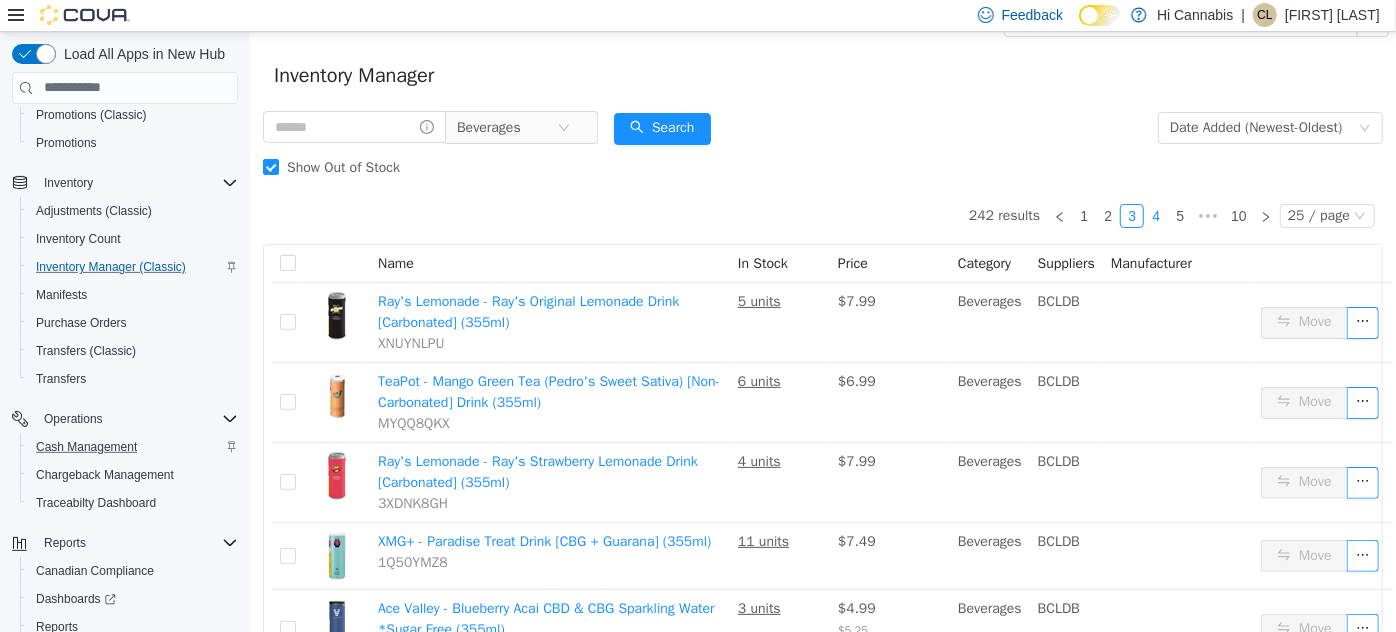click on "4" at bounding box center (1155, 215) 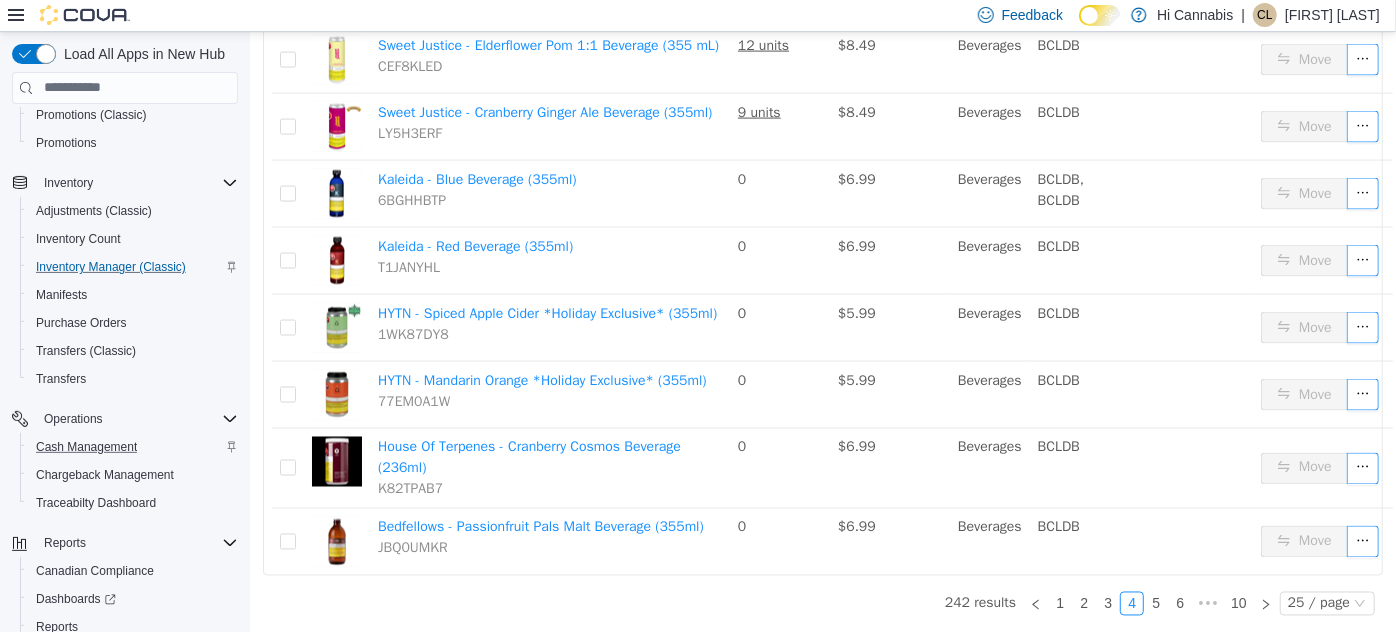 scroll, scrollTop: 1566, scrollLeft: 0, axis: vertical 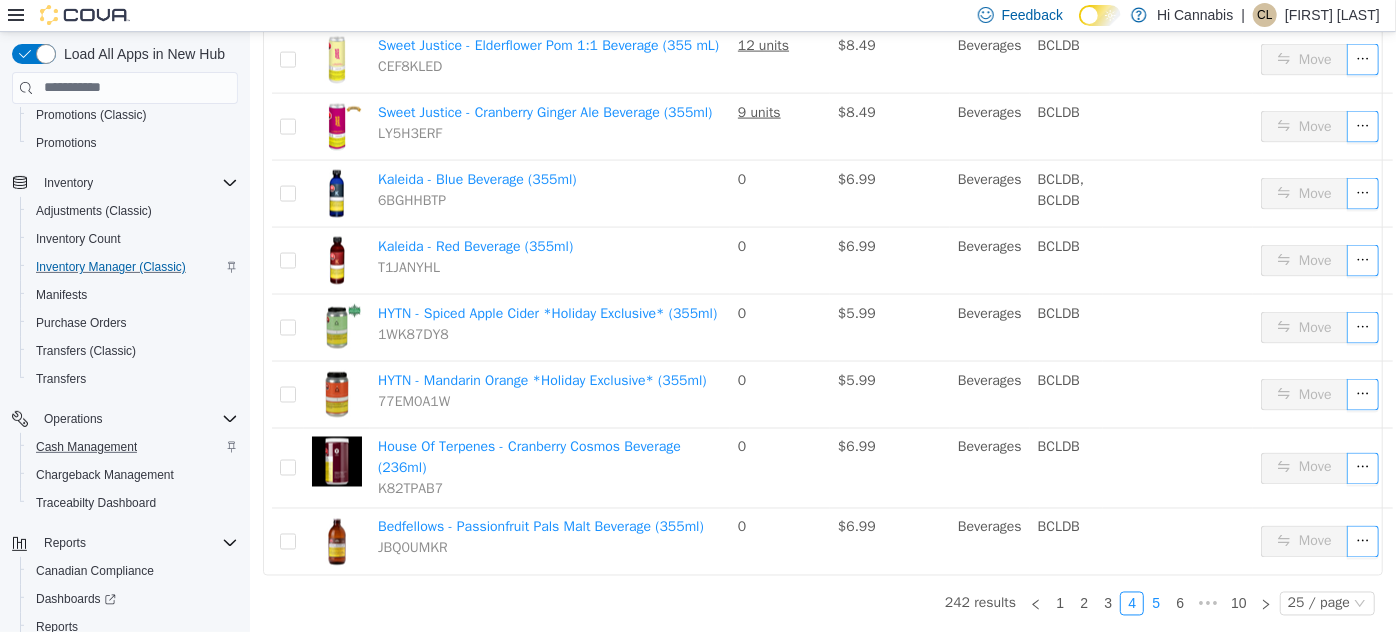 click on "5" at bounding box center (1155, 603) 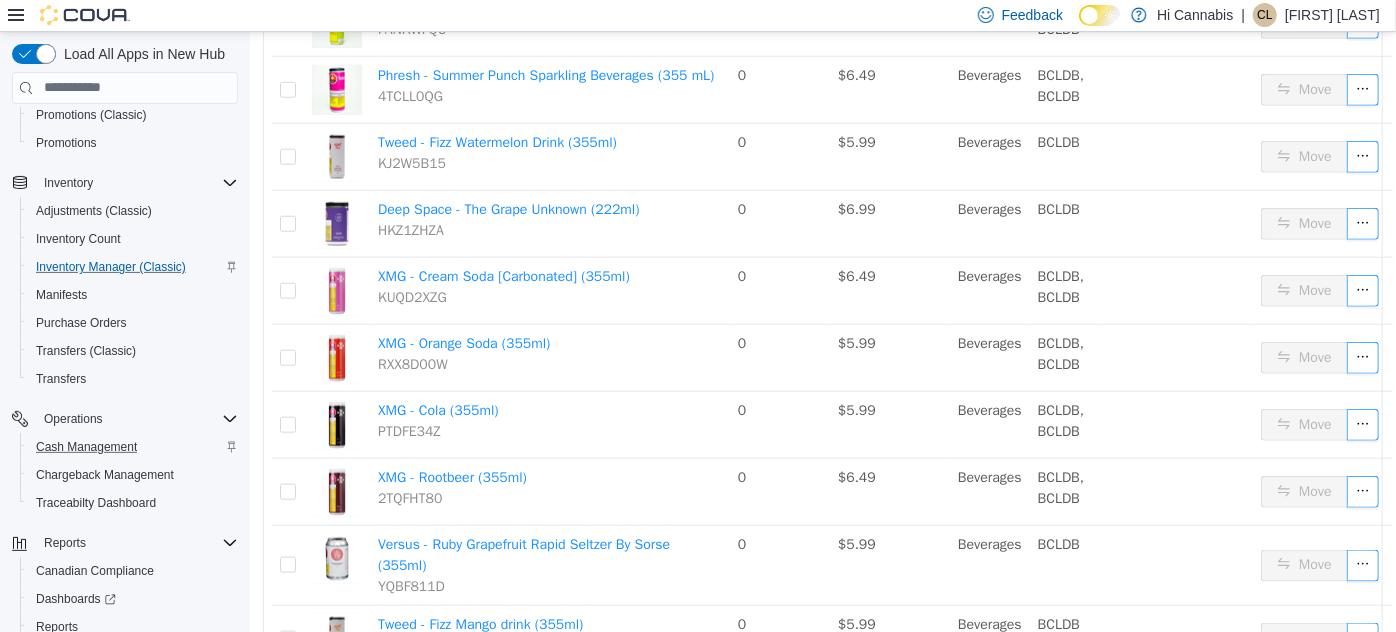 scroll, scrollTop: 826, scrollLeft: 0, axis: vertical 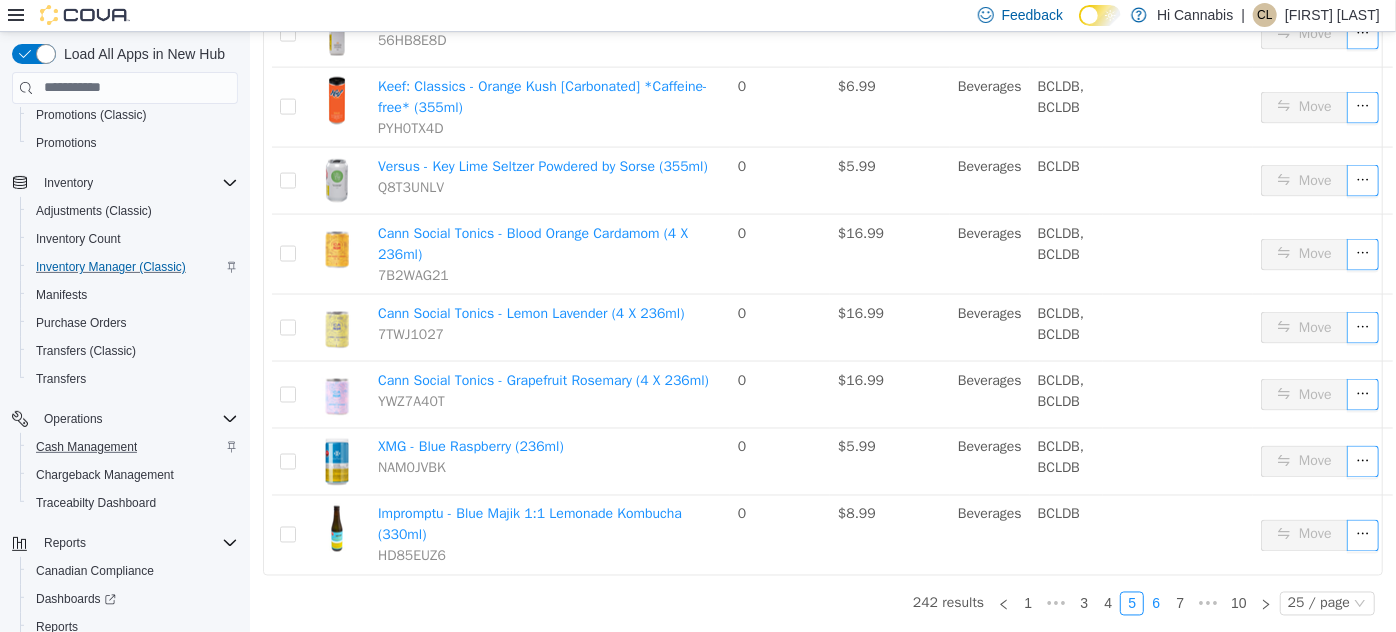 click on "6" at bounding box center [1155, 603] 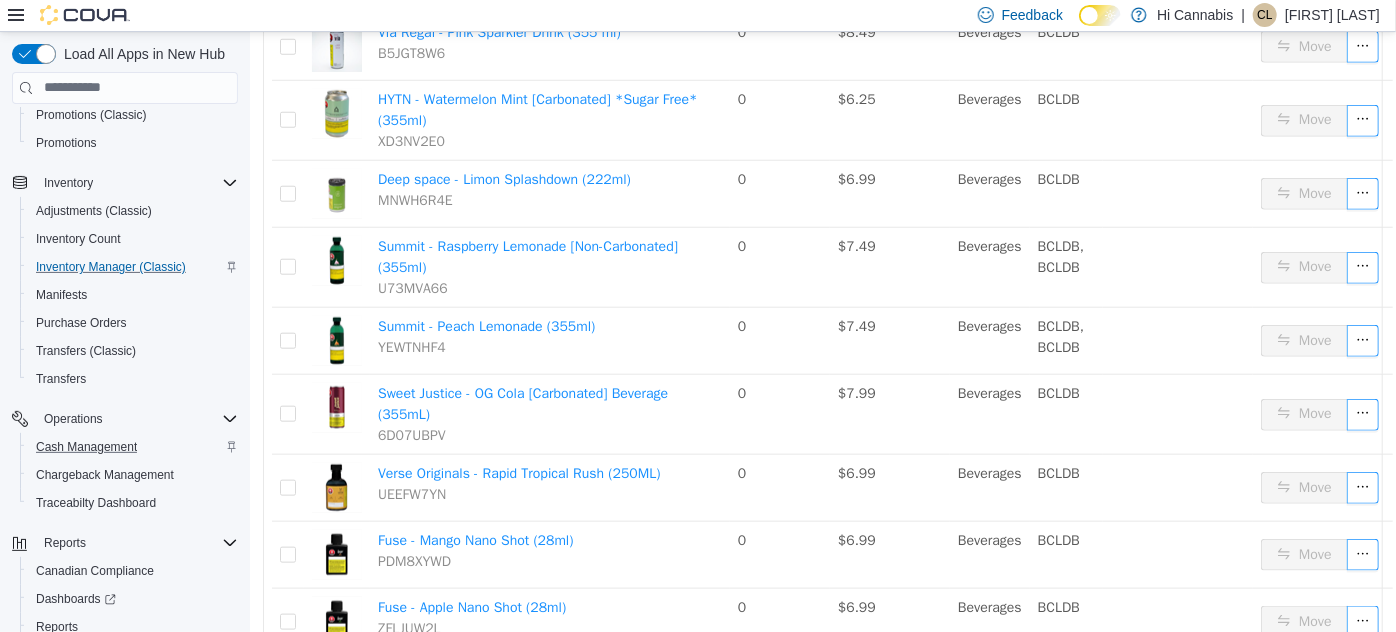 scroll, scrollTop: 813, scrollLeft: 0, axis: vertical 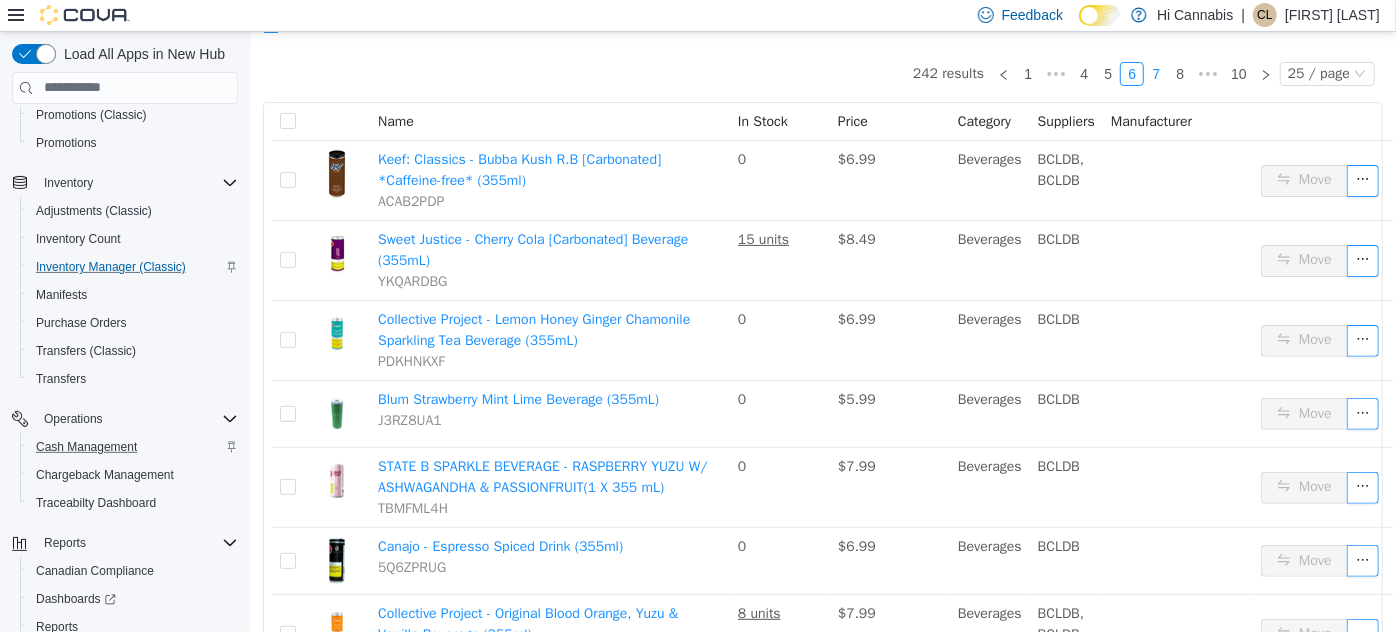 click on "7" at bounding box center (1155, 73) 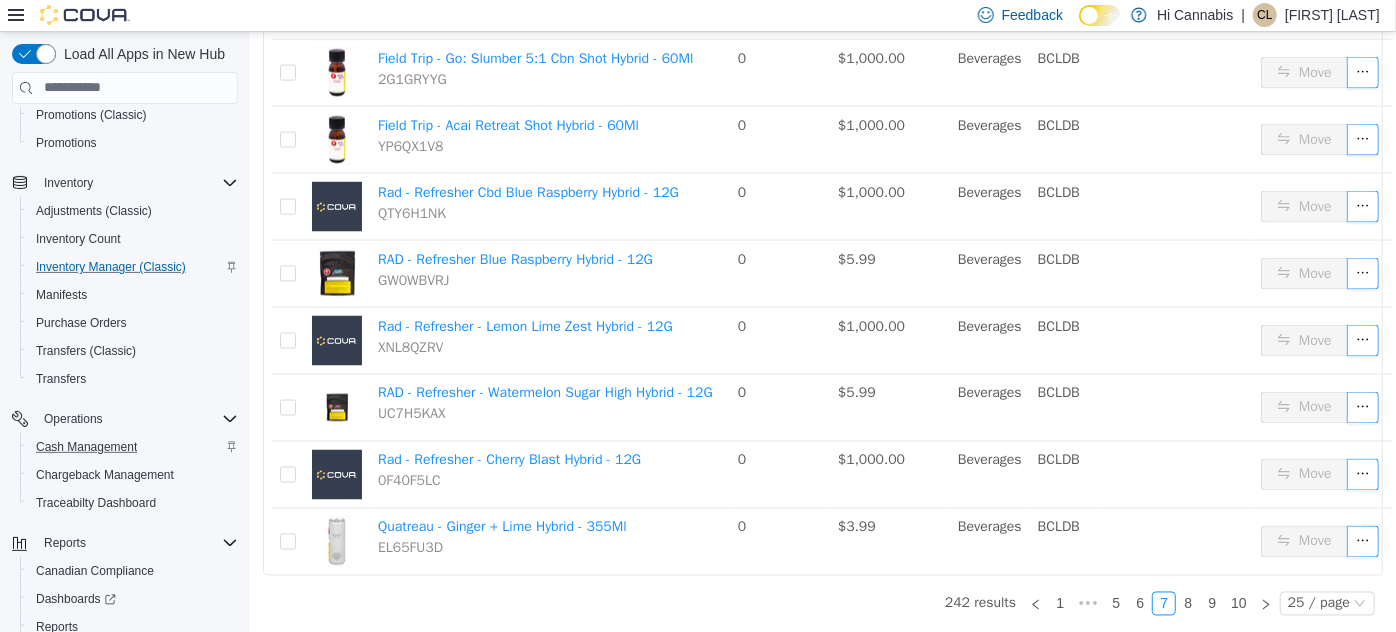 scroll, scrollTop: 1592, scrollLeft: 0, axis: vertical 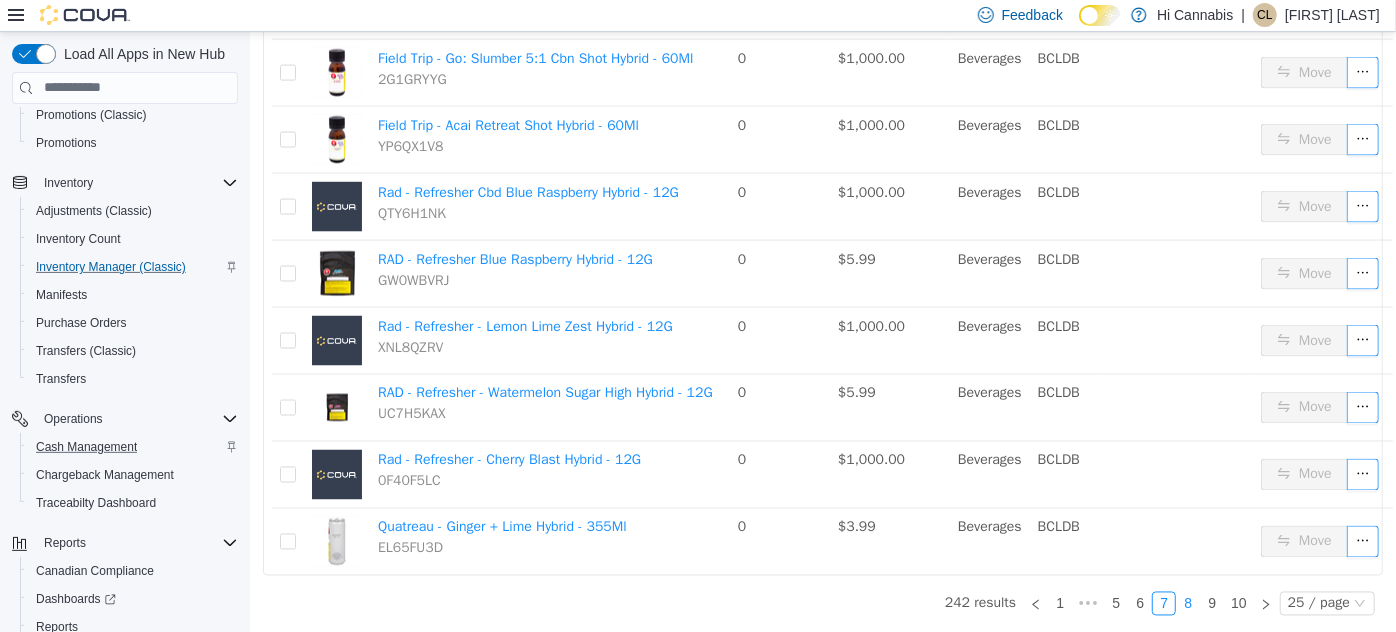 click on "8" at bounding box center [1187, 603] 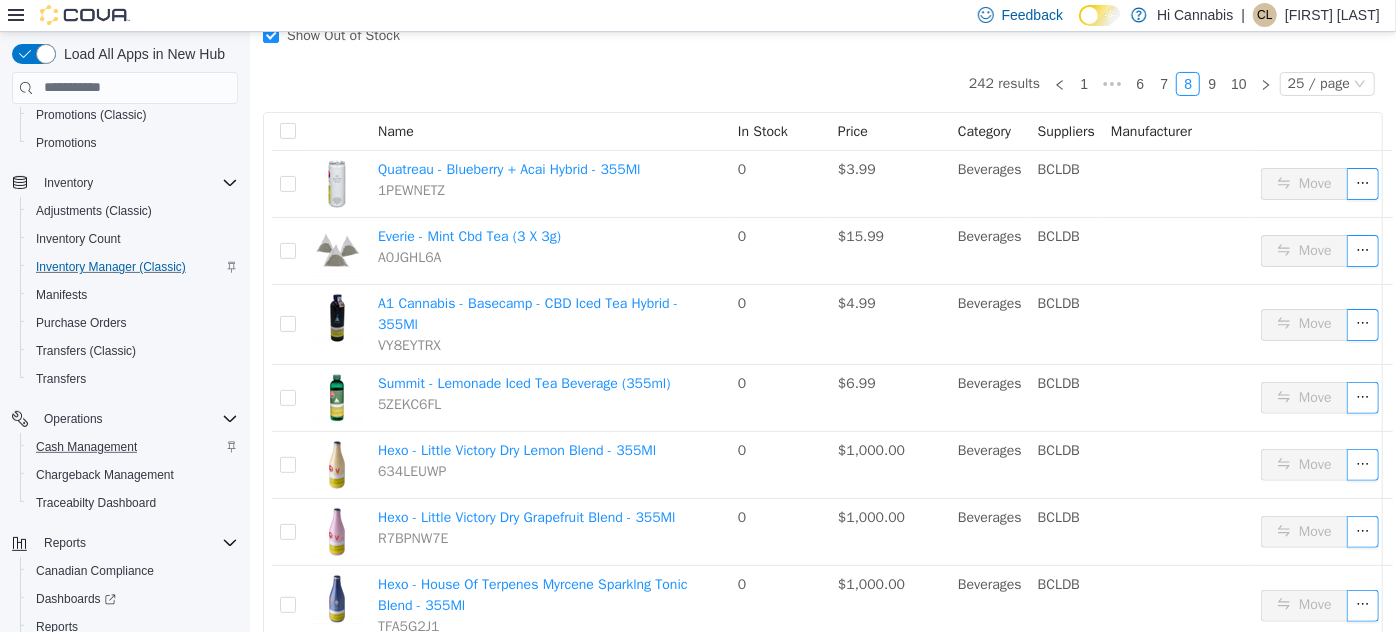 scroll, scrollTop: 0, scrollLeft: 0, axis: both 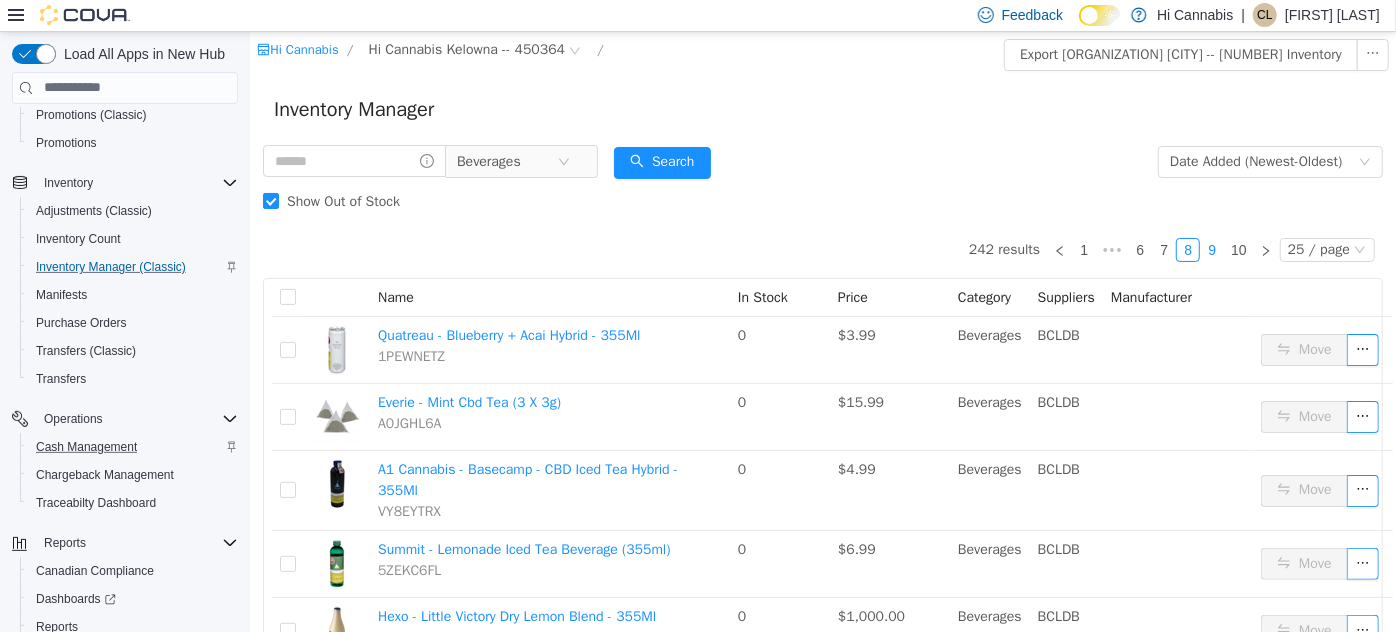 click on "9" at bounding box center [1211, 249] 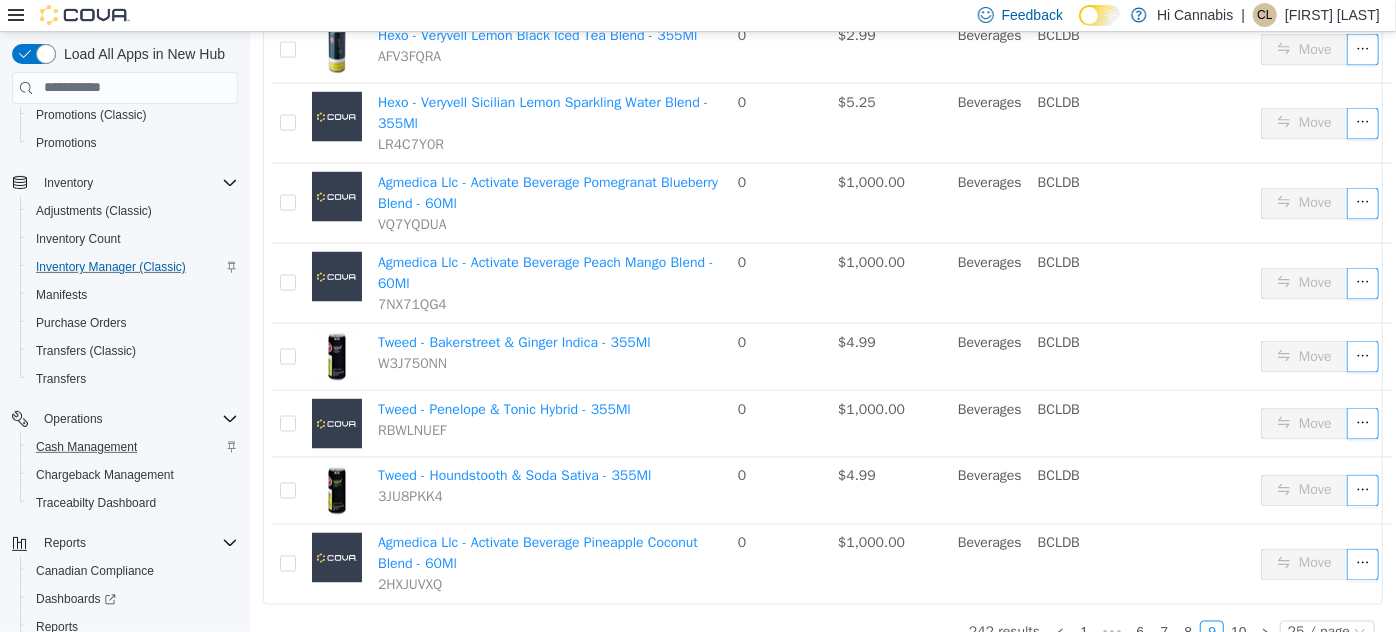 scroll, scrollTop: 1553, scrollLeft: 0, axis: vertical 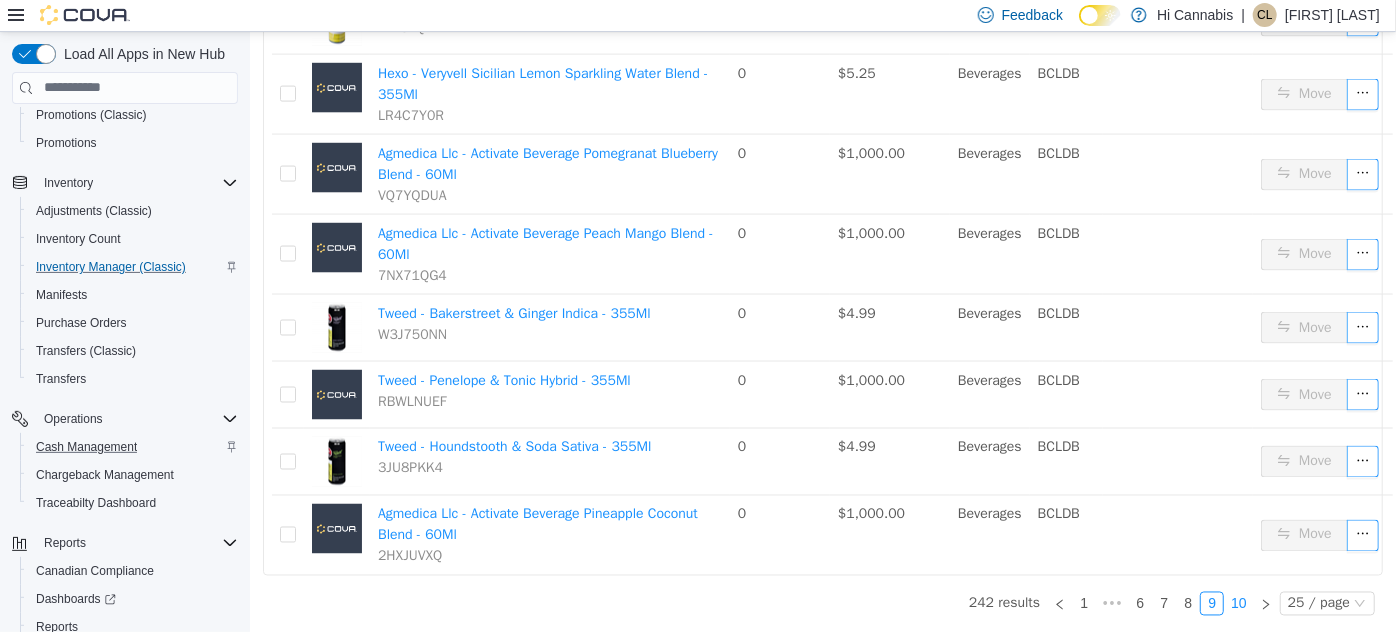 click on "10" at bounding box center (1238, 603) 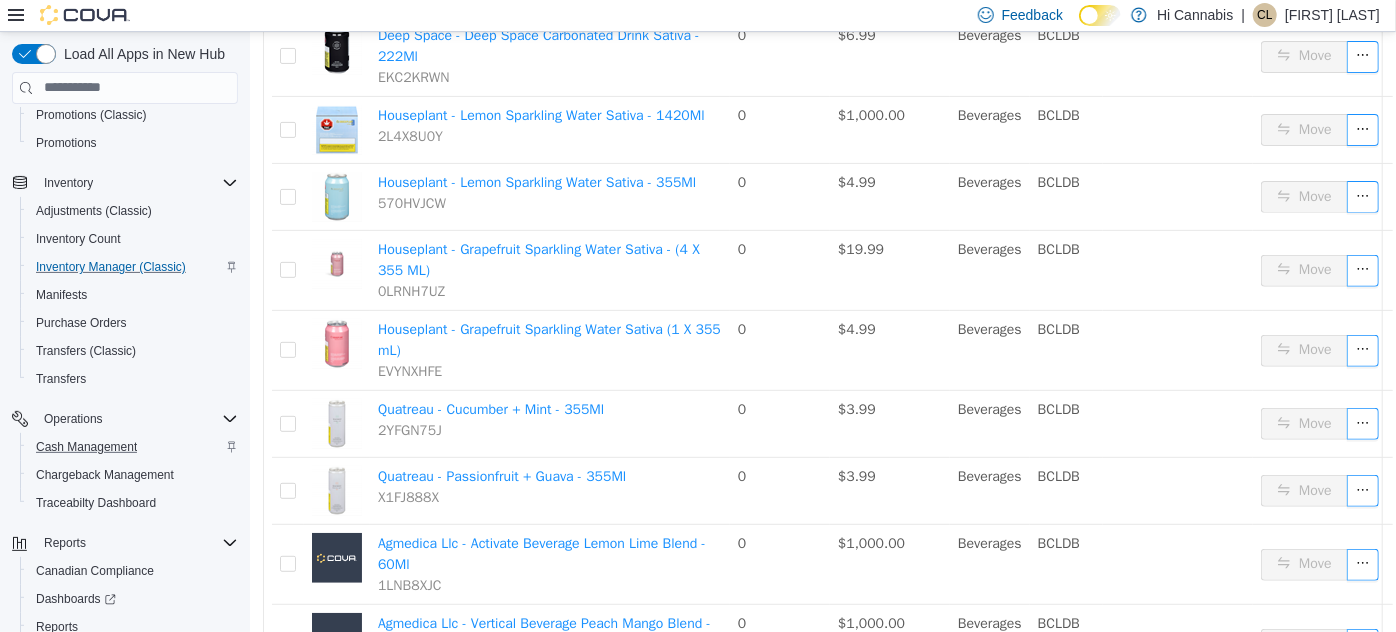 scroll, scrollTop: 0, scrollLeft: 0, axis: both 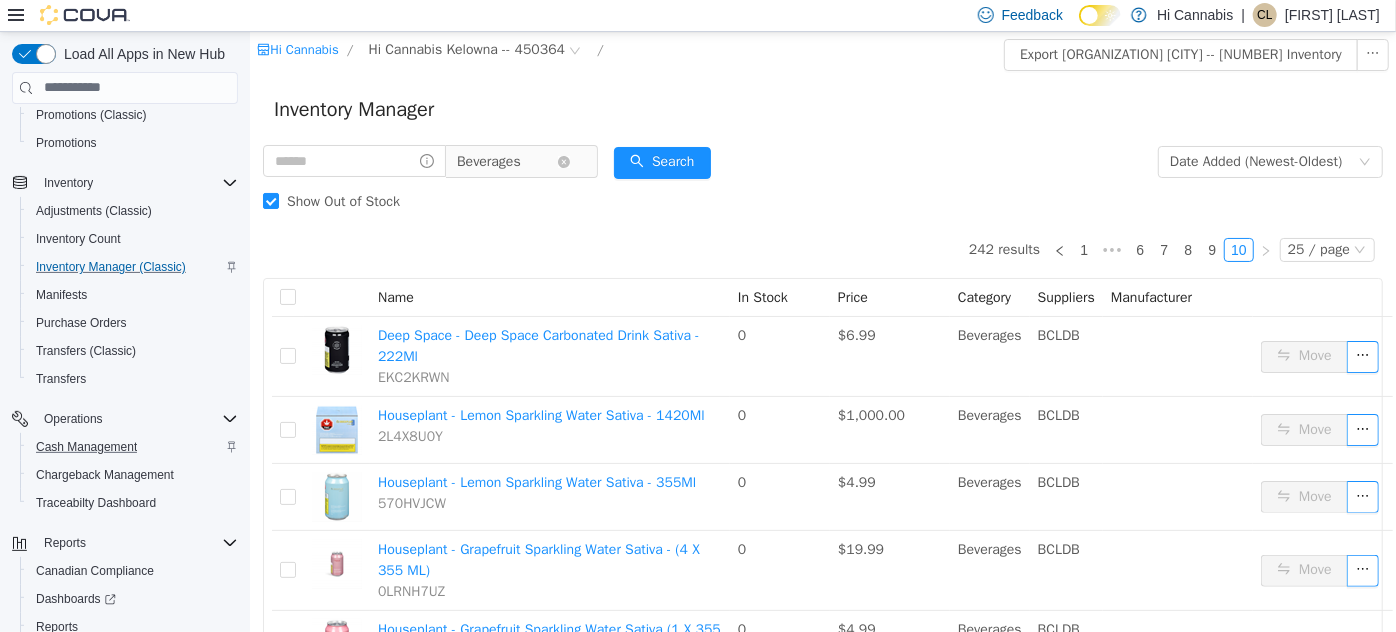 click on "Beverages" at bounding box center (488, 161) 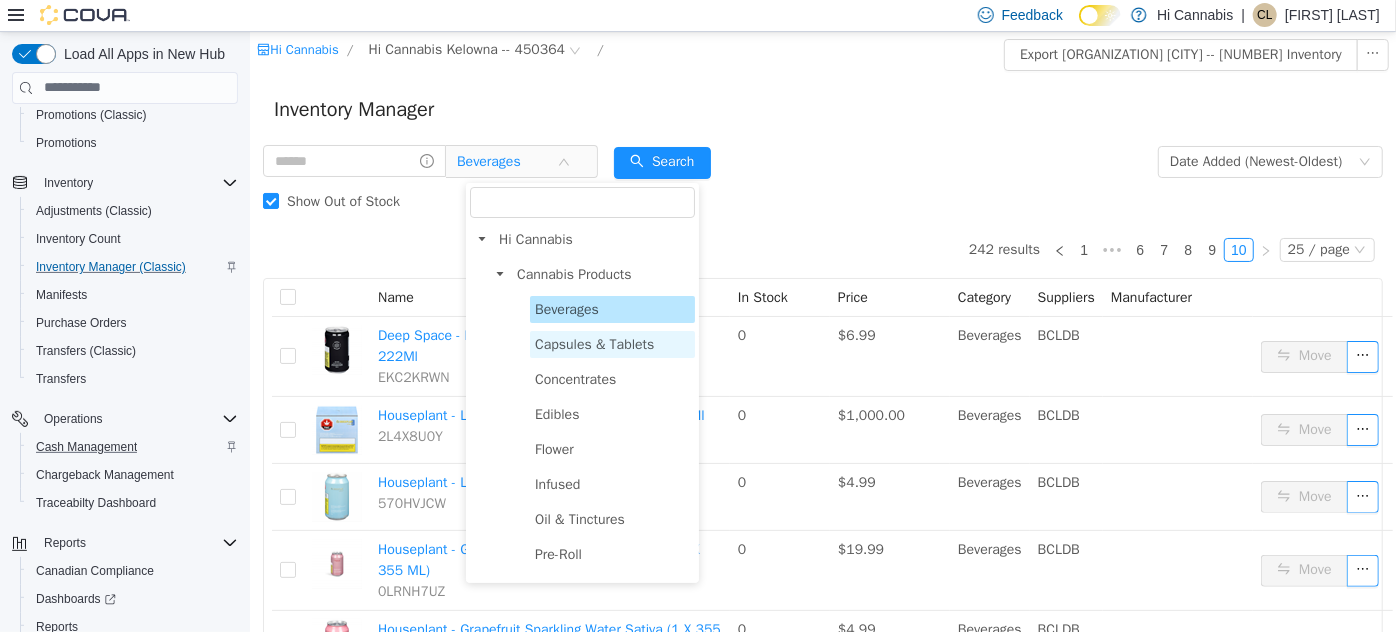 click on "Capsules & Tablets" at bounding box center [611, 343] 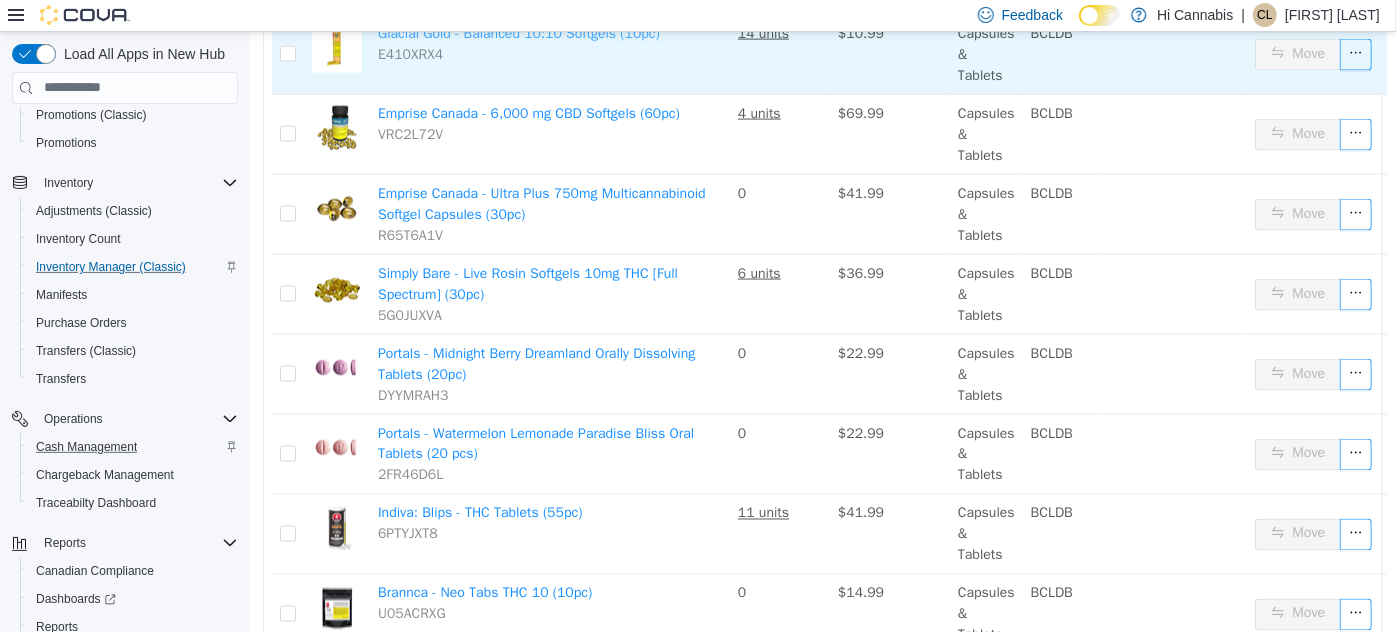 scroll, scrollTop: 1514, scrollLeft: 0, axis: vertical 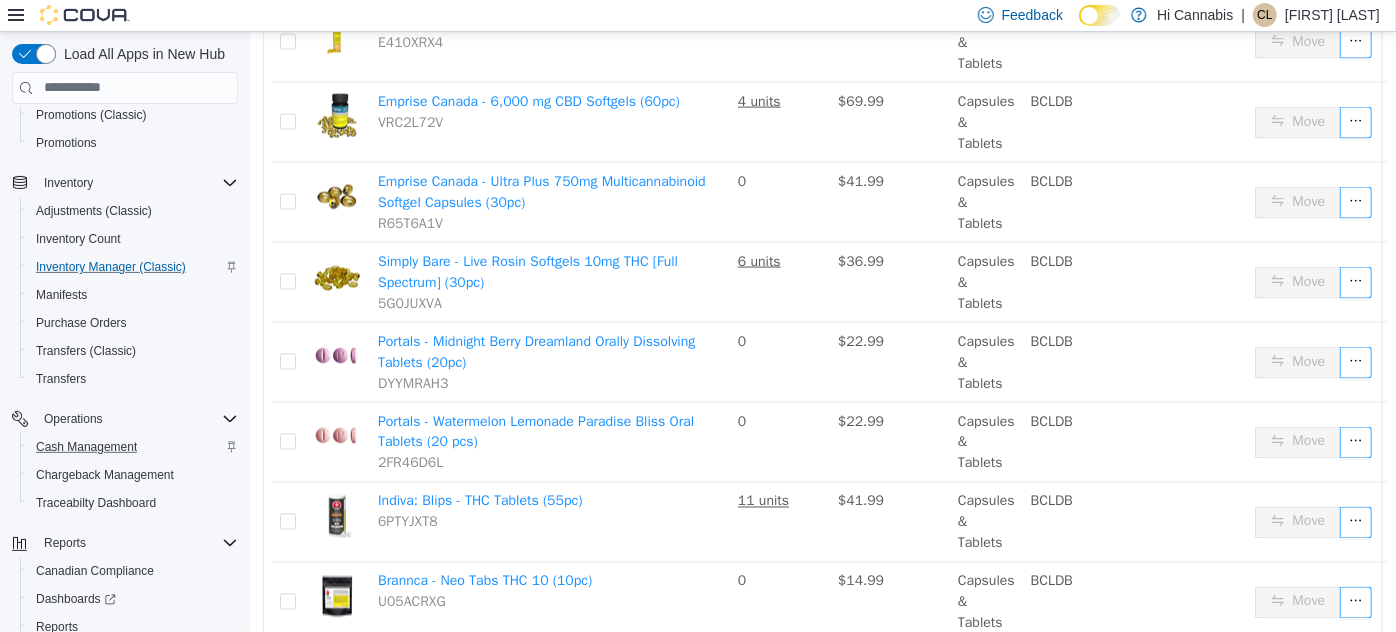 click on "2" at bounding box center (1169, 830) 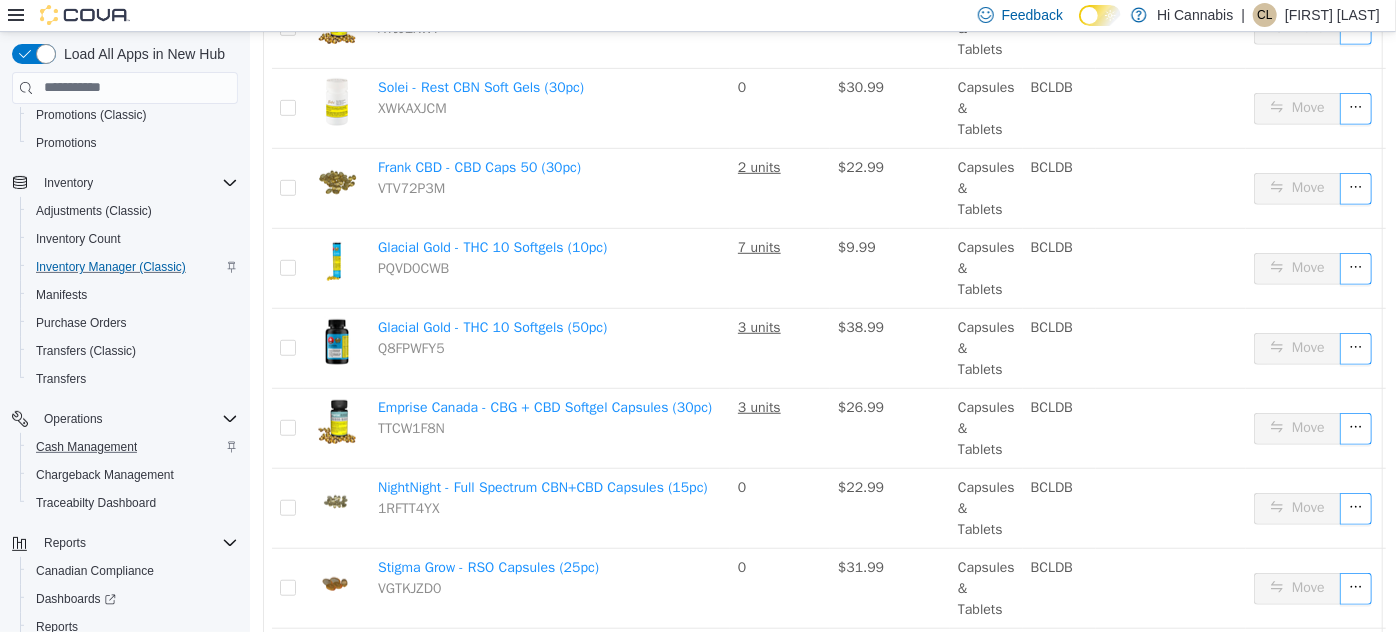 scroll, scrollTop: 553, scrollLeft: 0, axis: vertical 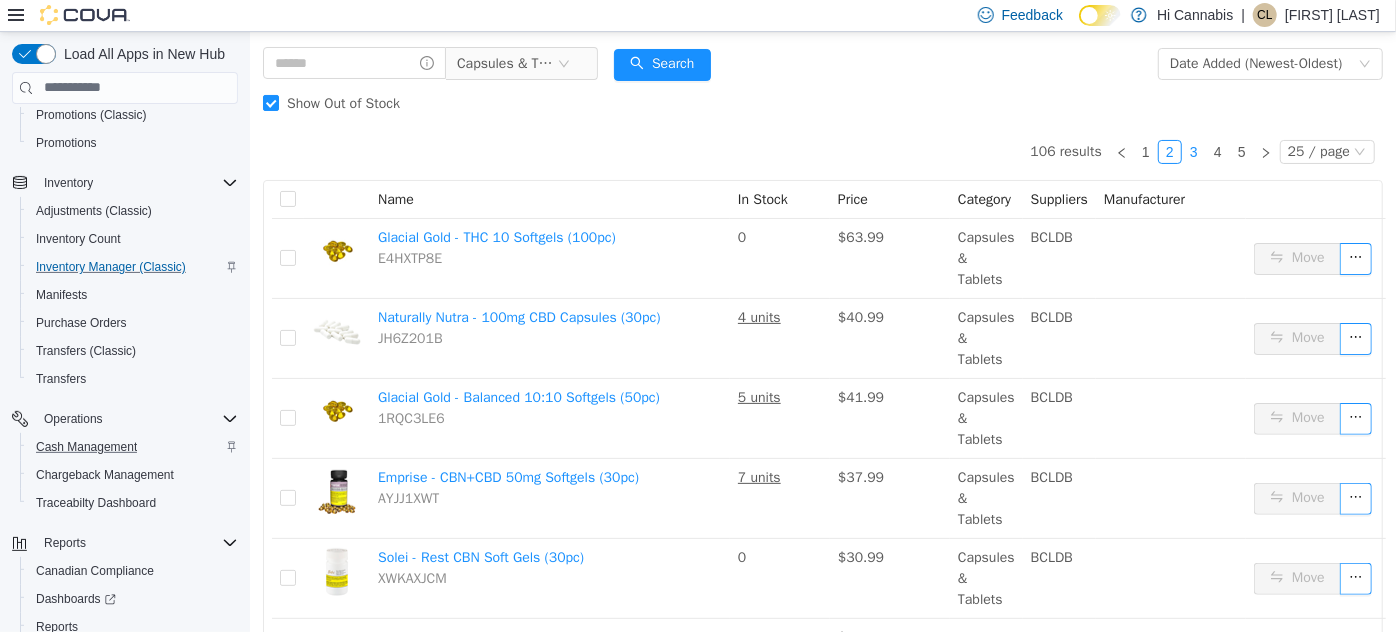 click on "3" at bounding box center [1193, 151] 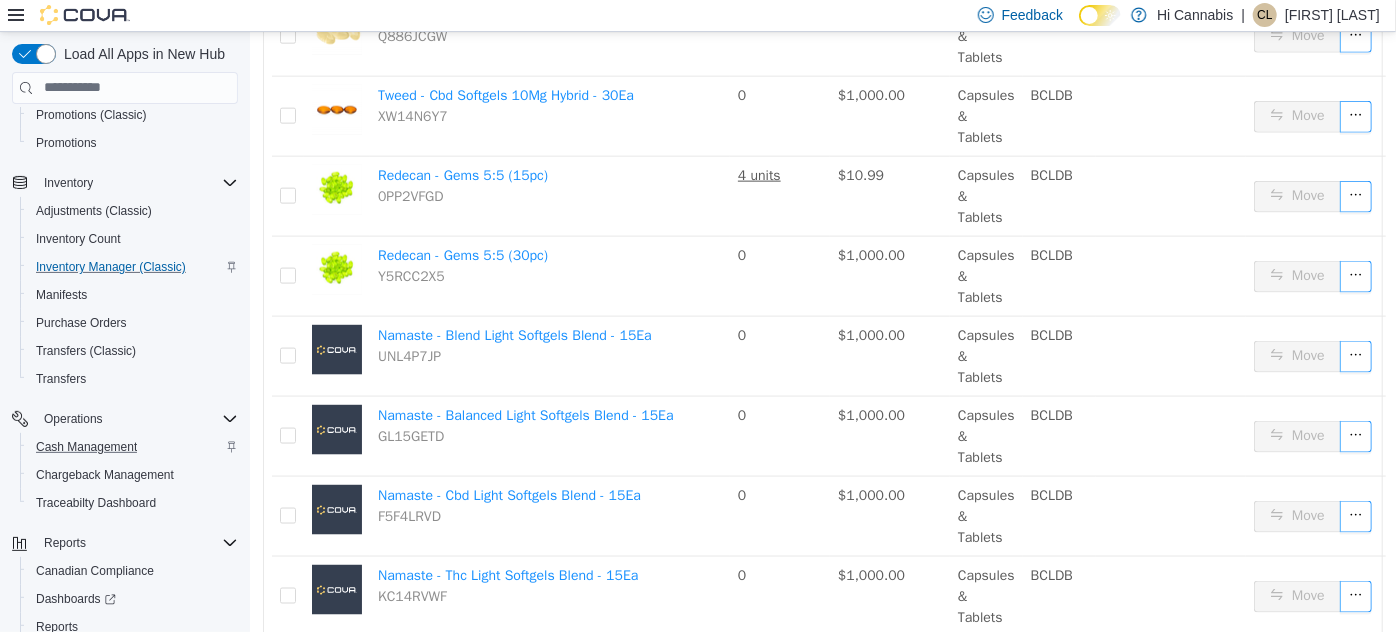 scroll, scrollTop: 1449, scrollLeft: 0, axis: vertical 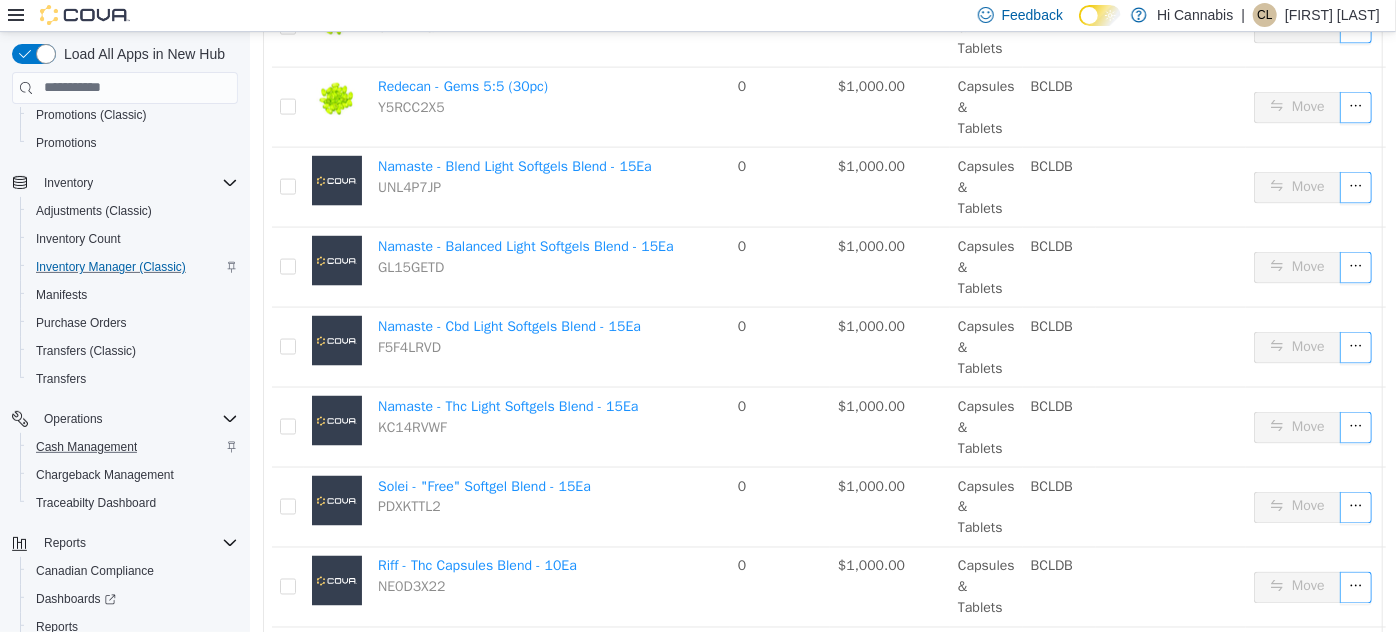 click on "4" at bounding box center (1217, 895) 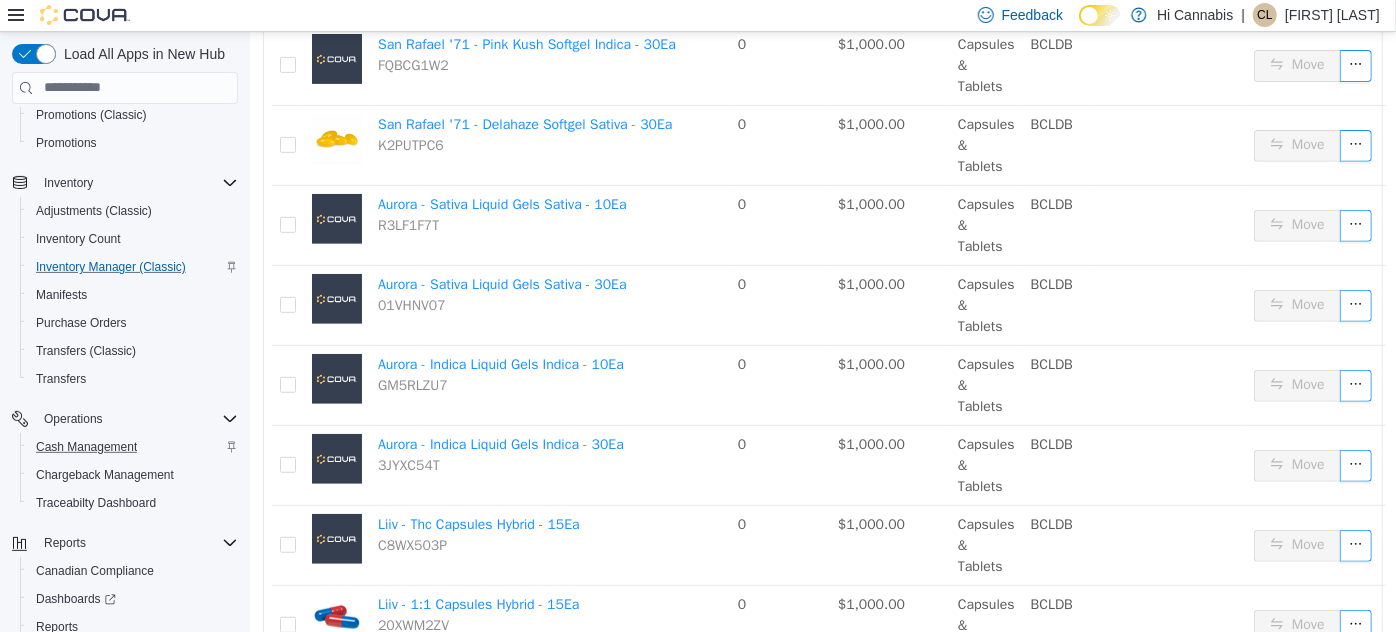 scroll, scrollTop: 0, scrollLeft: 0, axis: both 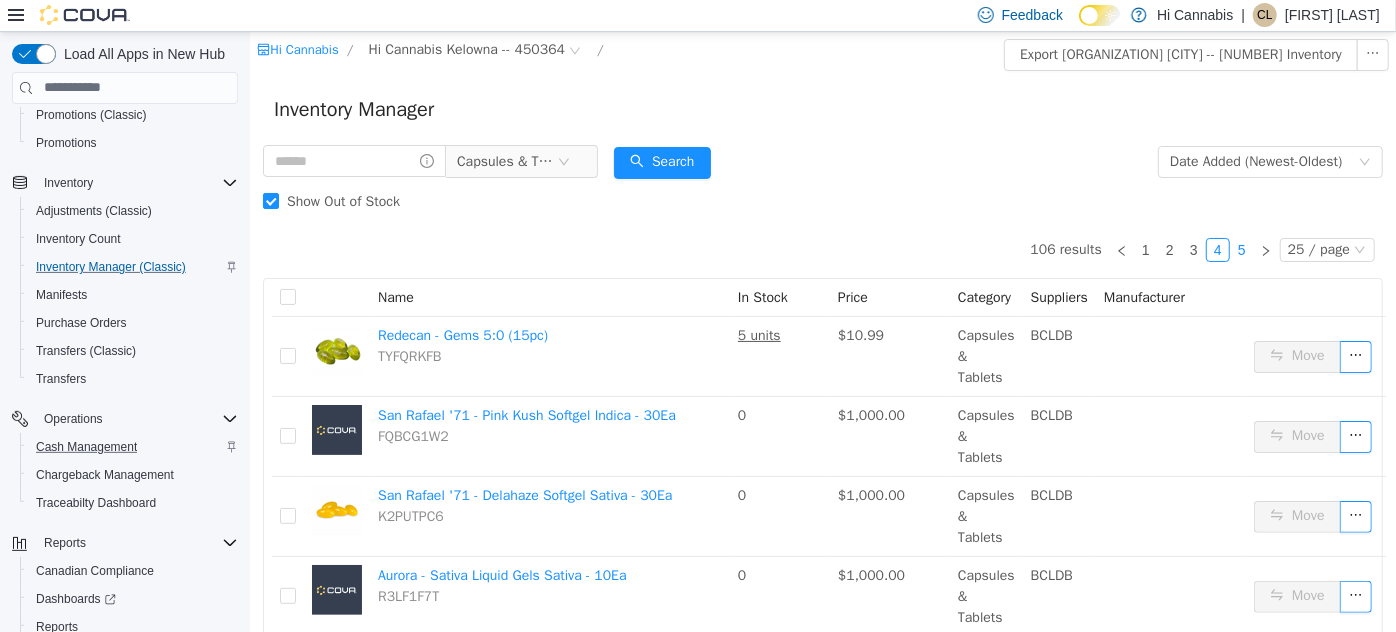 click on "5" at bounding box center (1241, 249) 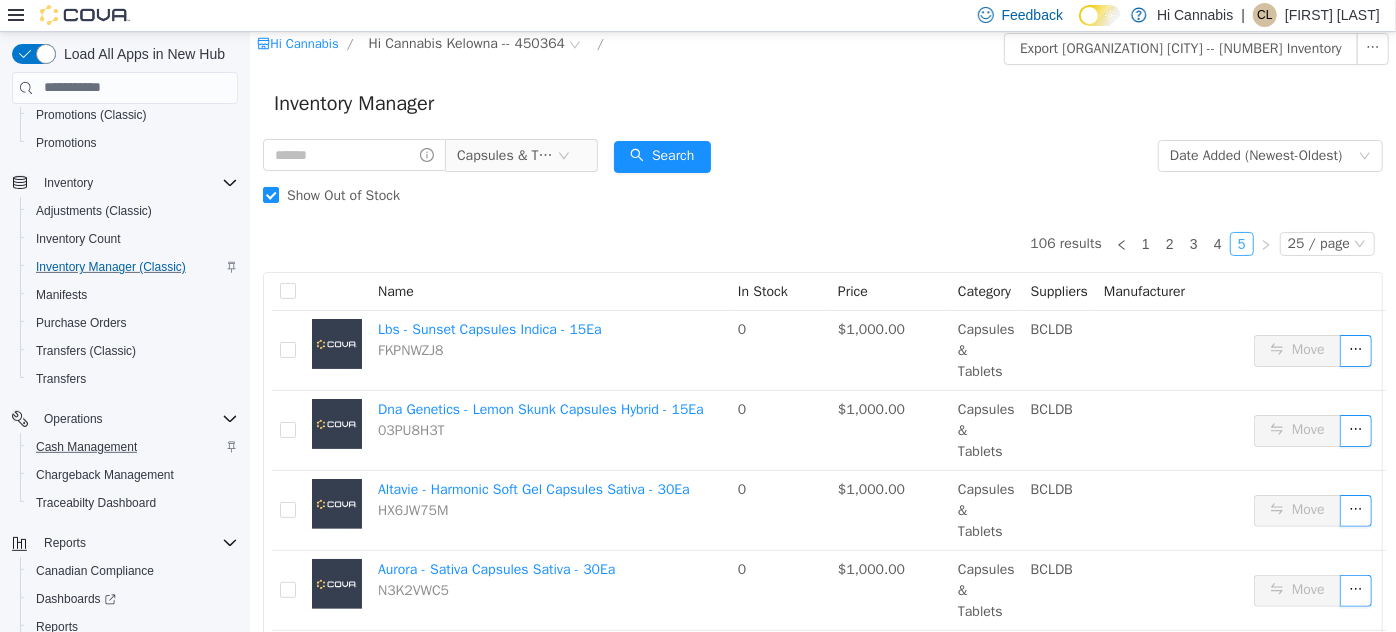 scroll, scrollTop: 0, scrollLeft: 0, axis: both 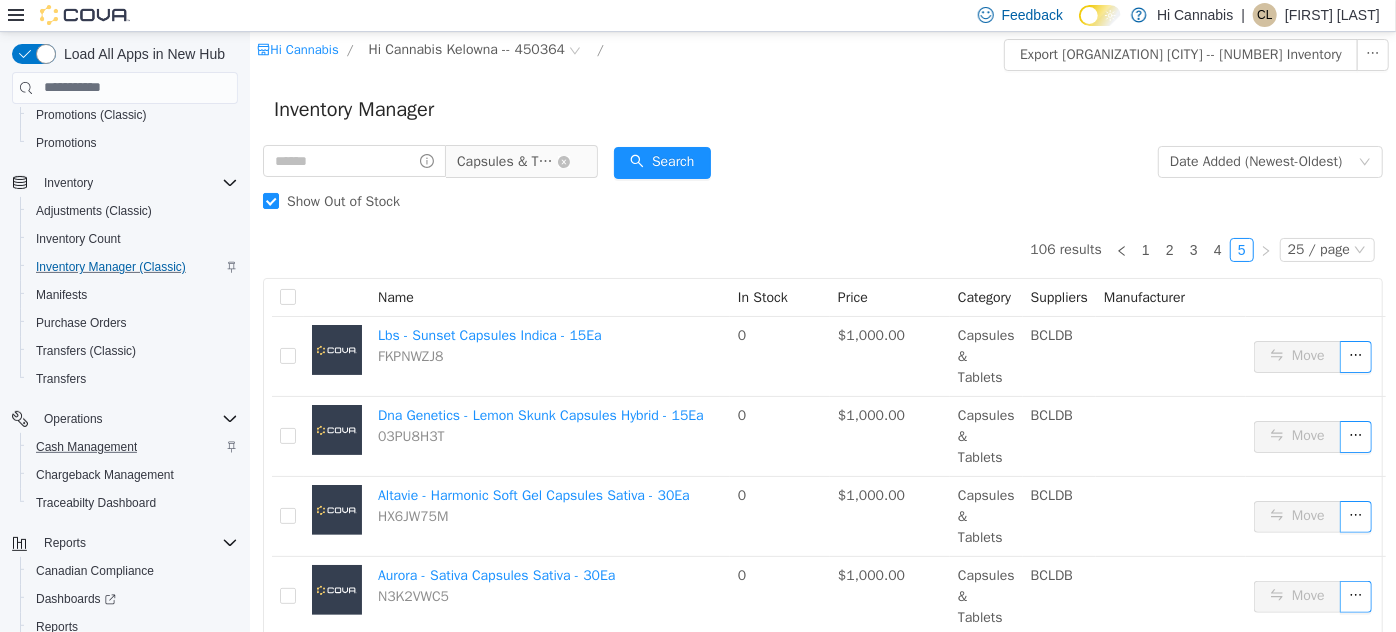 click on "Capsules & Tablets" at bounding box center [506, 161] 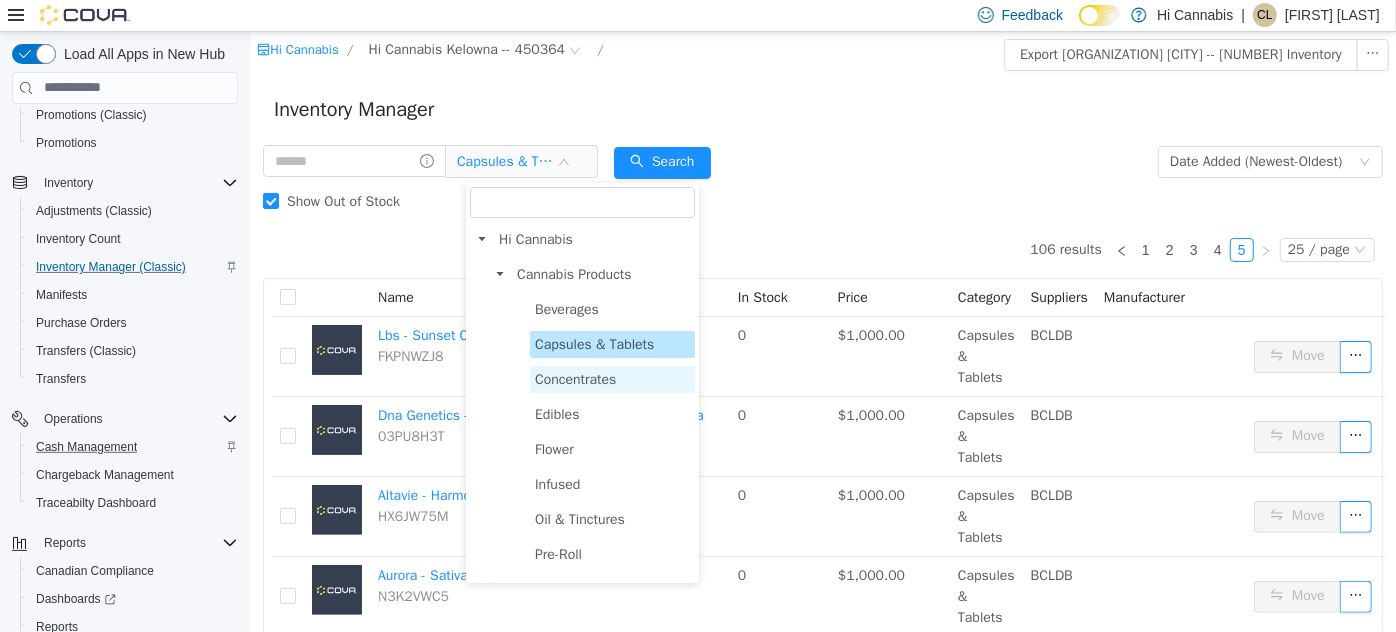 click on "Concentrates" at bounding box center (611, 378) 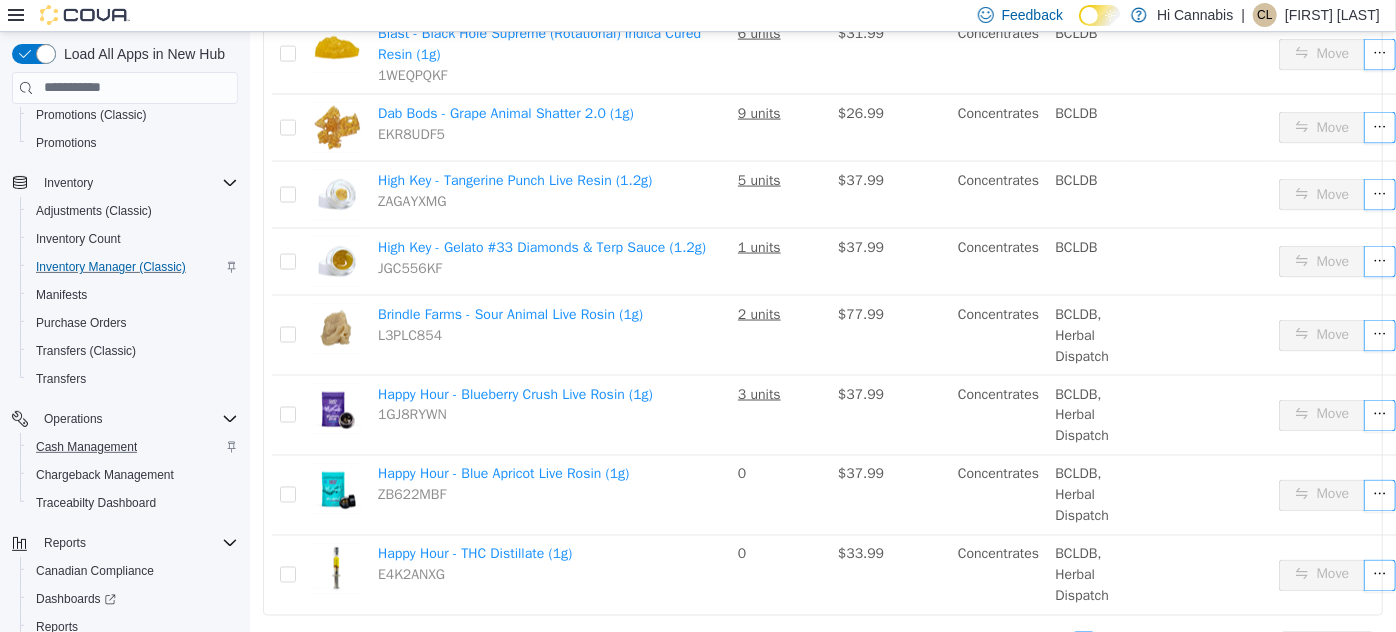 scroll, scrollTop: 1592, scrollLeft: 0, axis: vertical 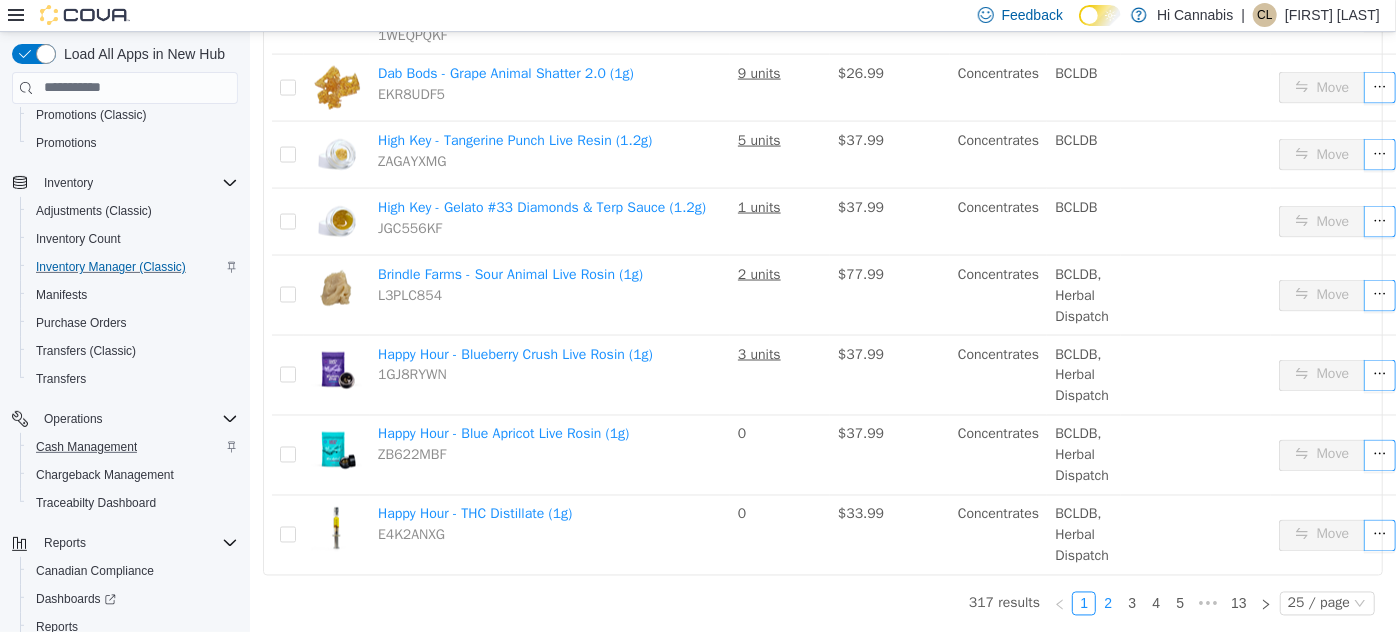 click on "2" at bounding box center [1107, 603] 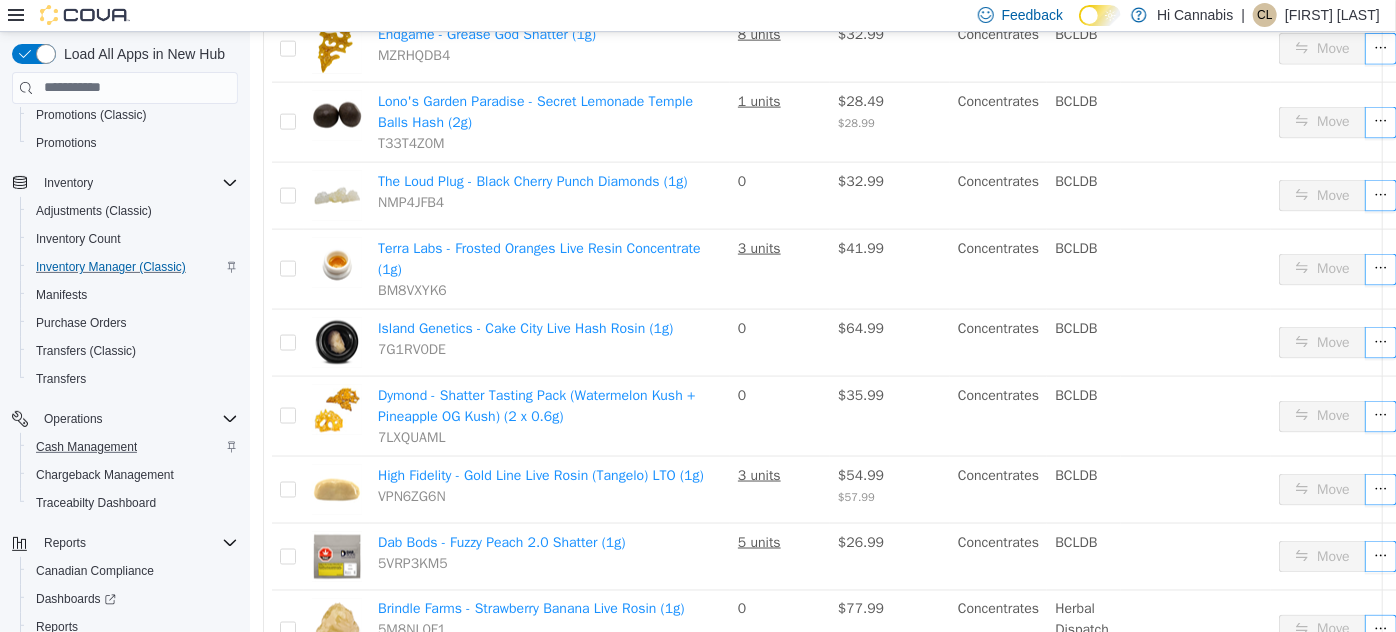scroll, scrollTop: 1293, scrollLeft: 0, axis: vertical 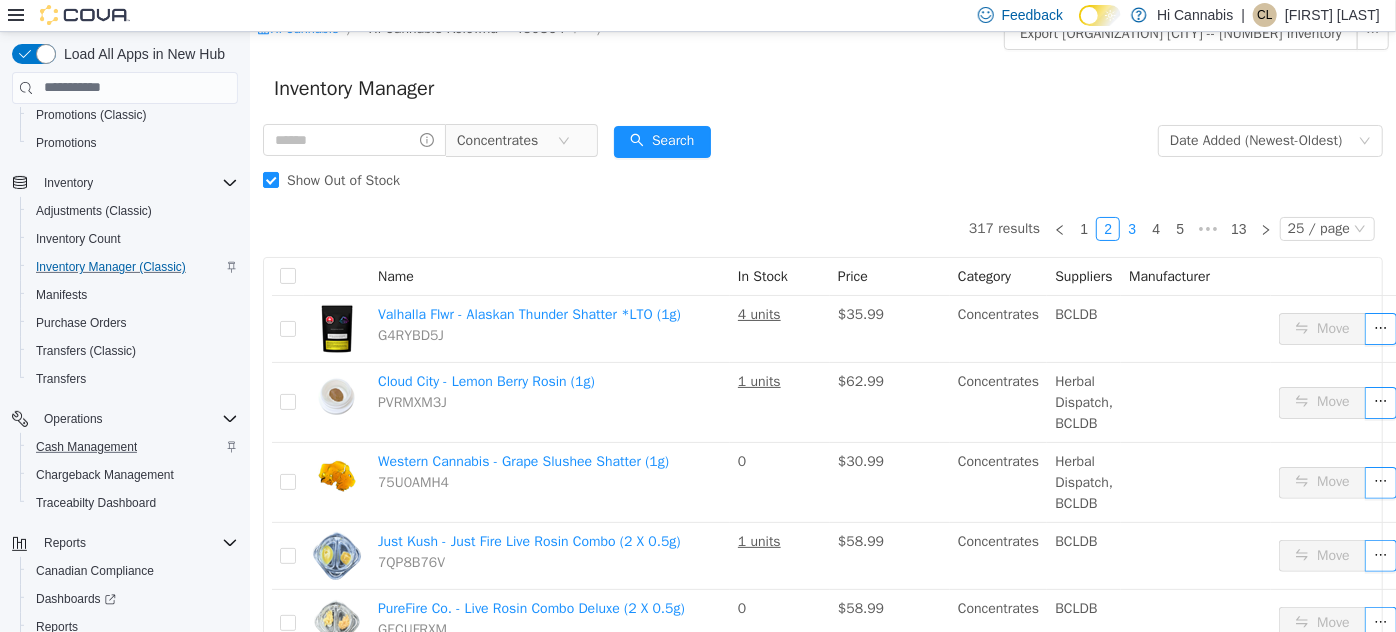 click on "3" at bounding box center (1131, 228) 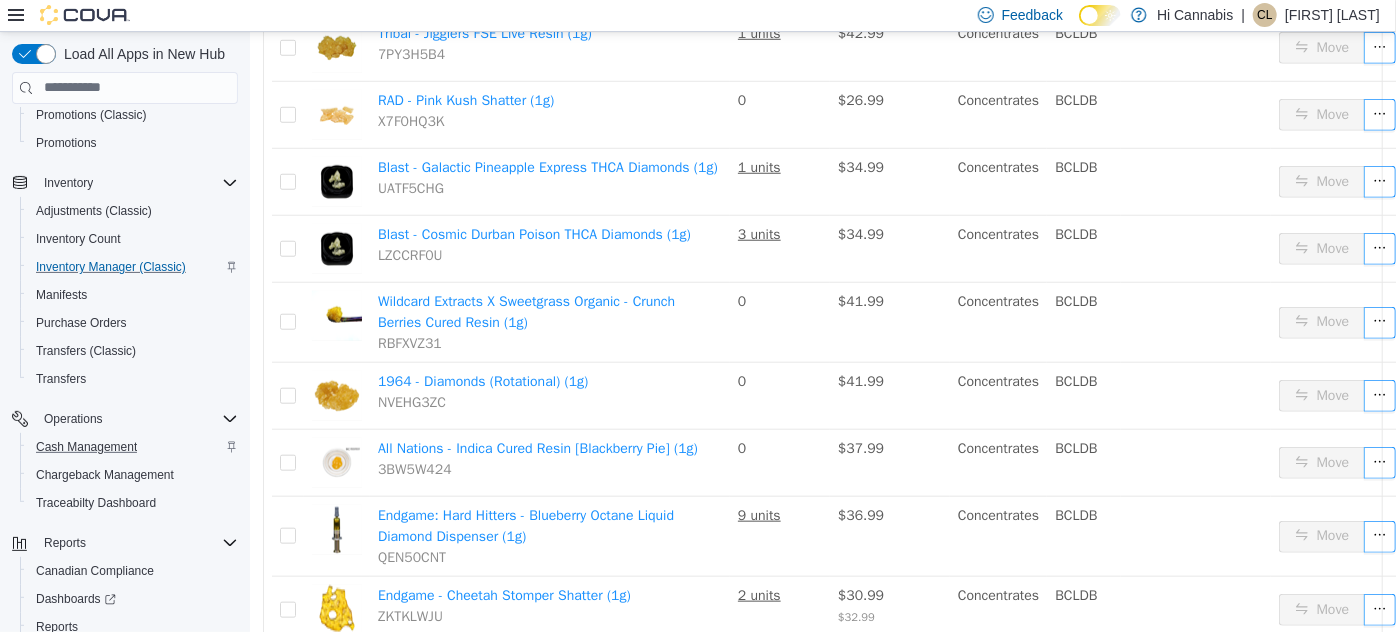 scroll, scrollTop: 839, scrollLeft: 0, axis: vertical 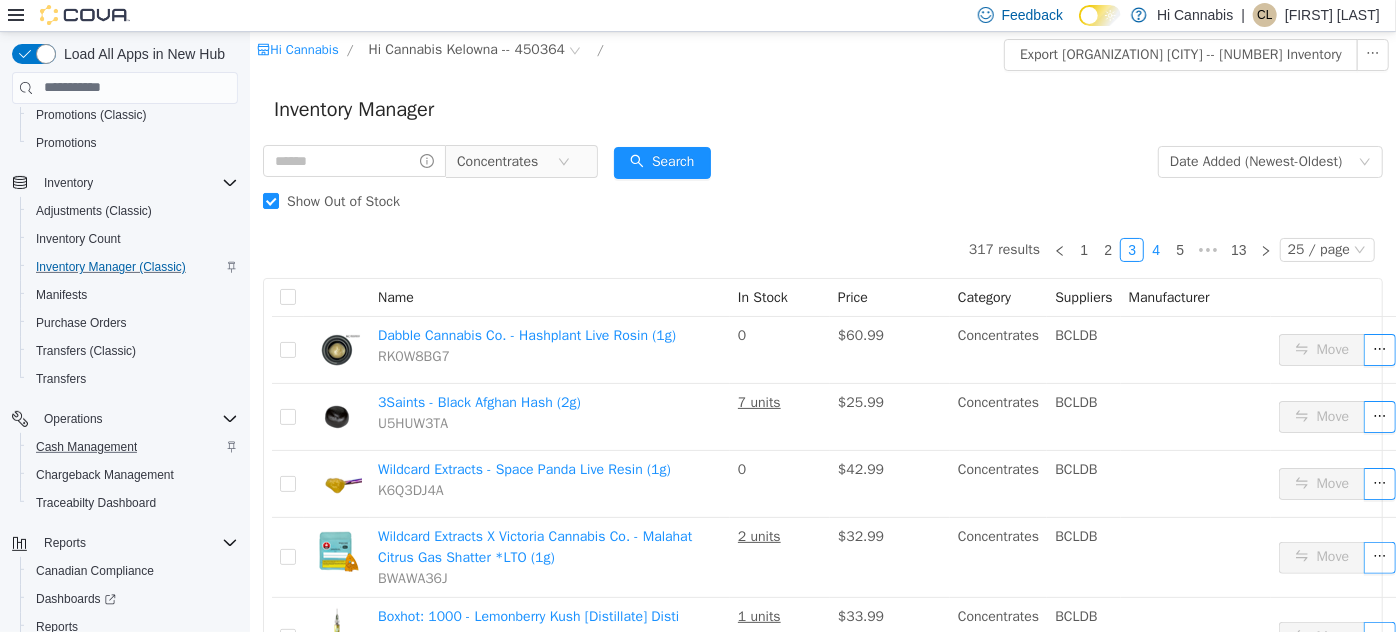 click on "4" at bounding box center [1155, 249] 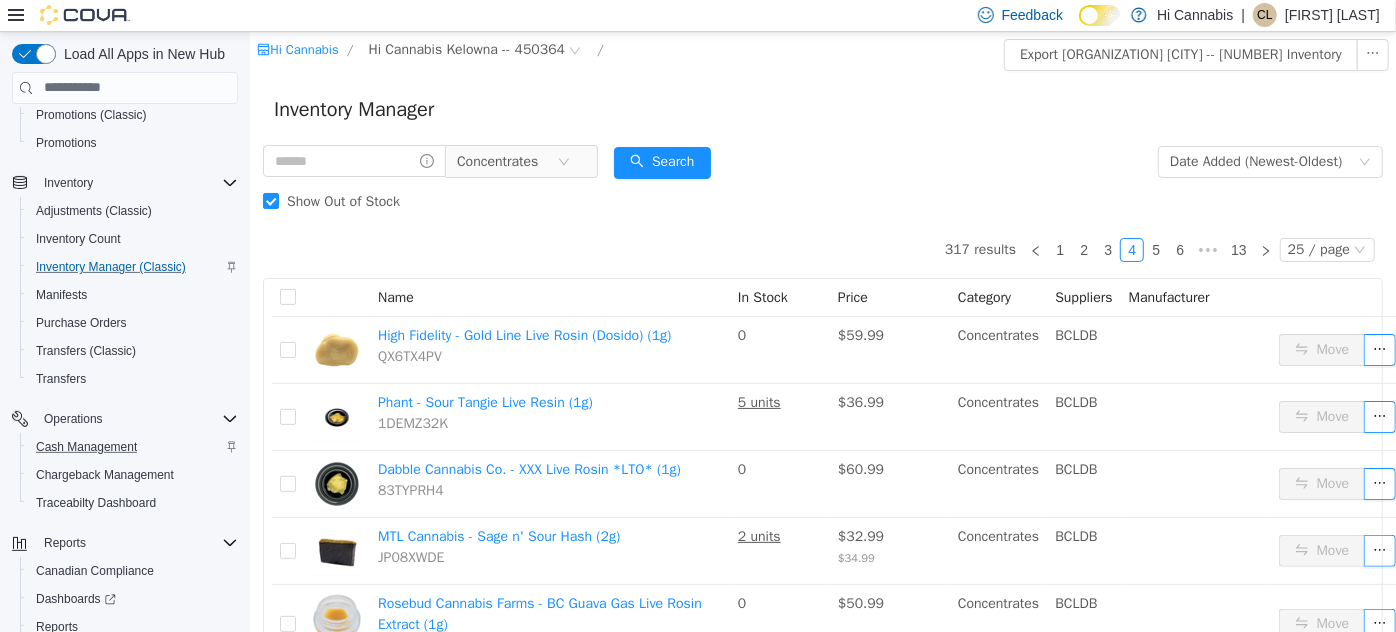 click on "Inventory Manager" at bounding box center [822, 109] 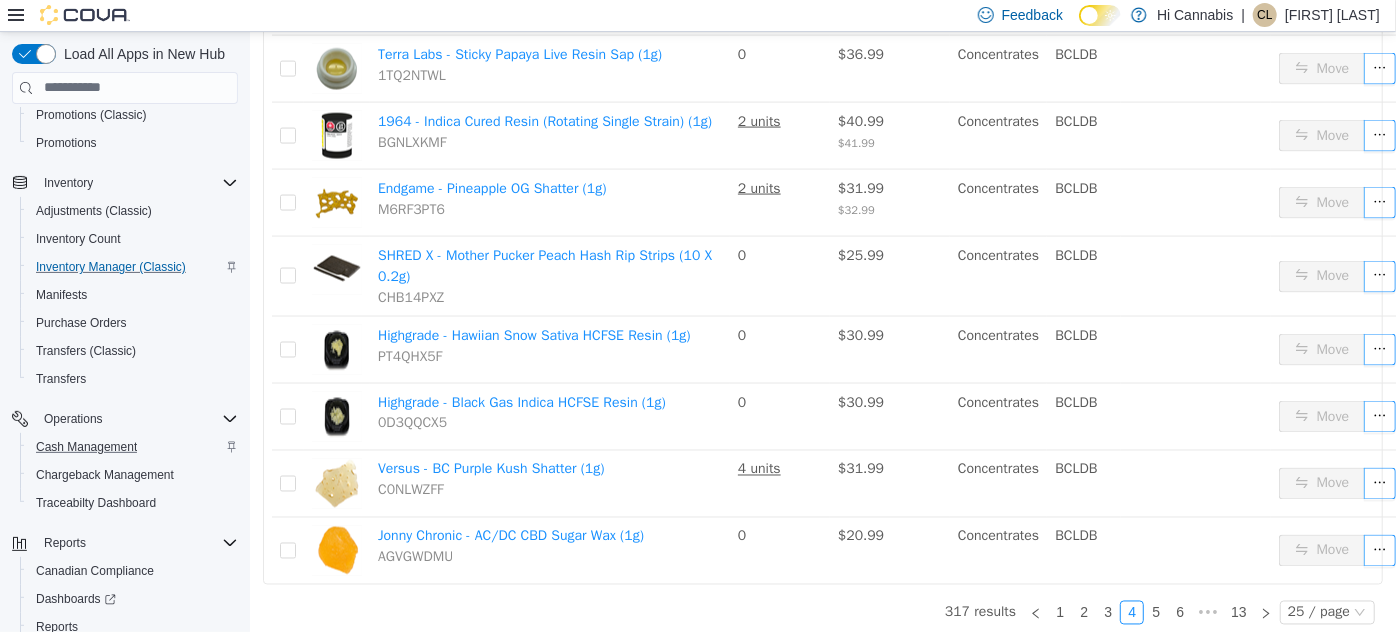 scroll, scrollTop: 1543, scrollLeft: 0, axis: vertical 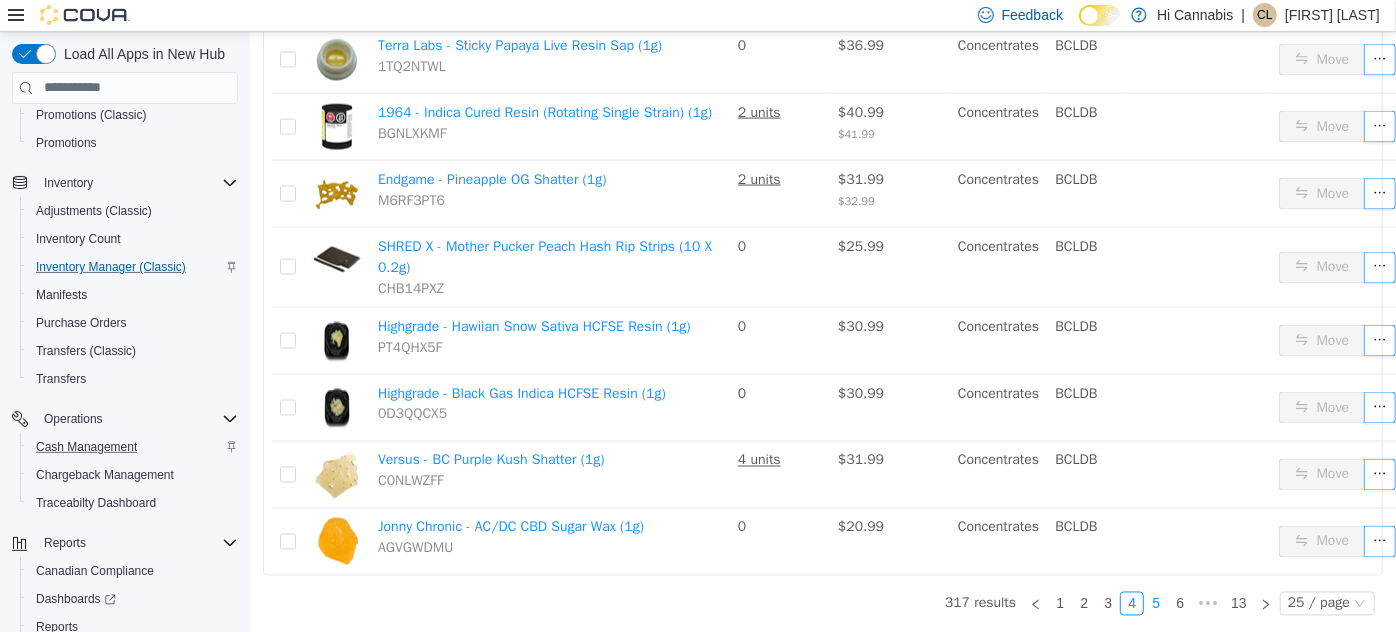 click on "5" at bounding box center (1155, 603) 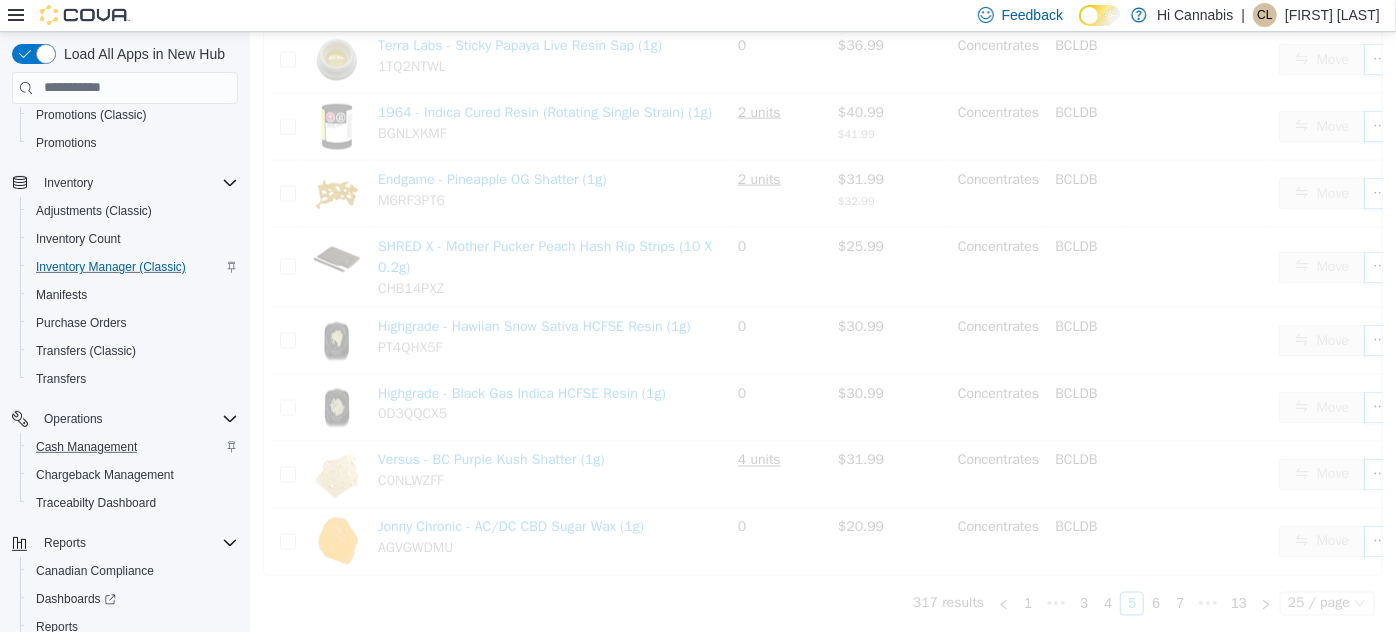 scroll, scrollTop: 1529, scrollLeft: 0, axis: vertical 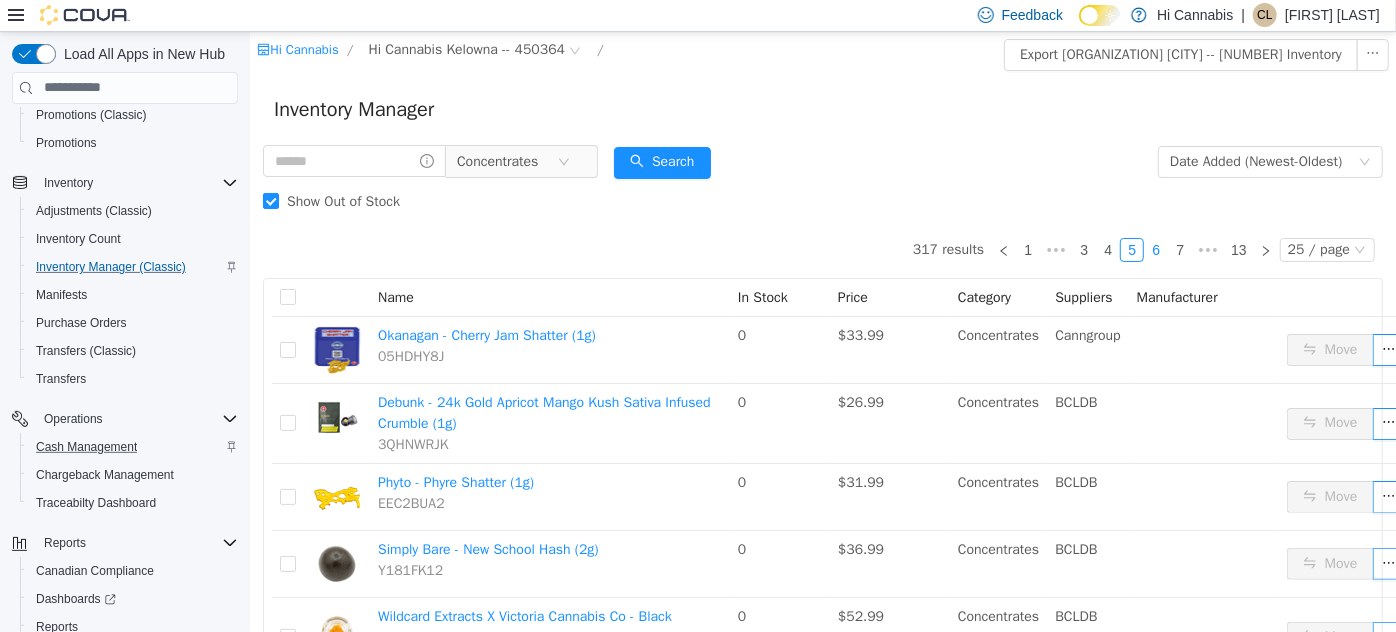 click on "6" at bounding box center (1155, 249) 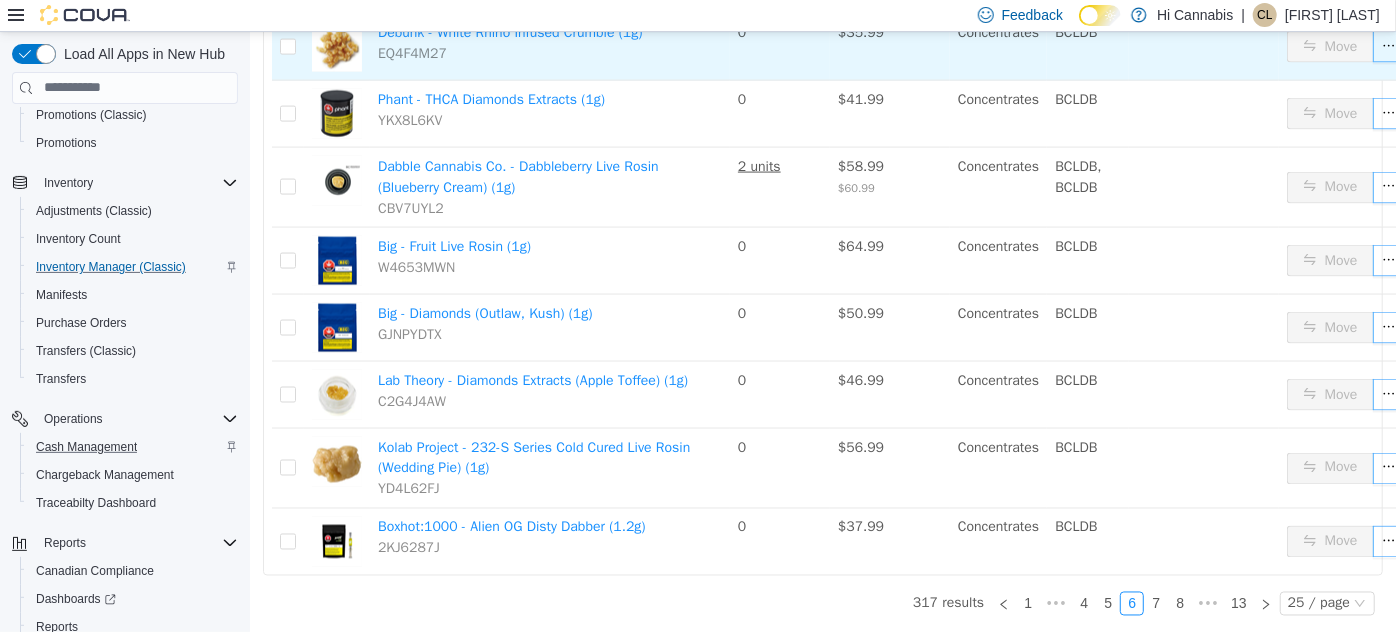 scroll, scrollTop: 1514, scrollLeft: 0, axis: vertical 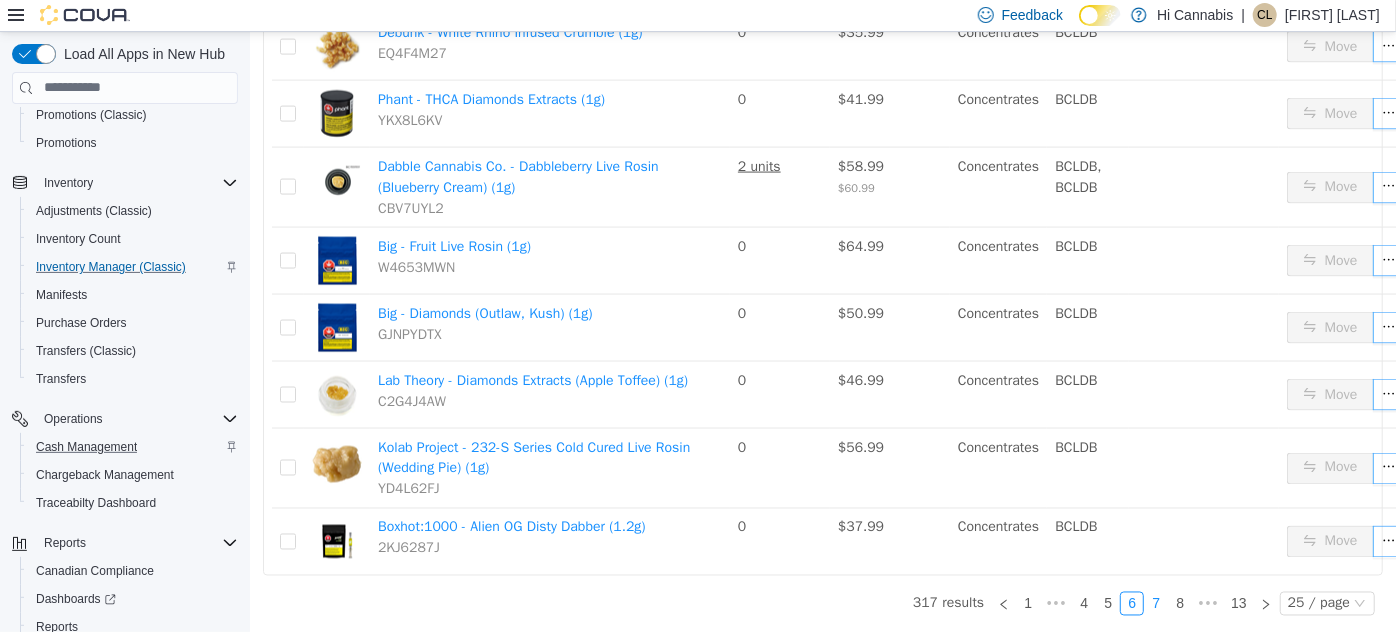 click on "7" at bounding box center (1155, 603) 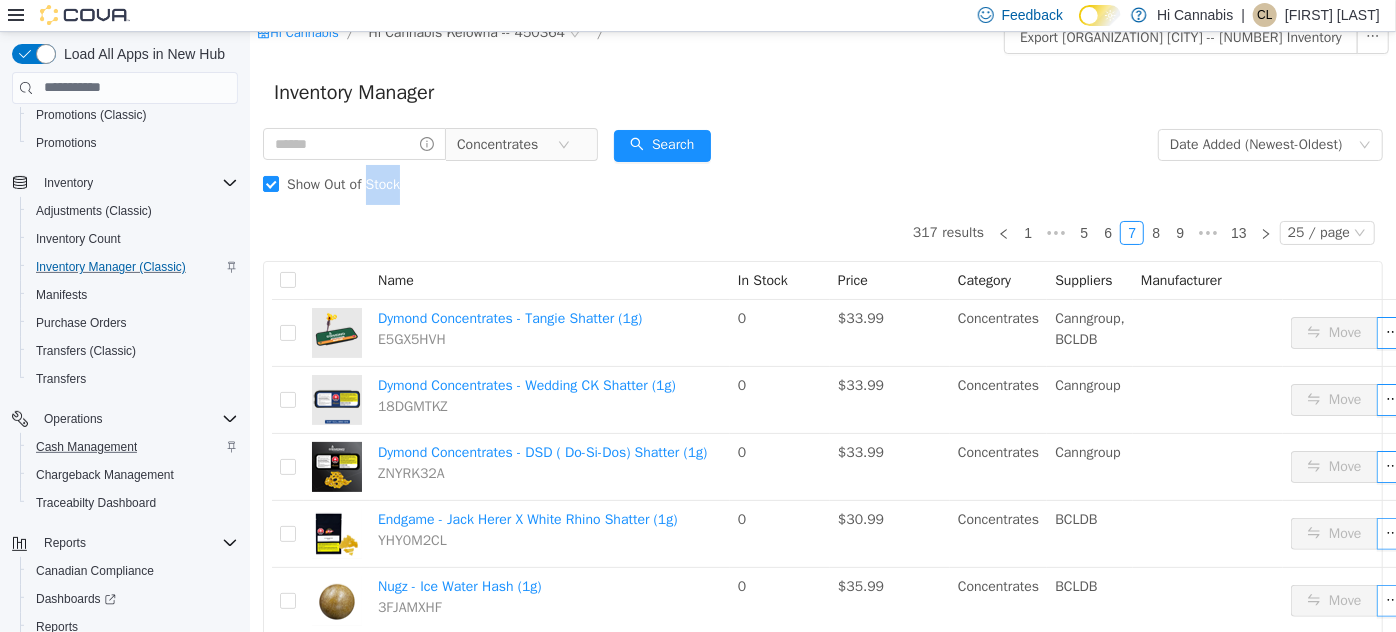 scroll, scrollTop: 0, scrollLeft: 0, axis: both 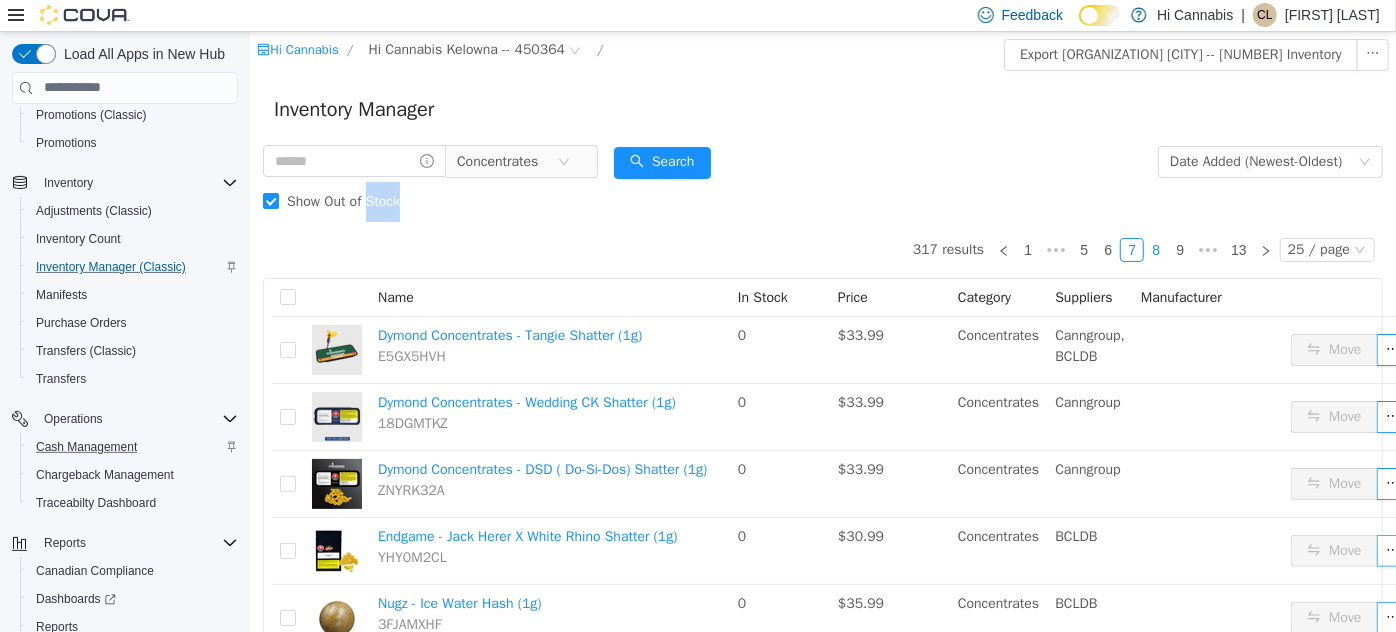 click on "8" at bounding box center [1155, 249] 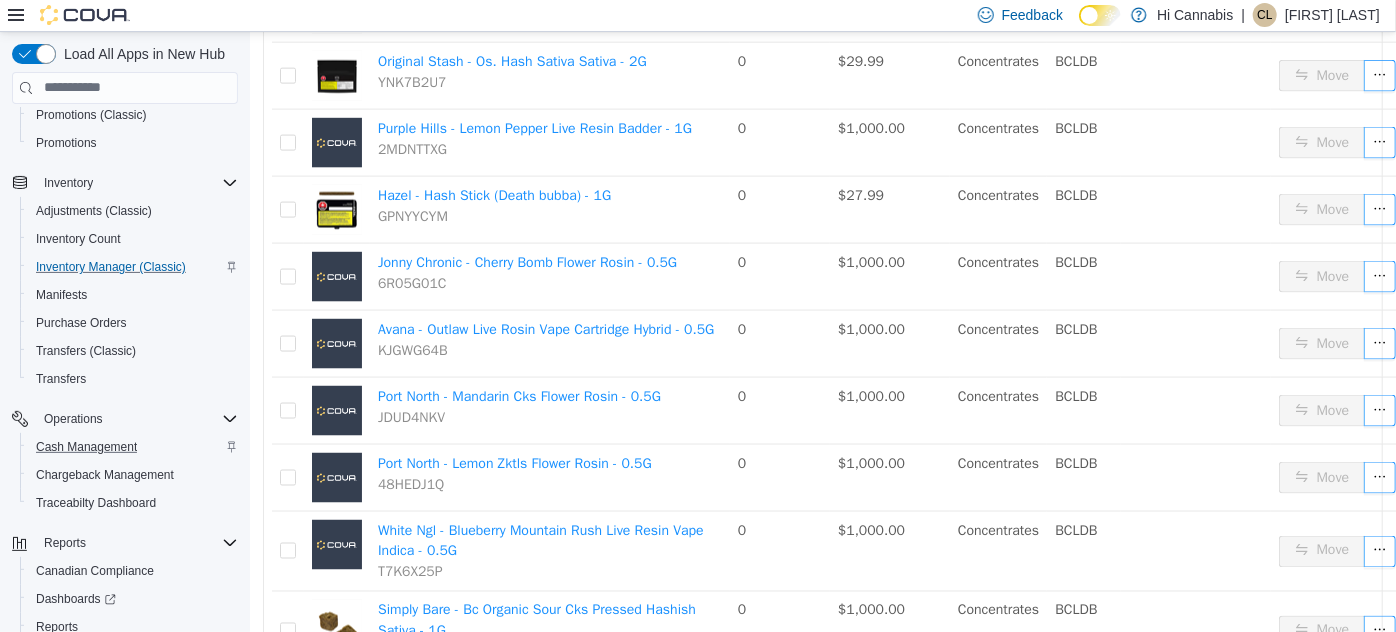 scroll, scrollTop: 1540, scrollLeft: 0, axis: vertical 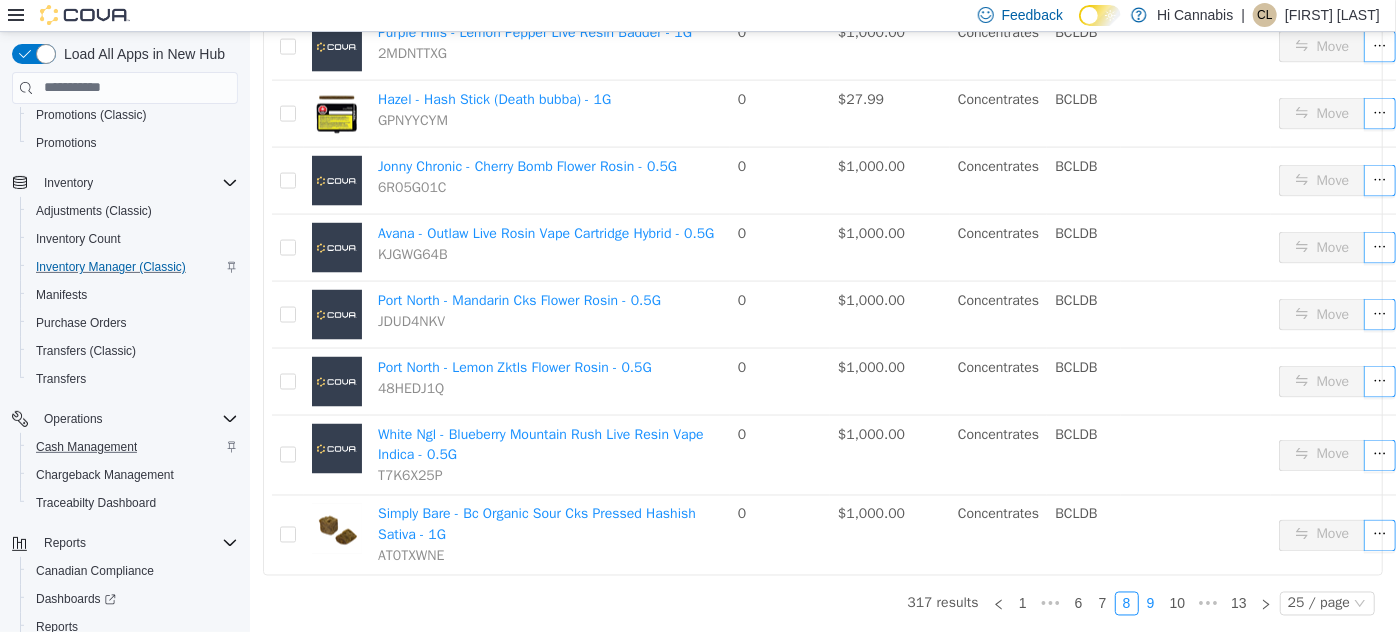 click on "9" at bounding box center (1150, 603) 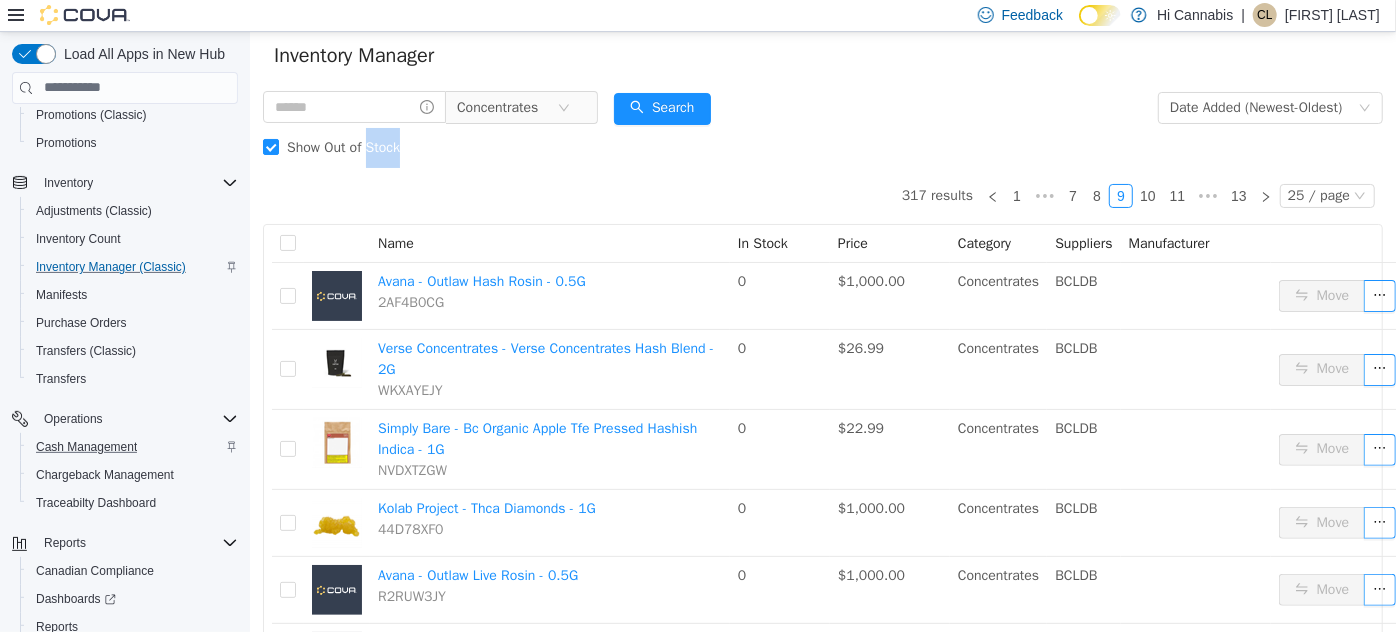 scroll, scrollTop: 0, scrollLeft: 0, axis: both 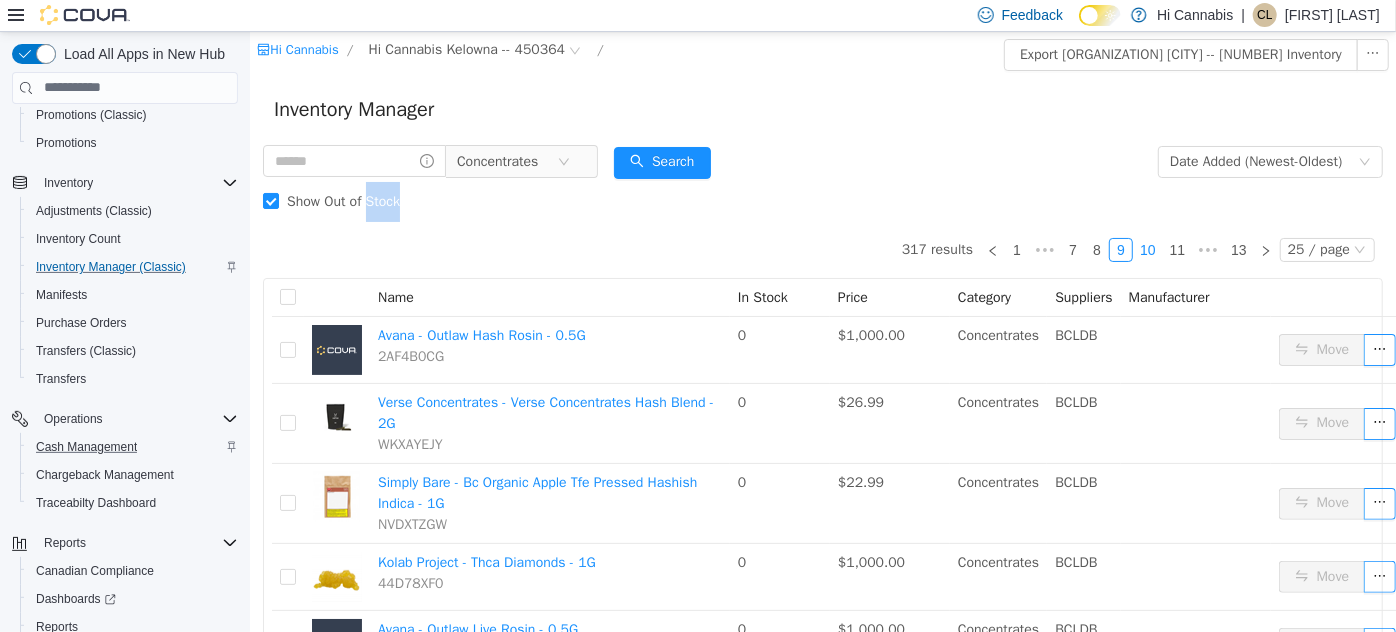 click on "10" at bounding box center [1147, 249] 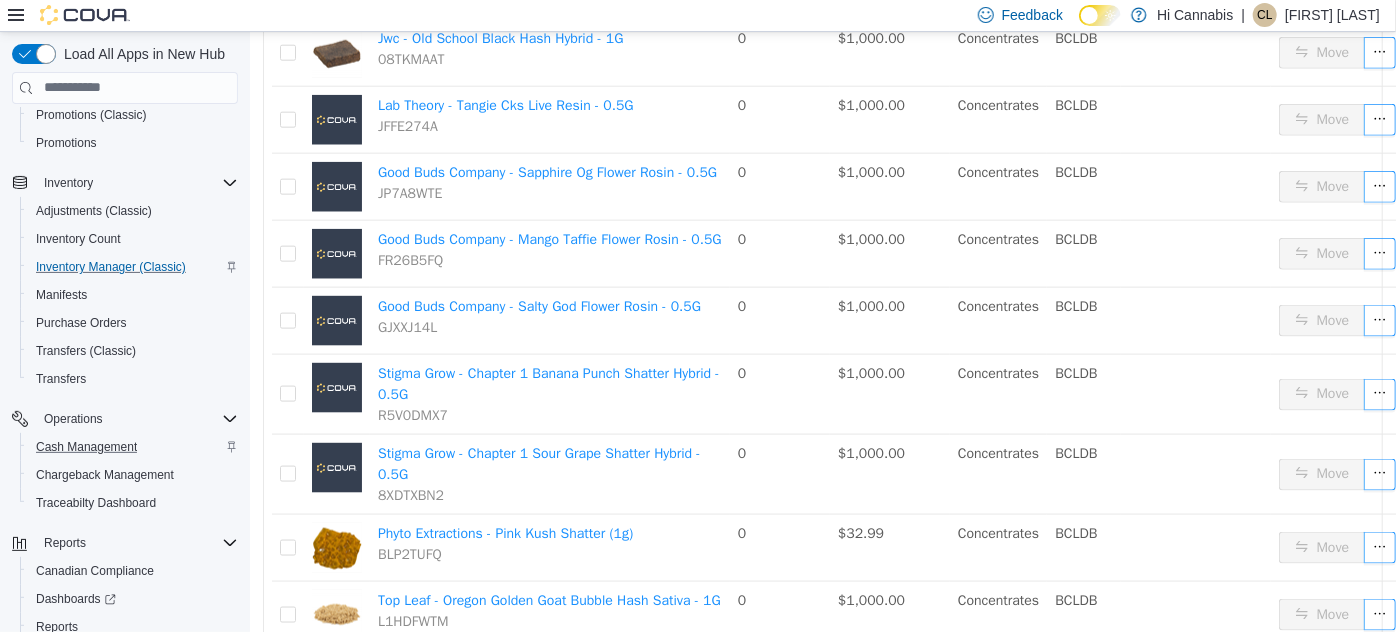 scroll, scrollTop: 1501, scrollLeft: 0, axis: vertical 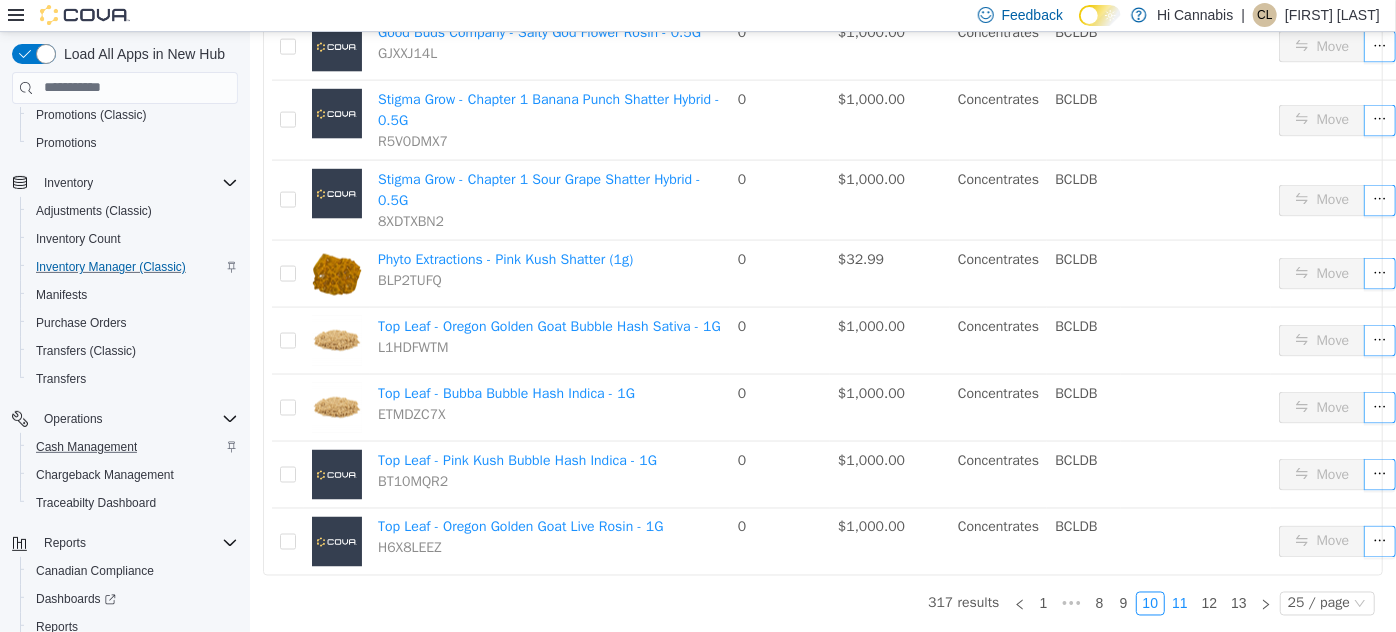 click on "11" at bounding box center (1179, 603) 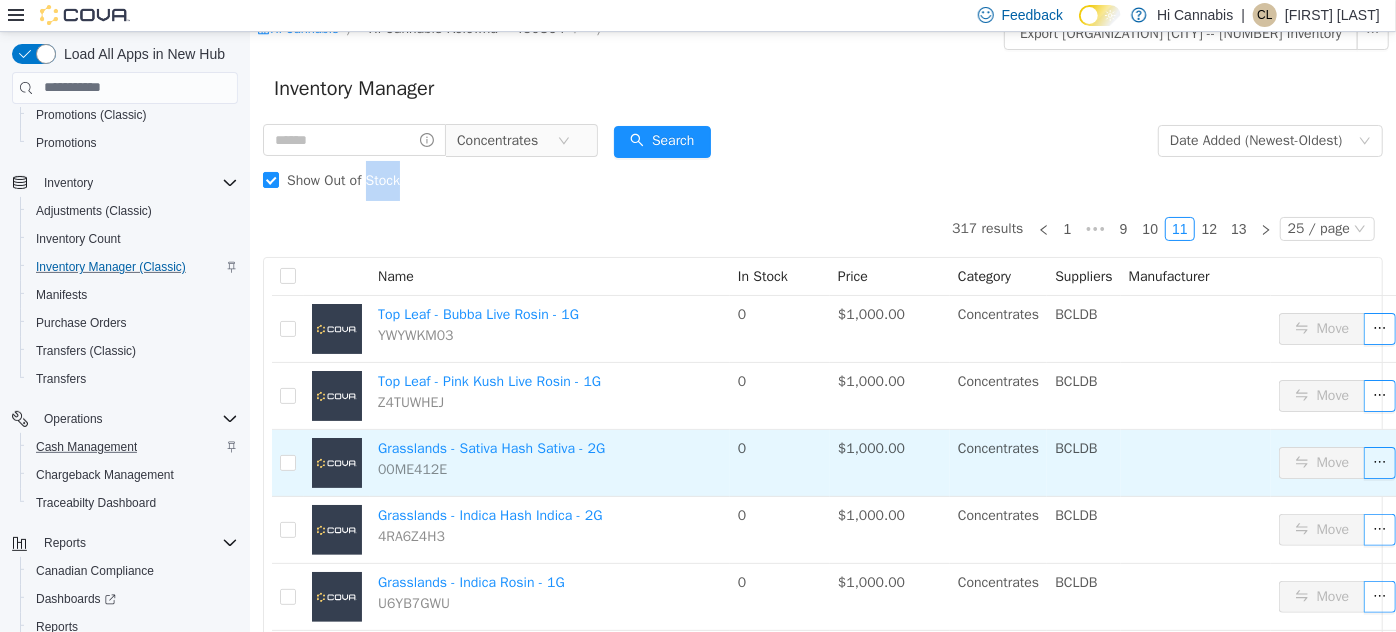scroll, scrollTop: 0, scrollLeft: 0, axis: both 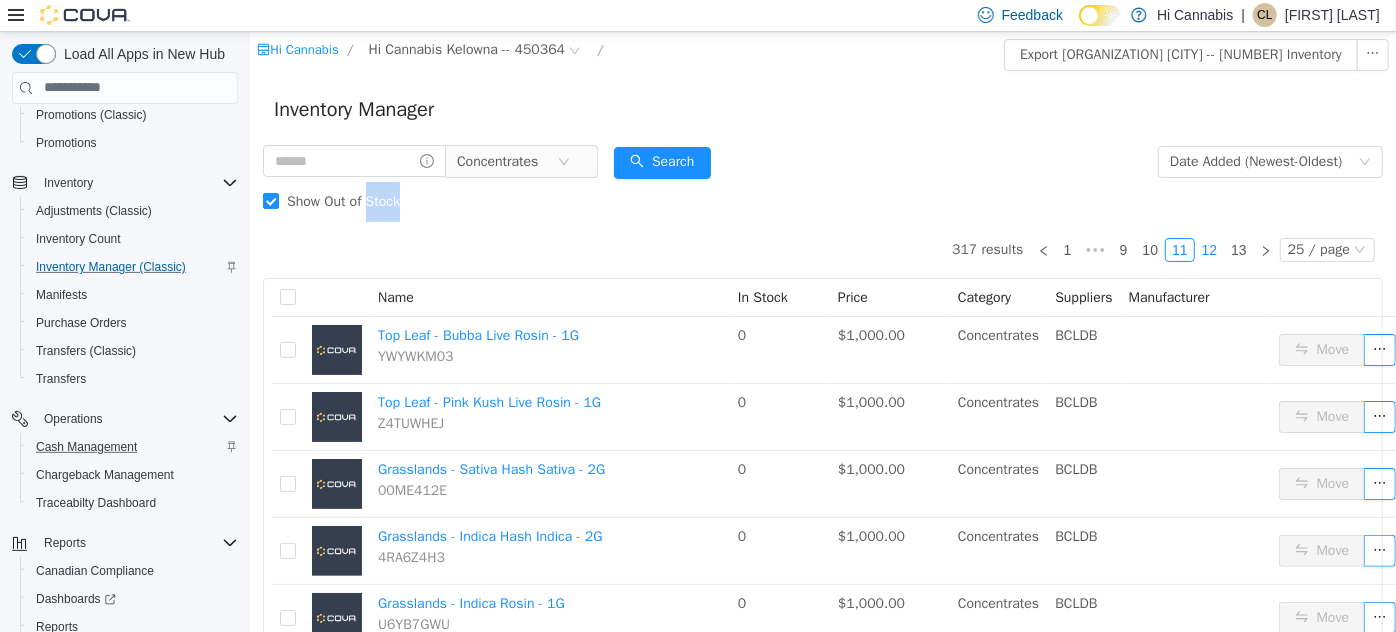 click on "12" at bounding box center (1209, 249) 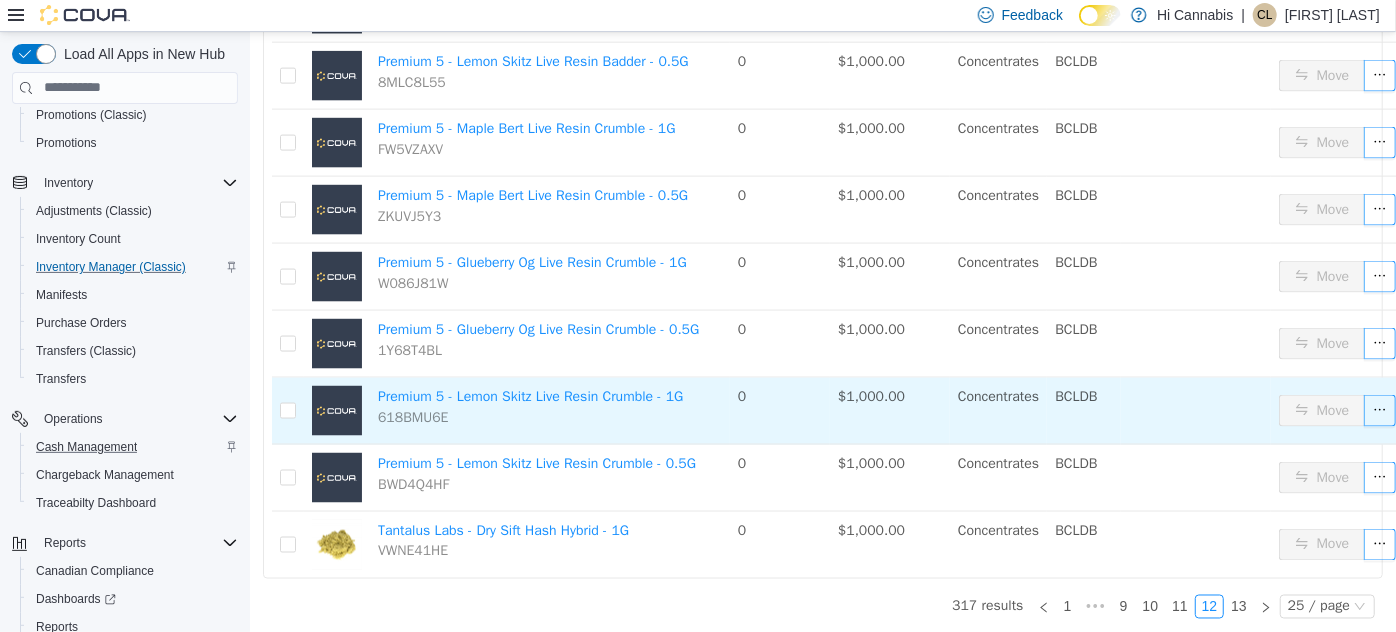 scroll, scrollTop: 1423, scrollLeft: 0, axis: vertical 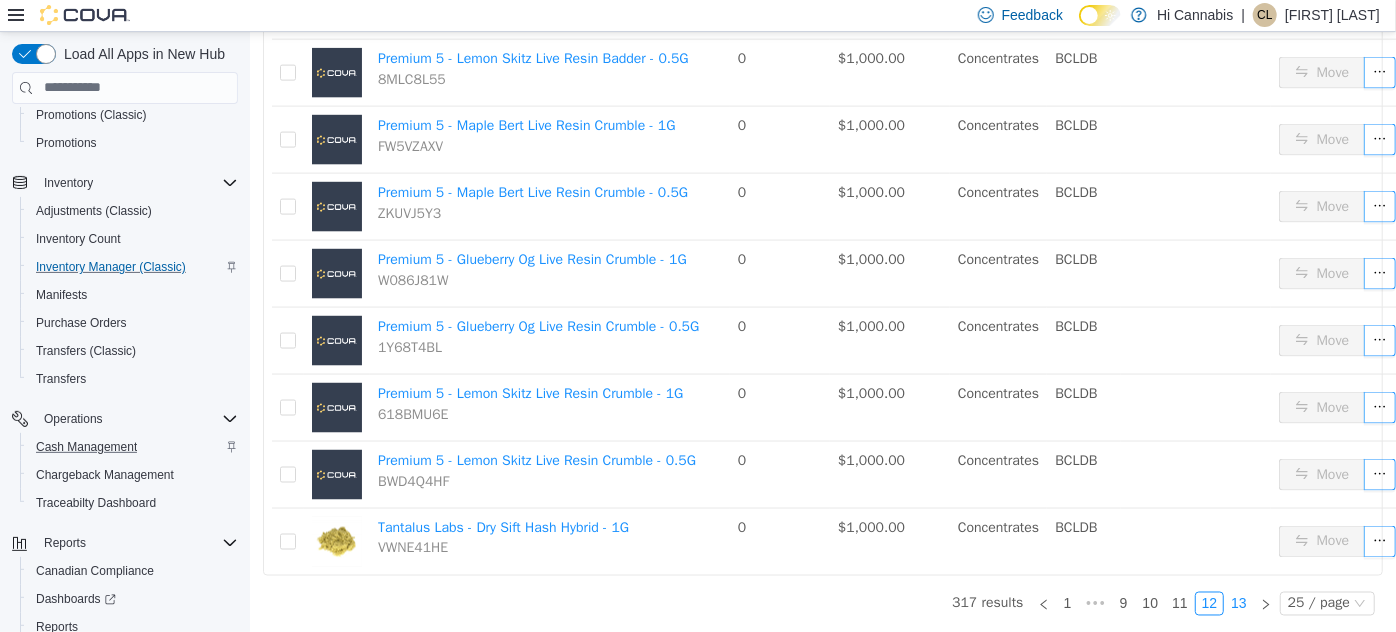 click on "13" at bounding box center (1238, 603) 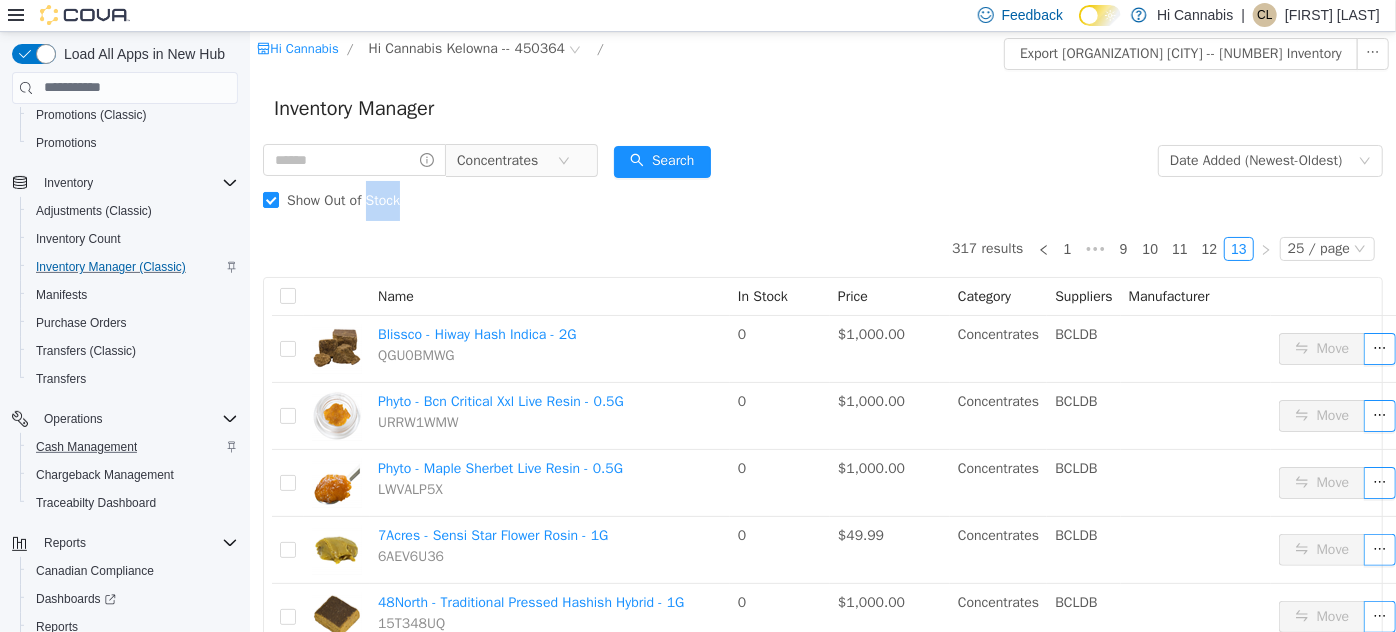 scroll, scrollTop: 0, scrollLeft: 0, axis: both 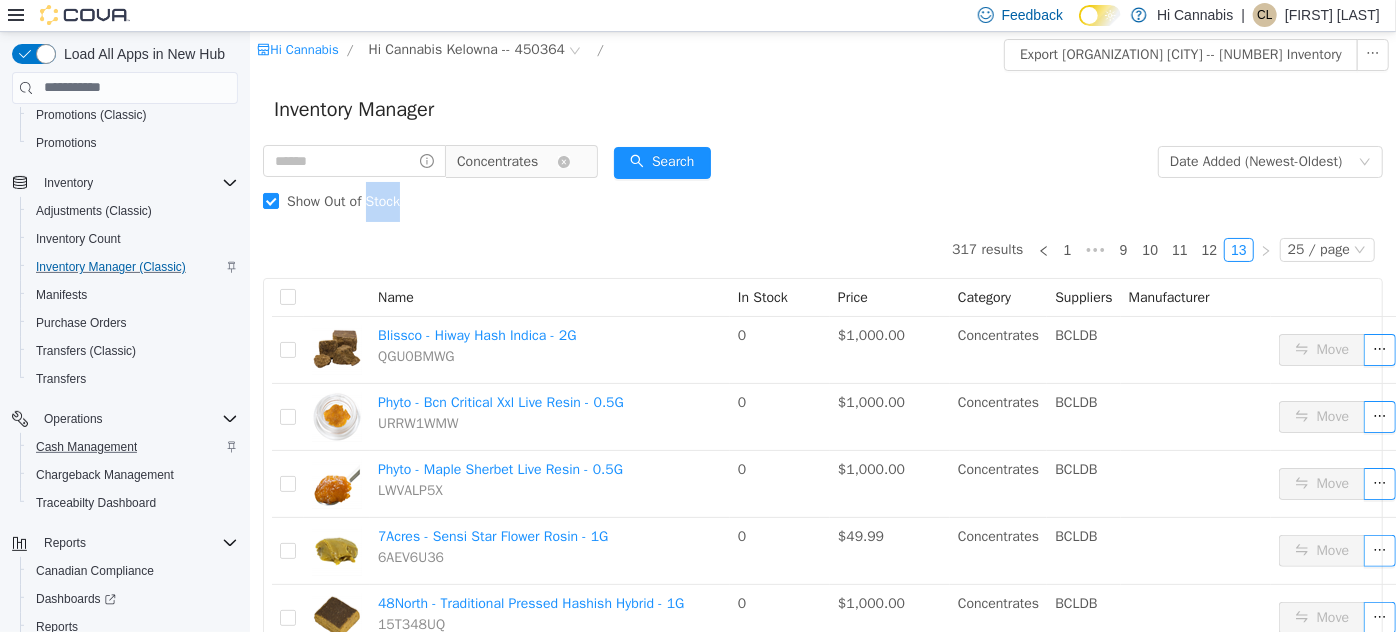click on "Concentrates" at bounding box center (496, 161) 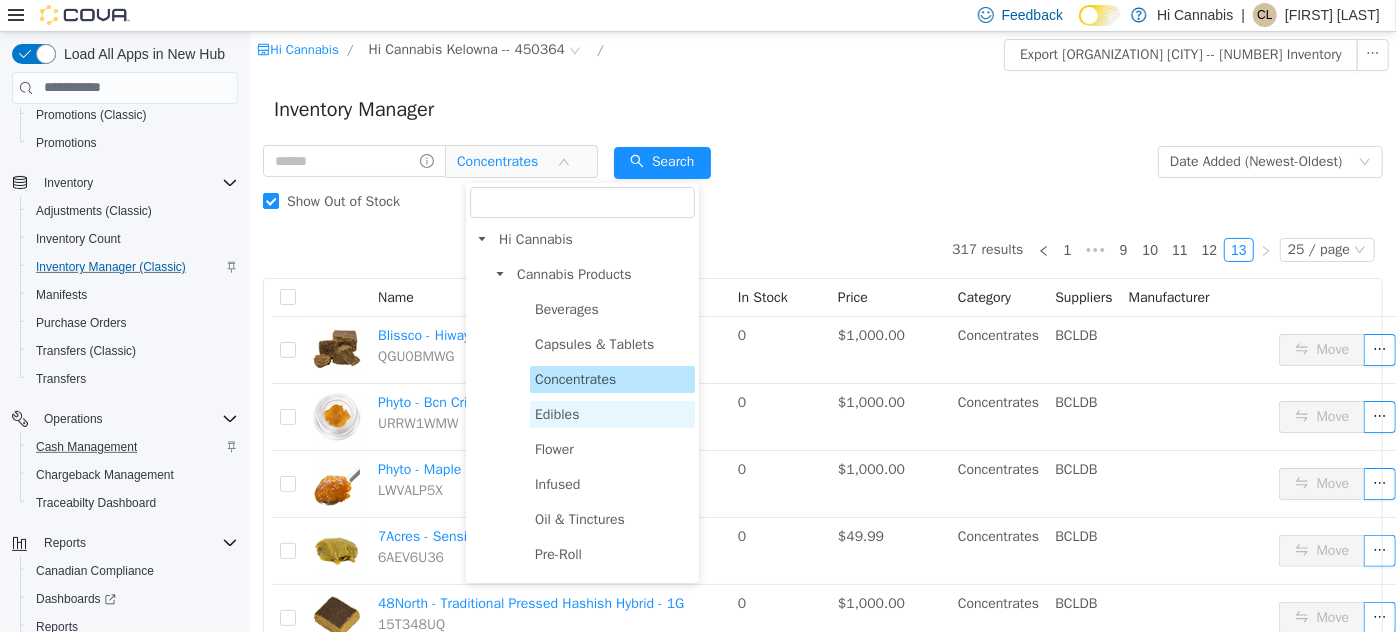 click on "Edibles" at bounding box center (556, 413) 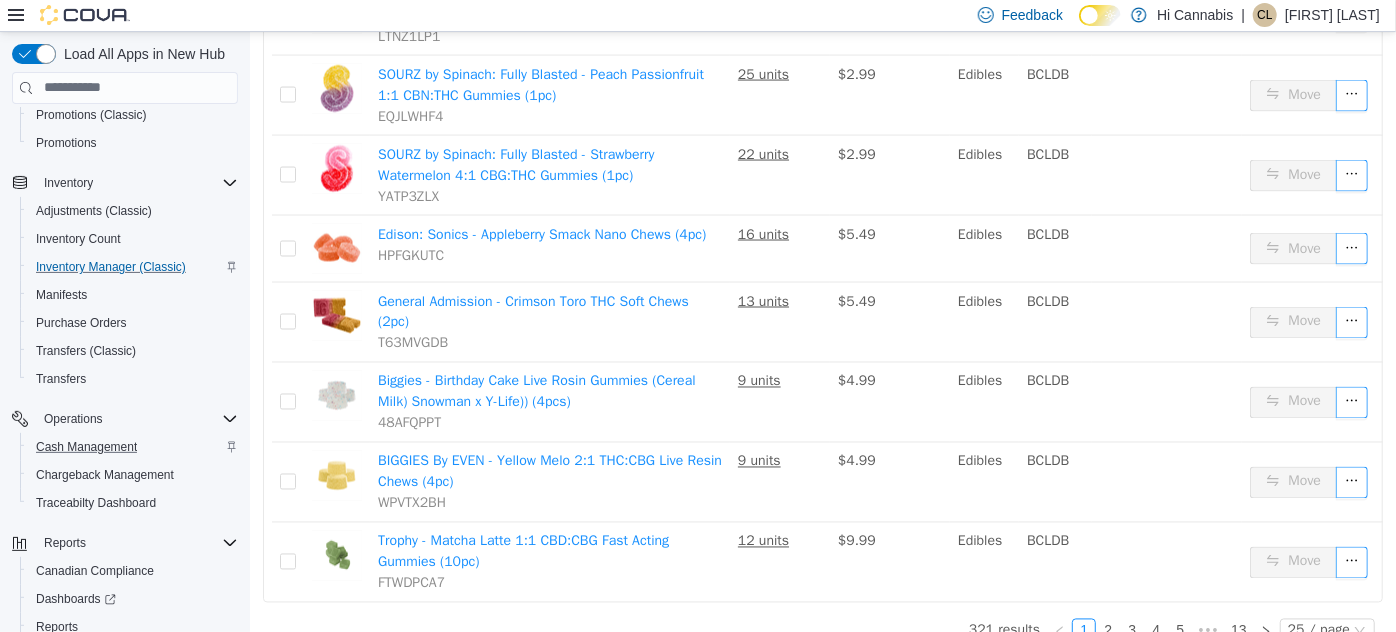 scroll, scrollTop: 1683, scrollLeft: 0, axis: vertical 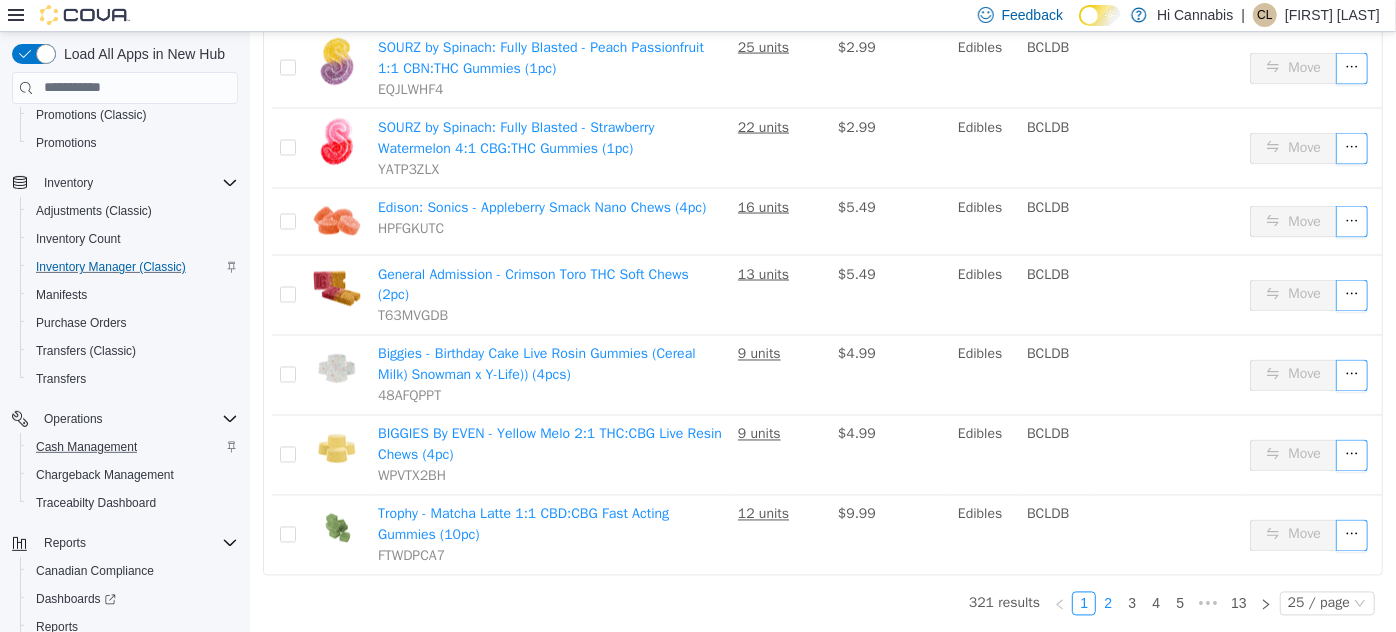 click on "2" at bounding box center [1107, 603] 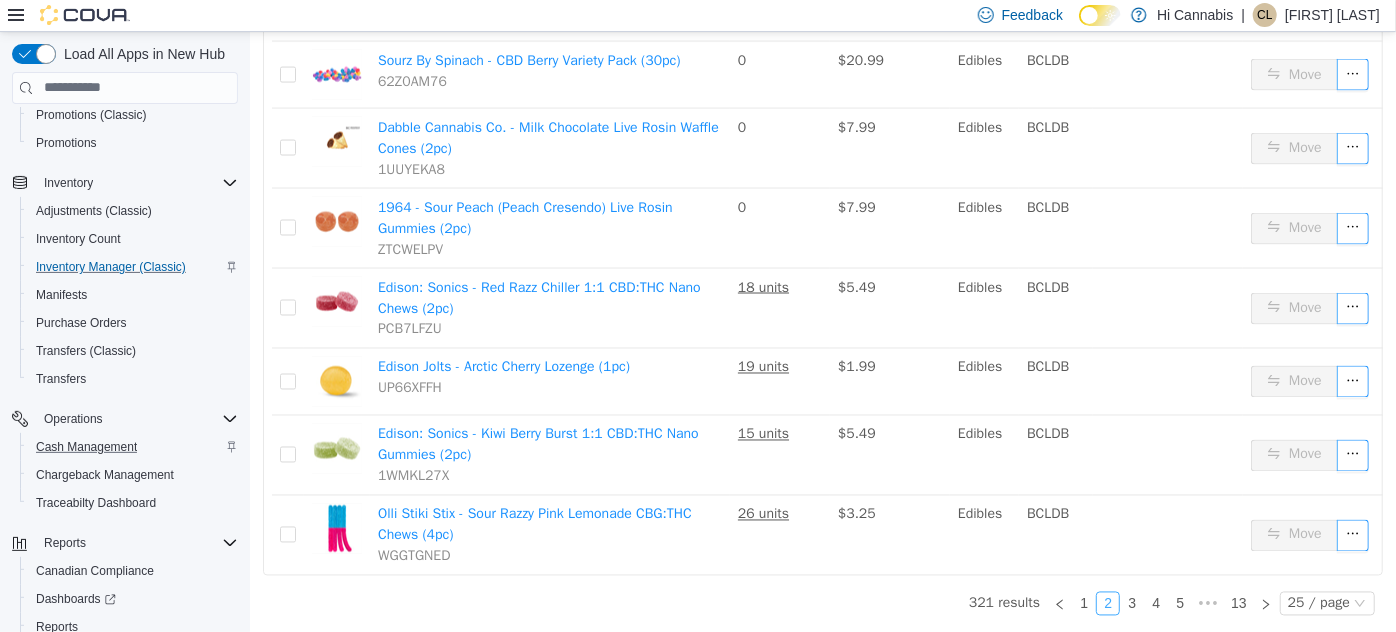 scroll, scrollTop: 1618, scrollLeft: 0, axis: vertical 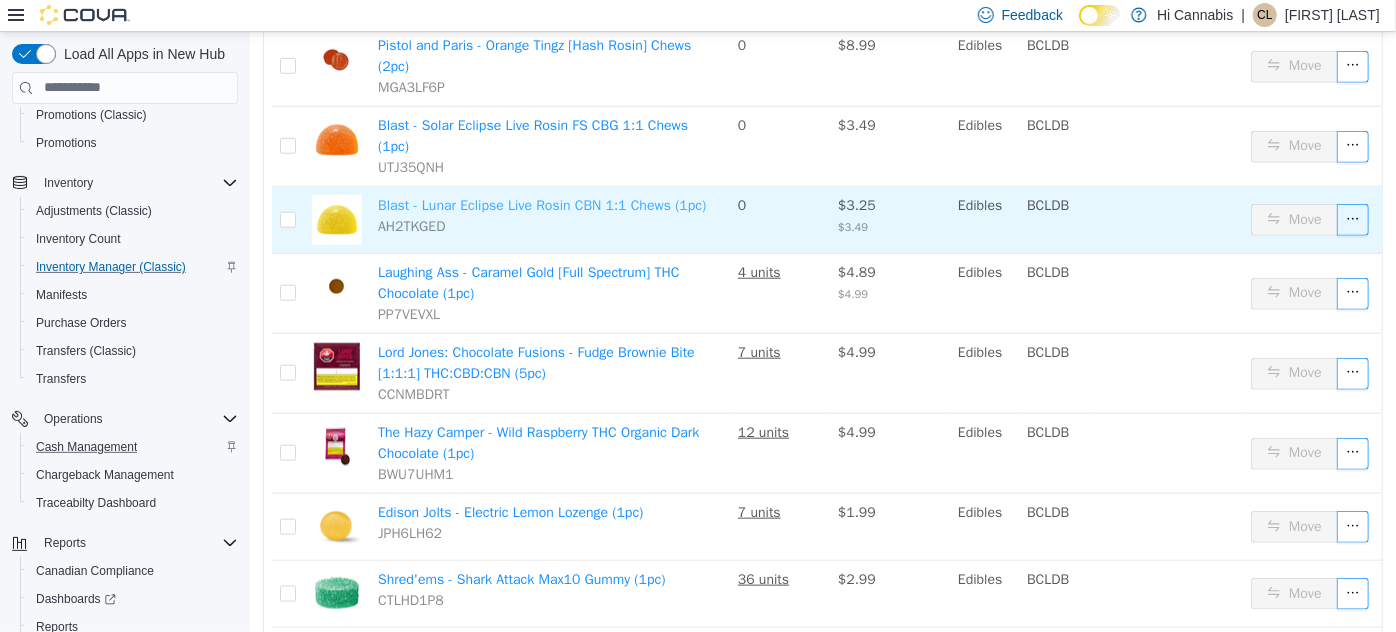 click on "Blast - Lunar Eclipse Live Rosin CBN 1:1 Chews (1pc)" at bounding box center (541, 204) 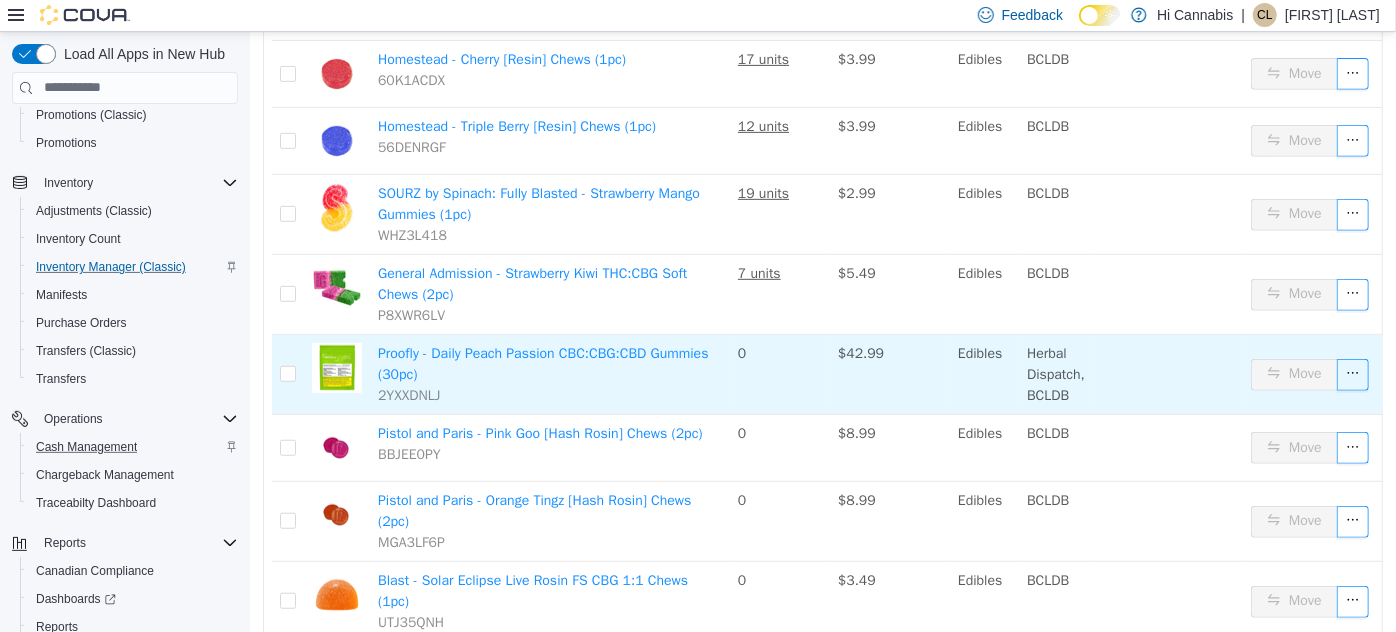 scroll, scrollTop: 345, scrollLeft: 0, axis: vertical 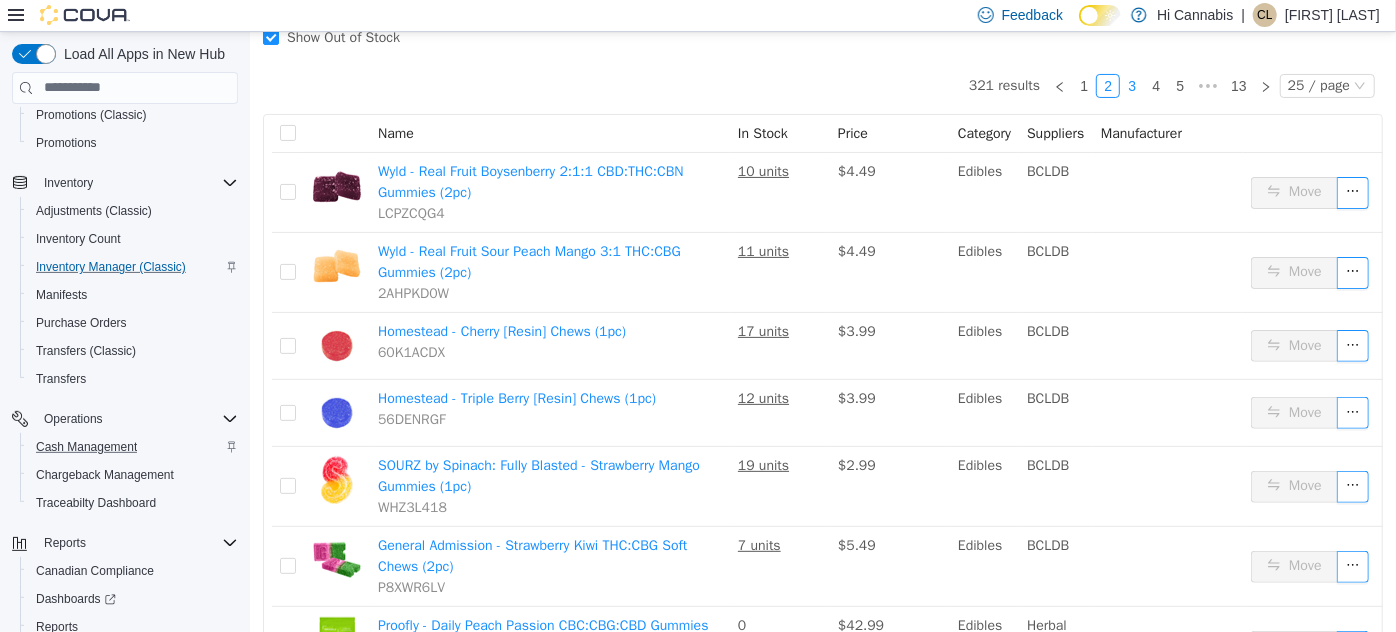 click on "3" at bounding box center [1131, 85] 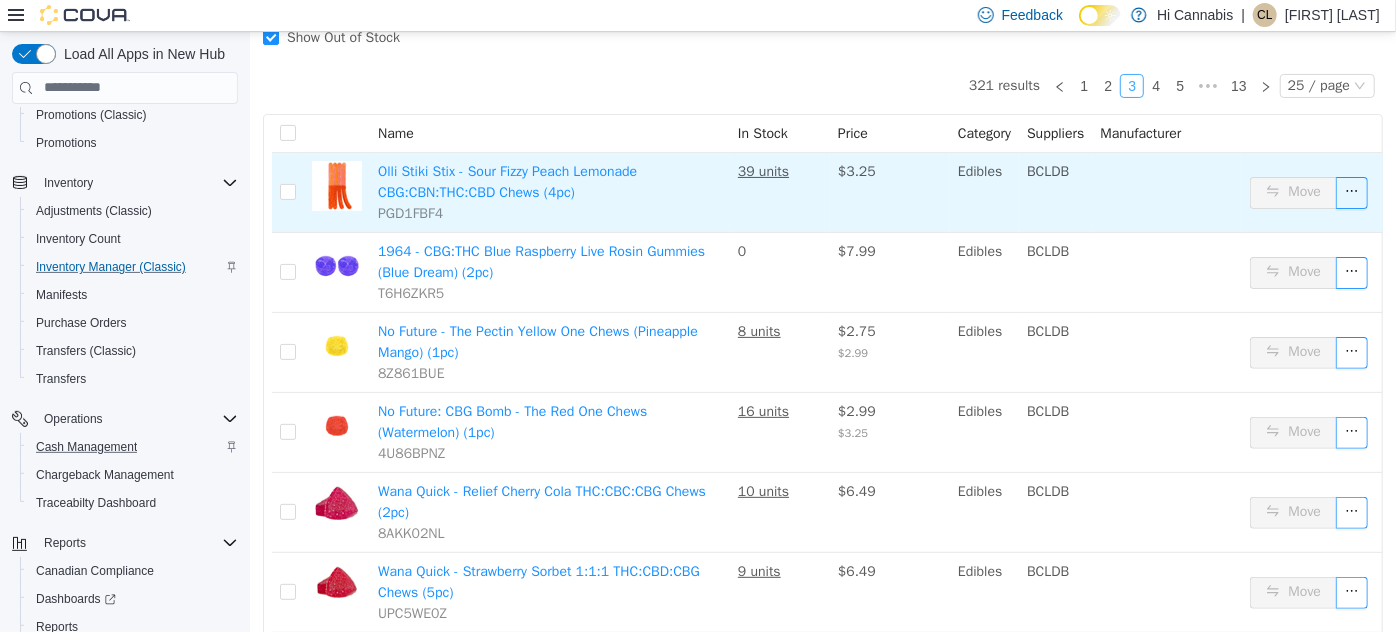 scroll, scrollTop: 345, scrollLeft: 0, axis: vertical 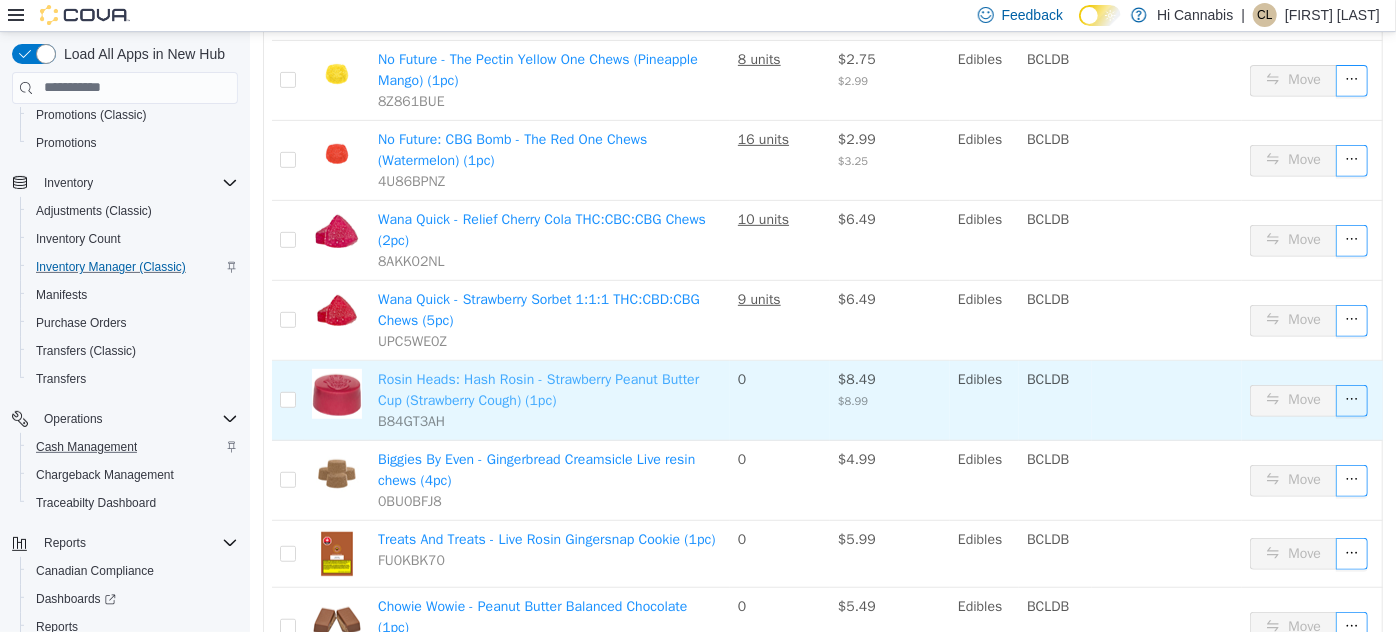 click on "Rosin Heads: Hash Rosin - Strawberry Peanut Butter Cup (Strawberry Cough) (1pc)" at bounding box center (537, 389) 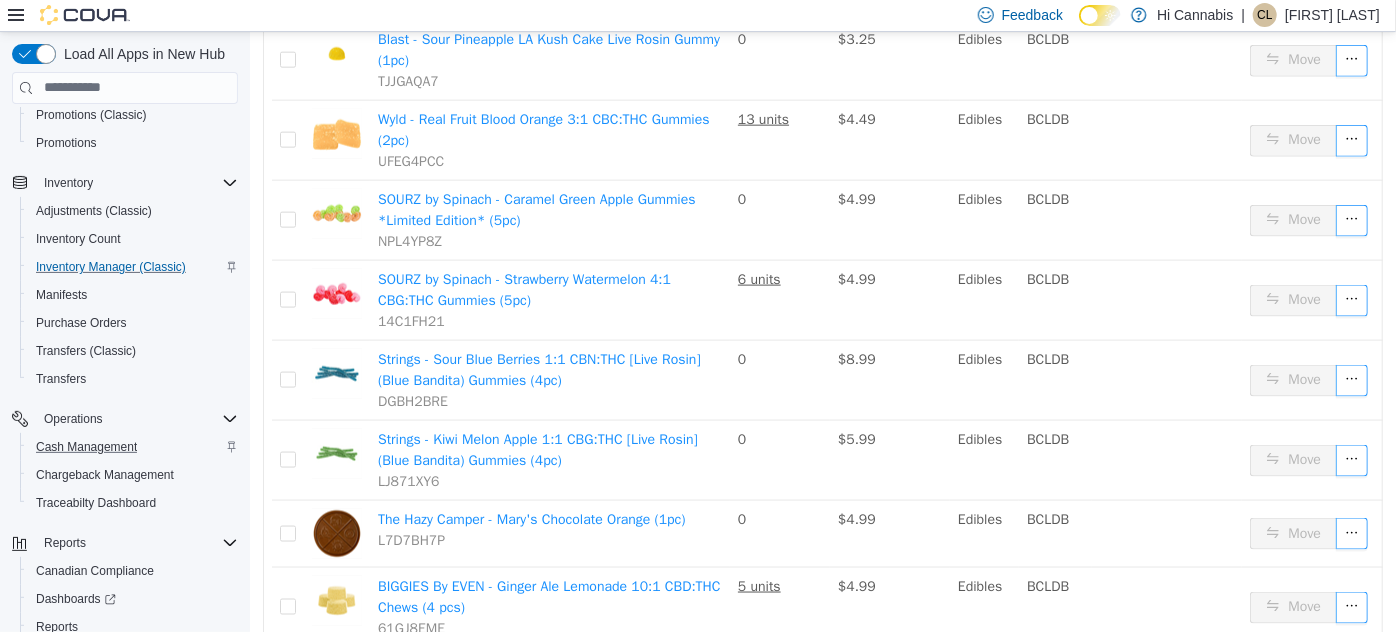 scroll, scrollTop: 1254, scrollLeft: 0, axis: vertical 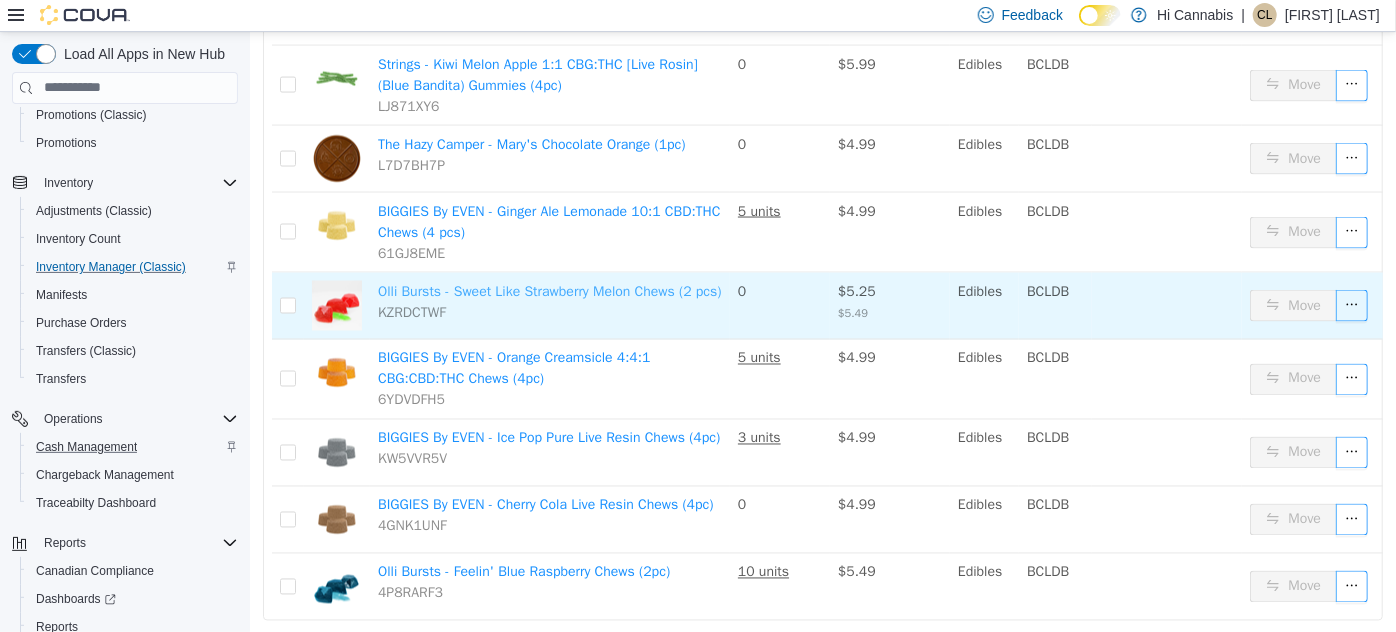 click on "Olli Bursts - Sweet Like Strawberry Melon Chews (2 pcs)" at bounding box center [549, 290] 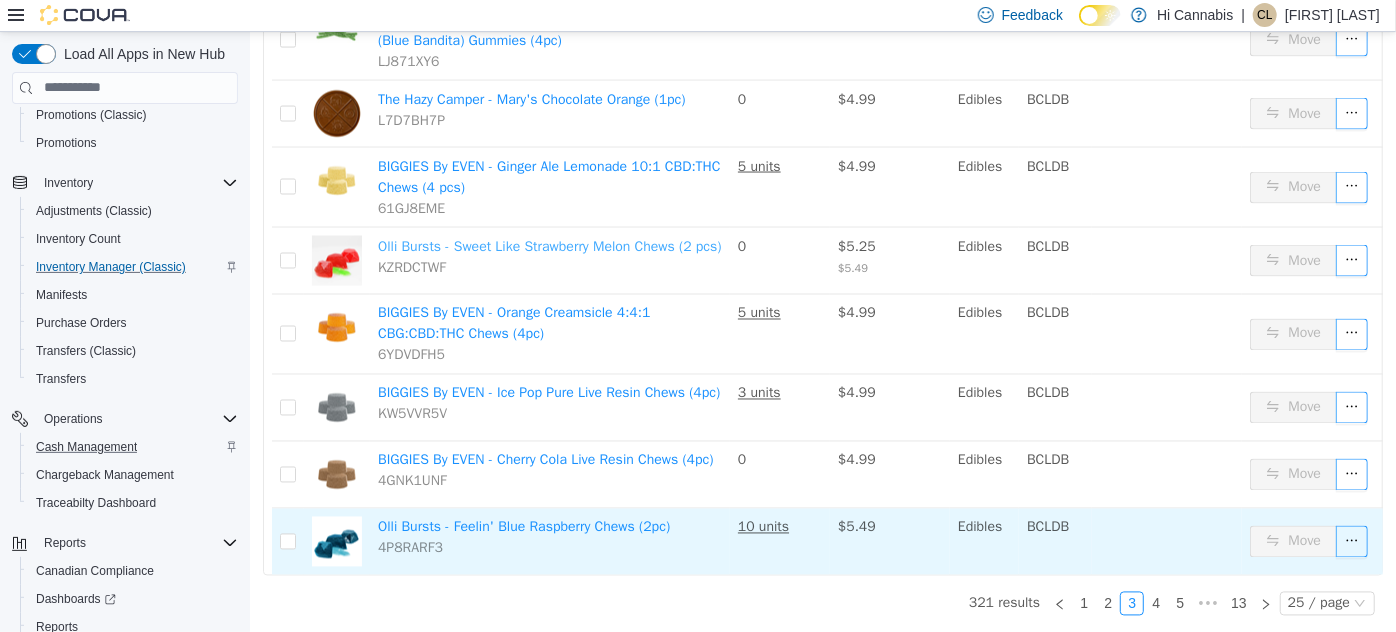 scroll, scrollTop: 1709, scrollLeft: 0, axis: vertical 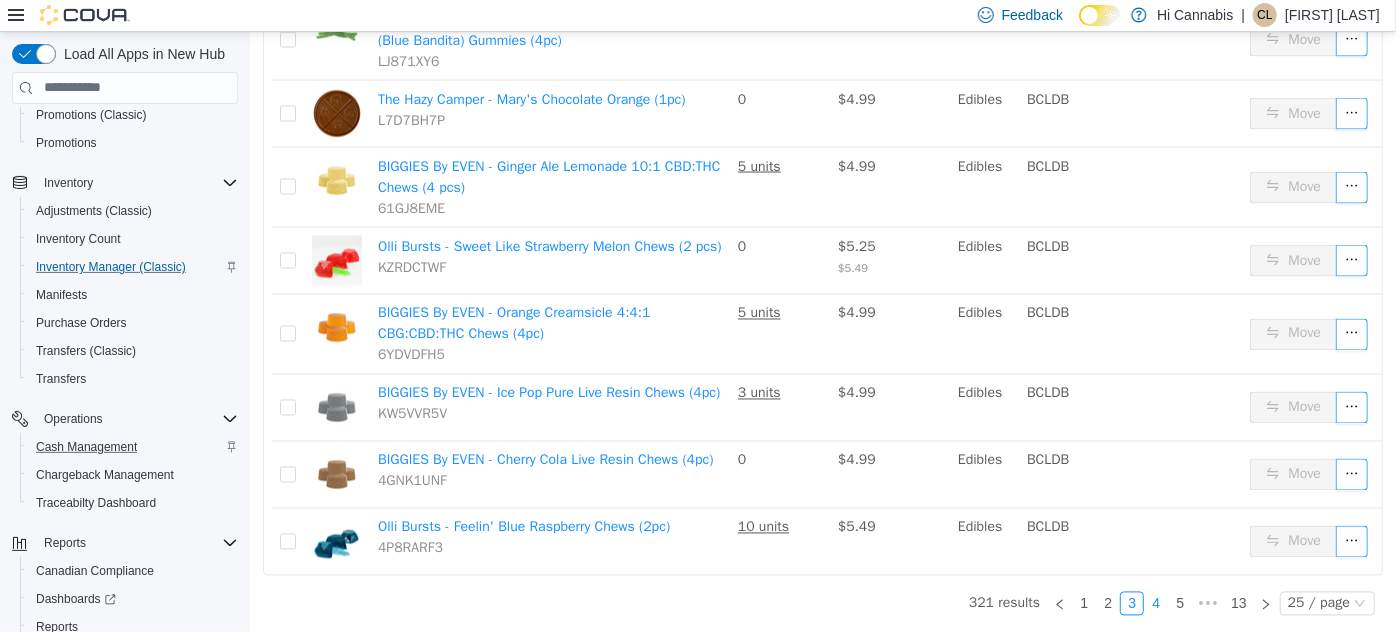 click on "4" at bounding box center [1155, 603] 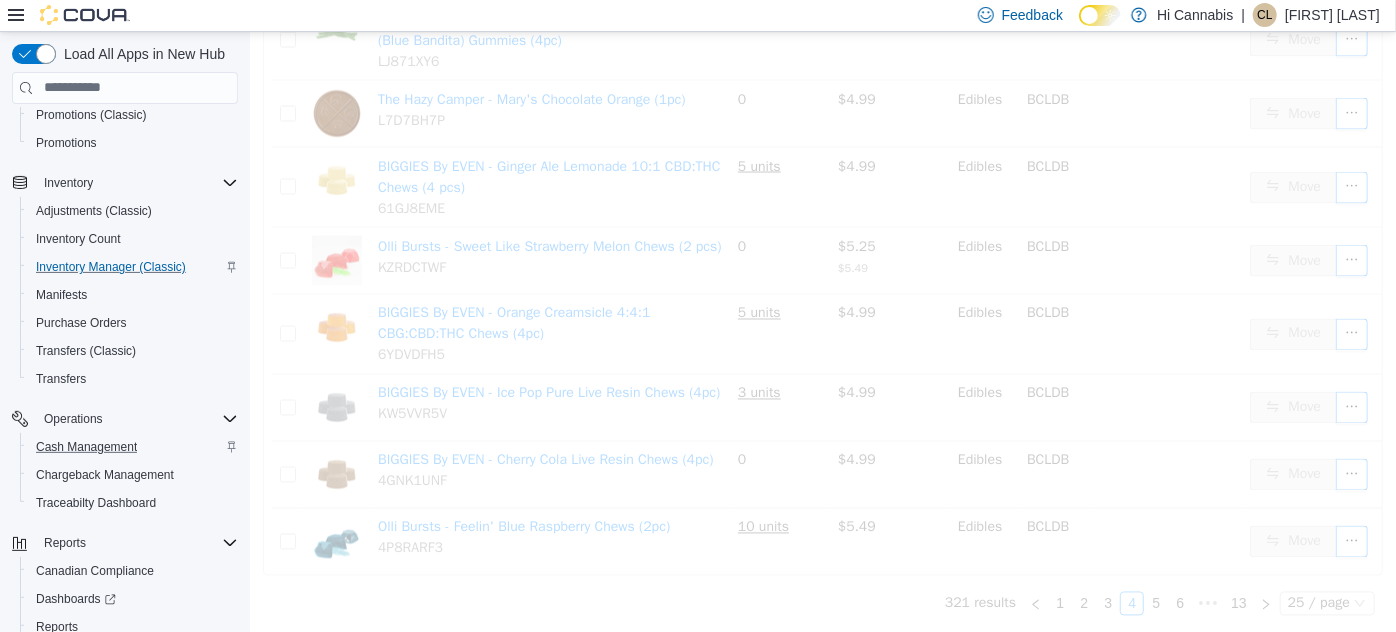 scroll, scrollTop: 1670, scrollLeft: 0, axis: vertical 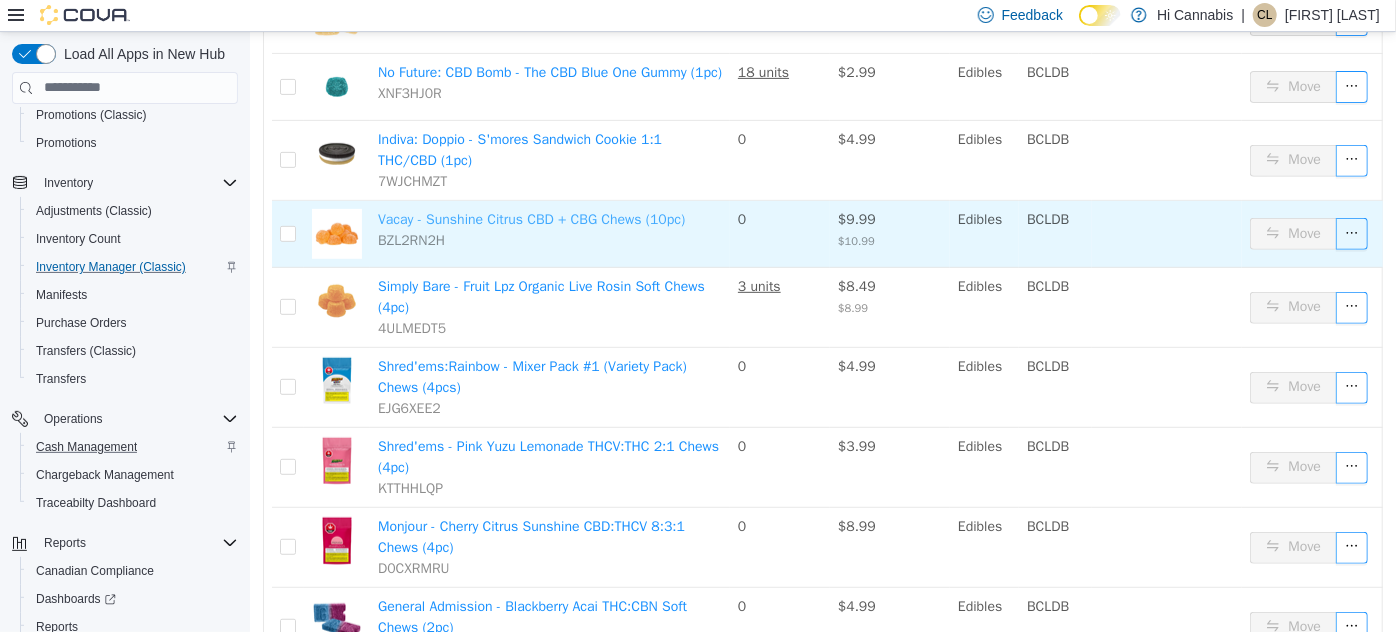 click on "Vacay - Sunshine Citrus CBD + CBG Chews (10pc)" at bounding box center [530, 218] 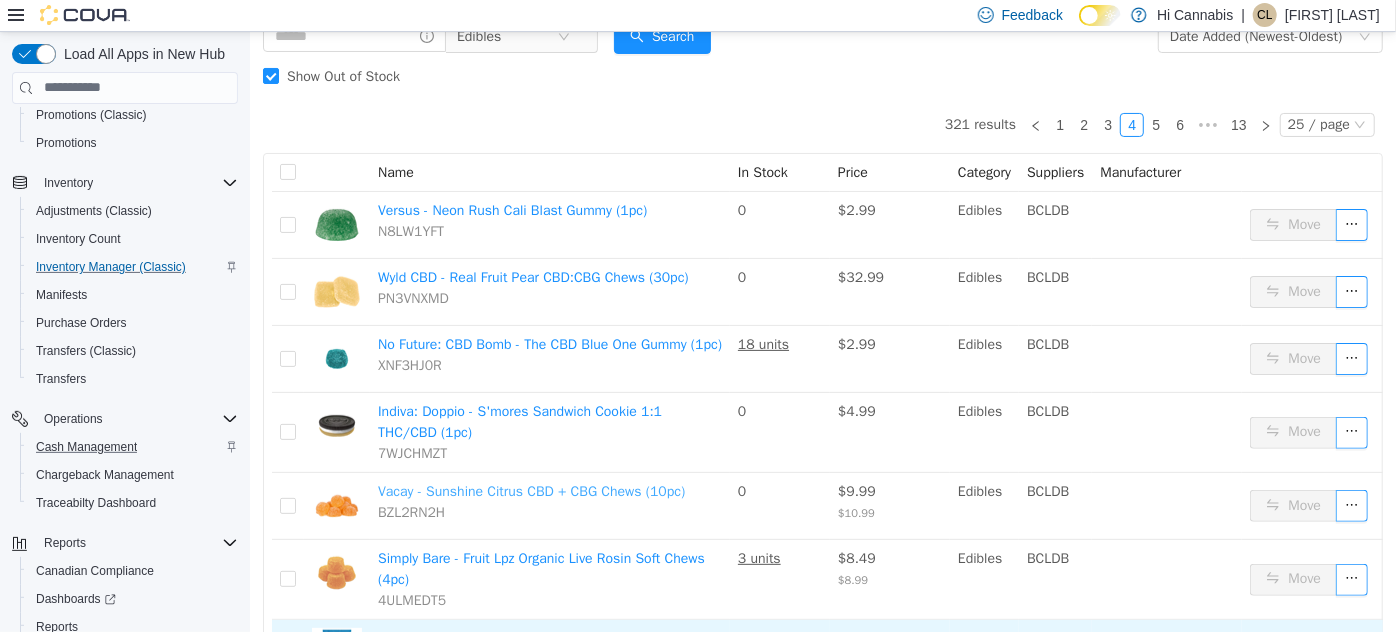 scroll, scrollTop: 34, scrollLeft: 0, axis: vertical 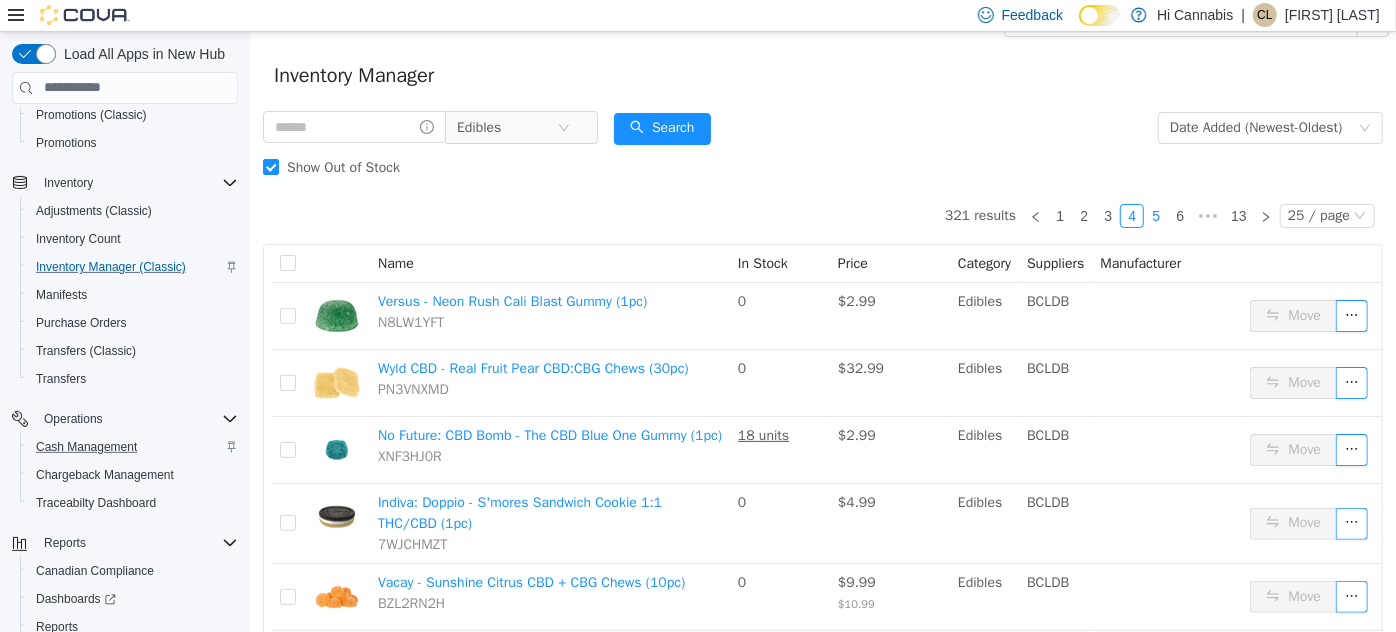 click on "5" at bounding box center [1155, 215] 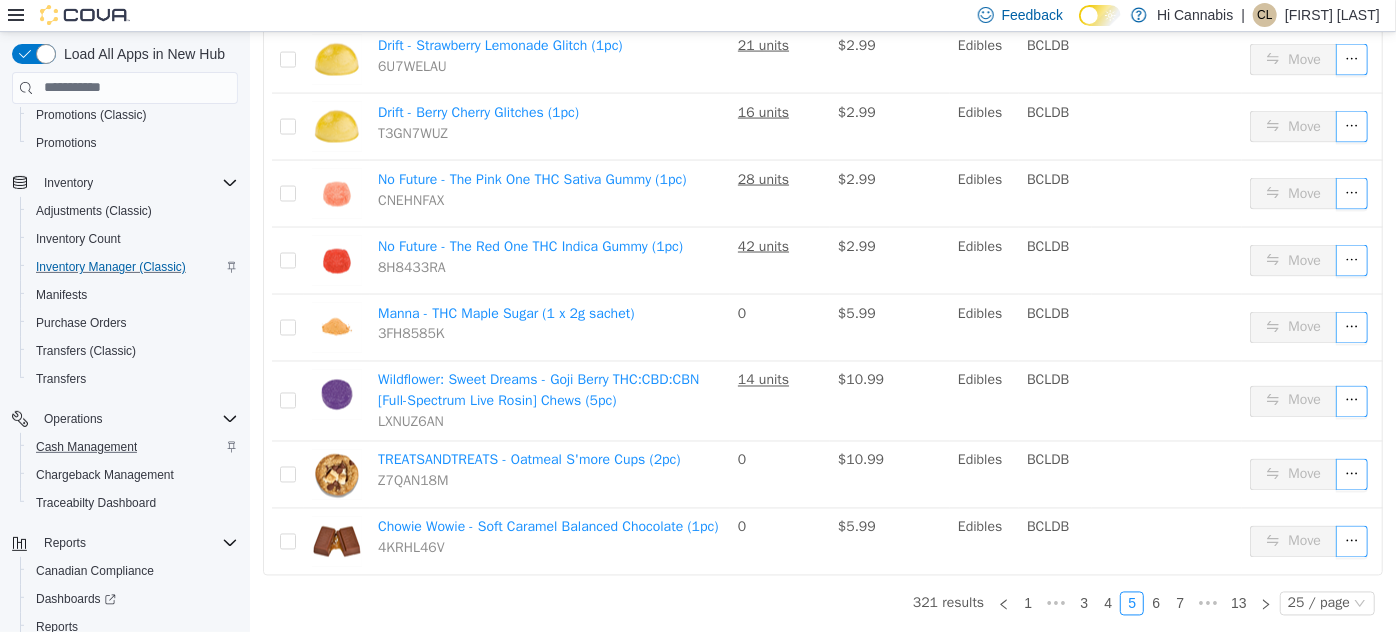 scroll, scrollTop: 1652, scrollLeft: 0, axis: vertical 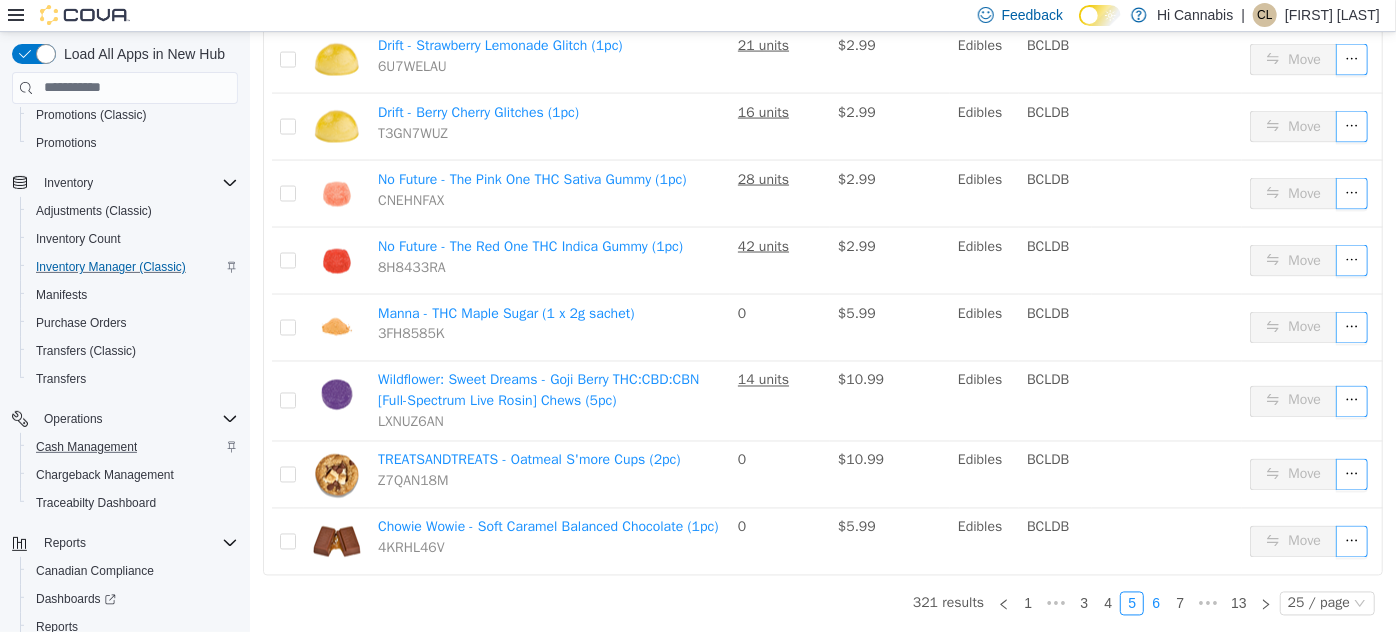 click on "6" at bounding box center [1155, 603] 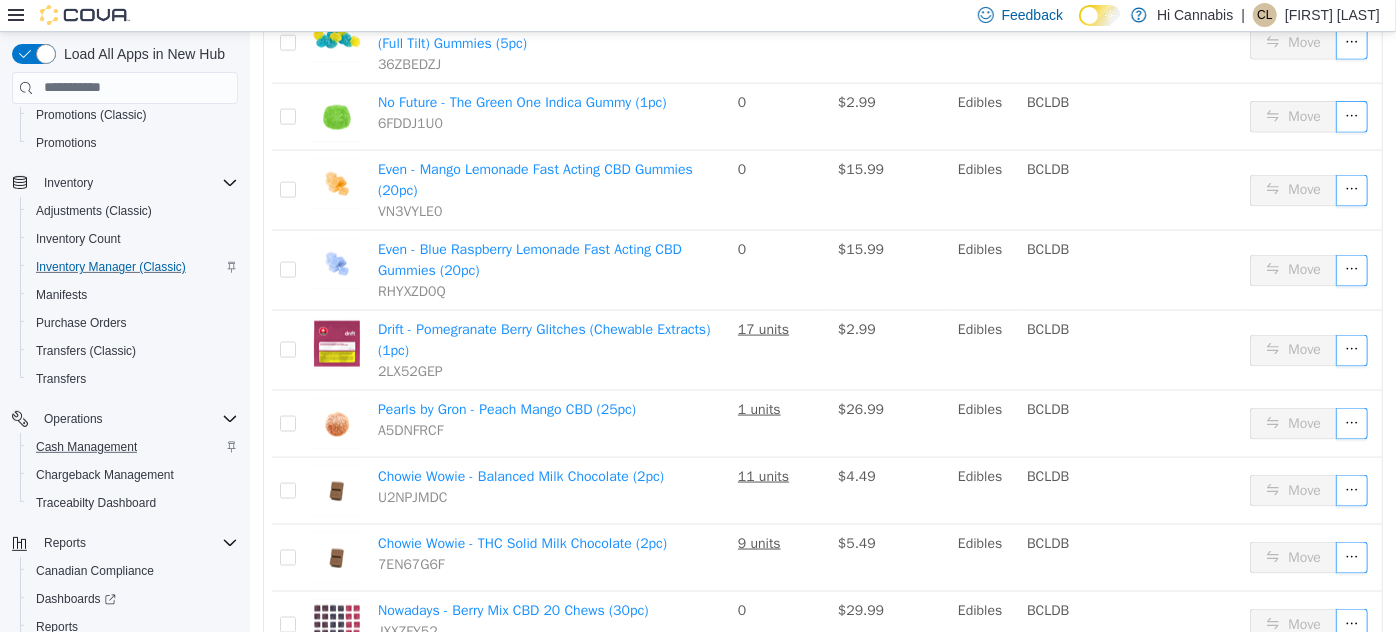 scroll, scrollTop: 1301, scrollLeft: 0, axis: vertical 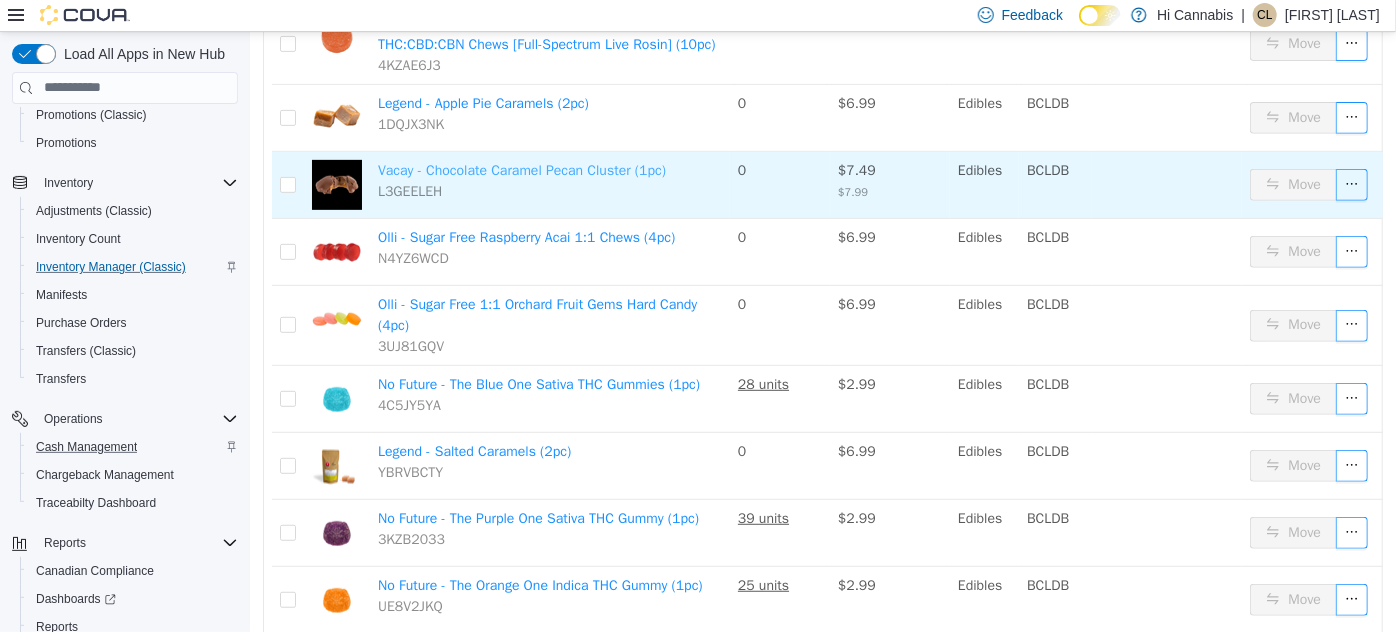 click on "Vacay - Chocolate Caramel Pecan Cluster (1pc)" at bounding box center [521, 169] 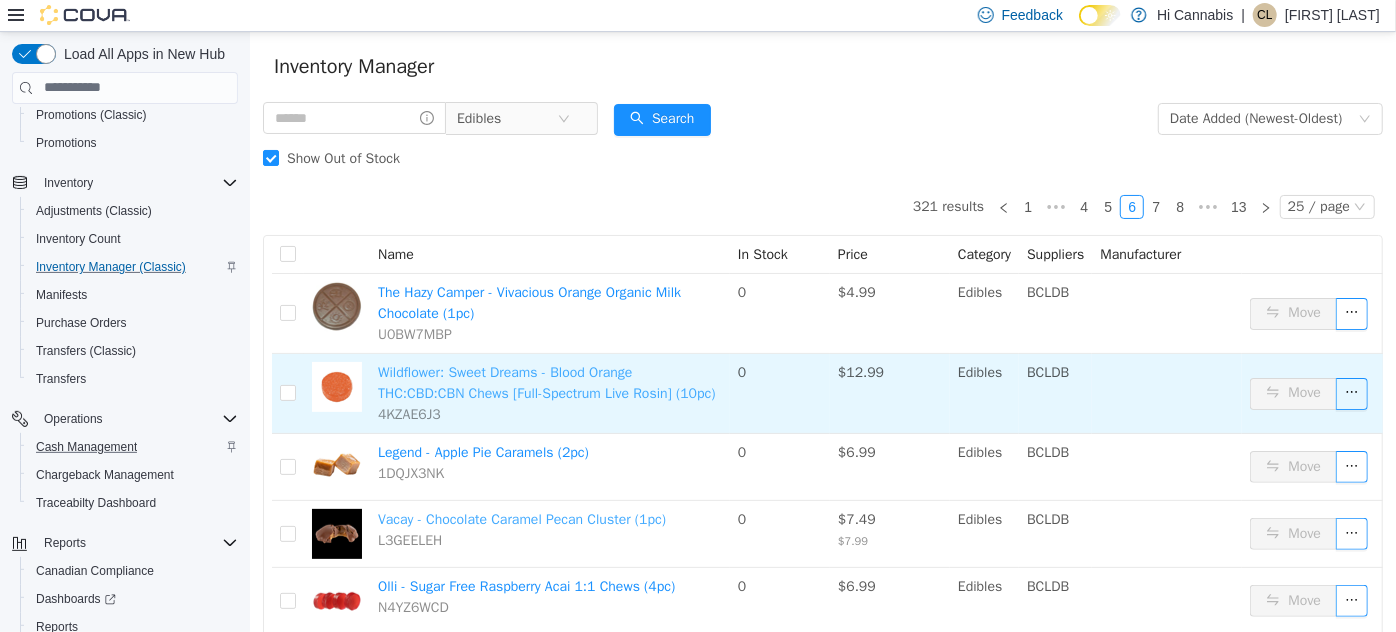 scroll, scrollTop: 29, scrollLeft: 0, axis: vertical 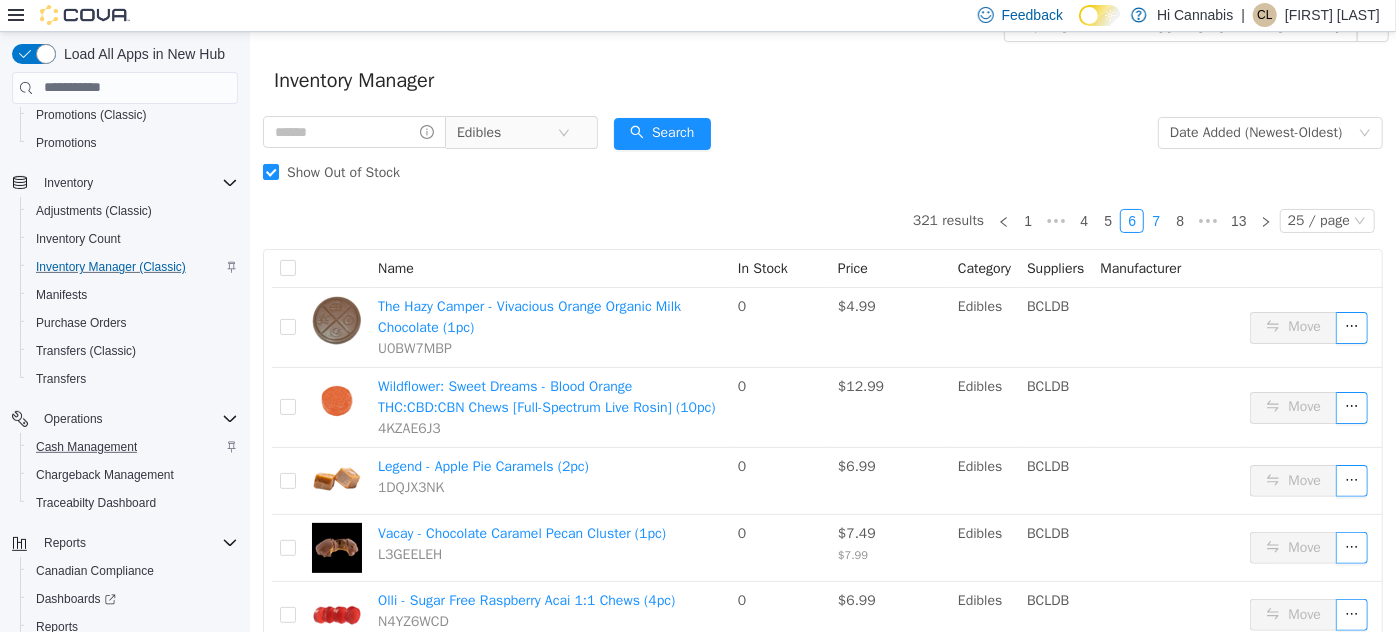 click on "7" at bounding box center [1155, 220] 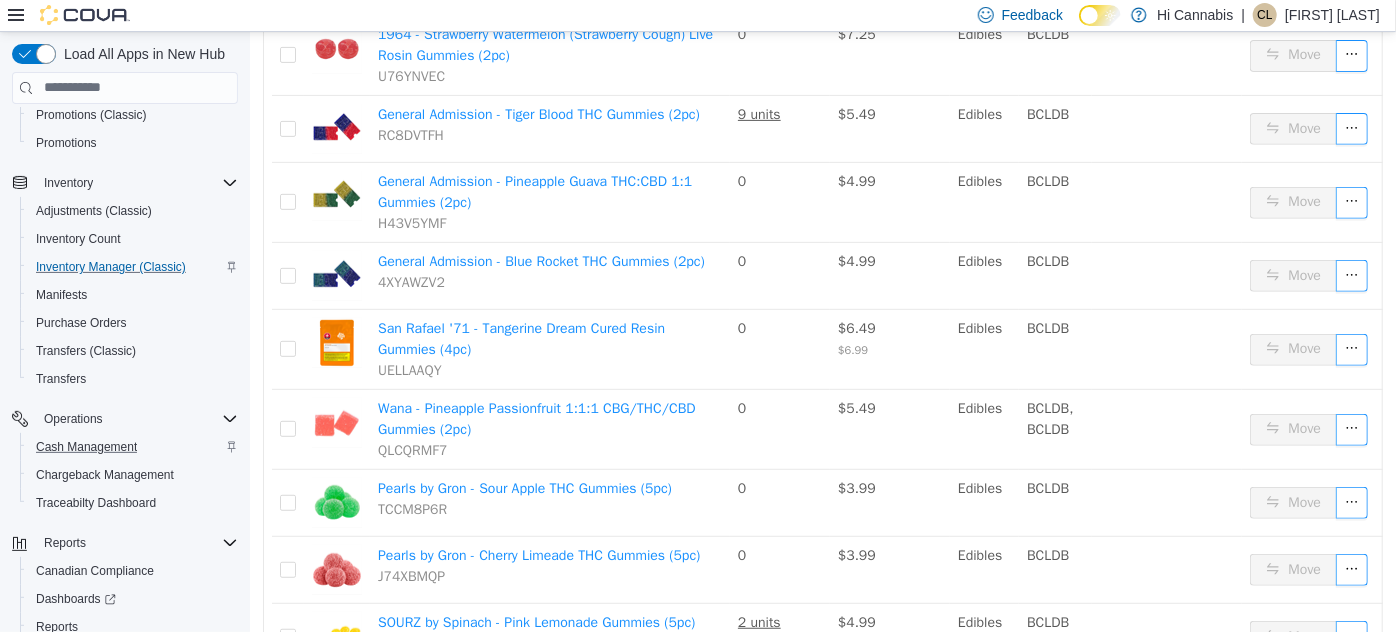 scroll, scrollTop: 392, scrollLeft: 0, axis: vertical 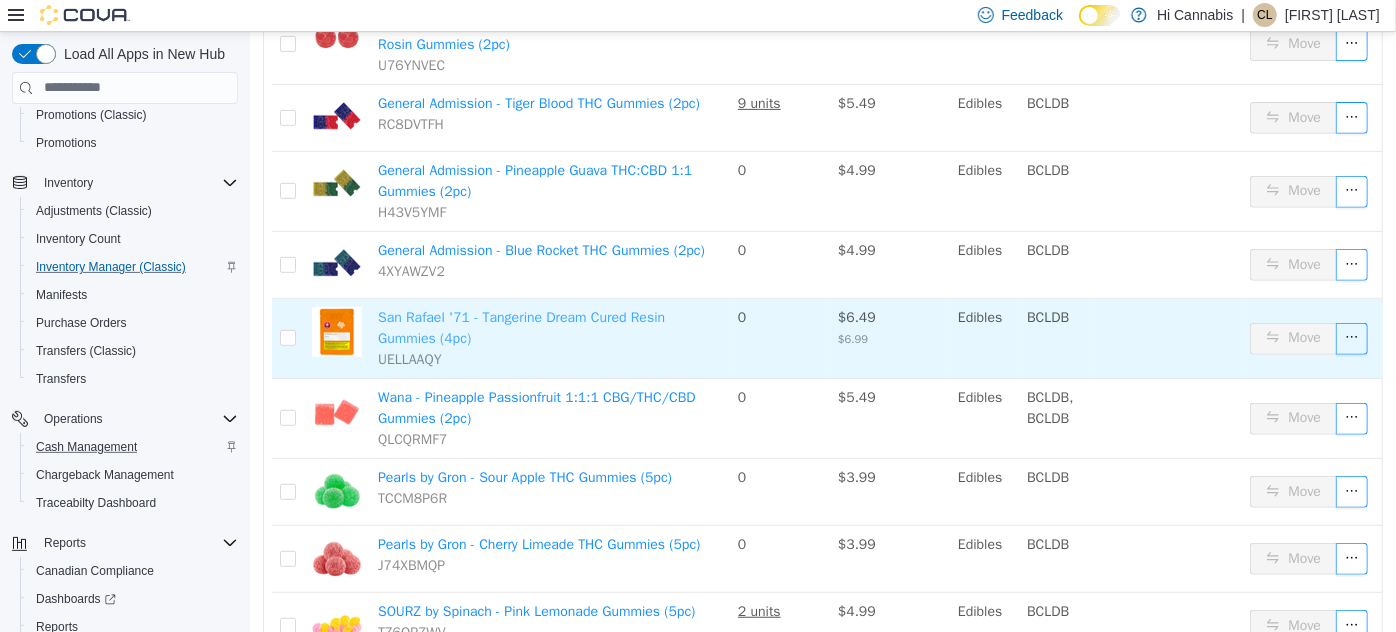 click on "San Rafael '71 - Tangerine Dream Cured Resin Gummies (4pc)" at bounding box center [520, 327] 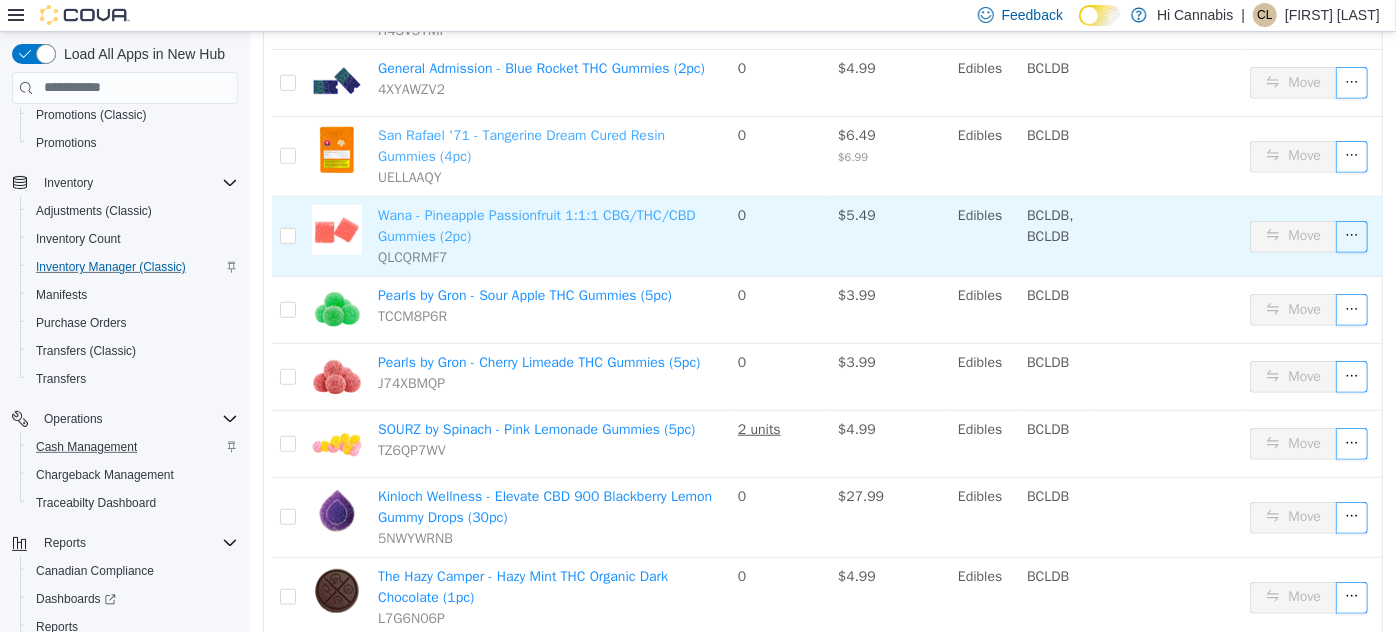 scroll, scrollTop: 665, scrollLeft: 0, axis: vertical 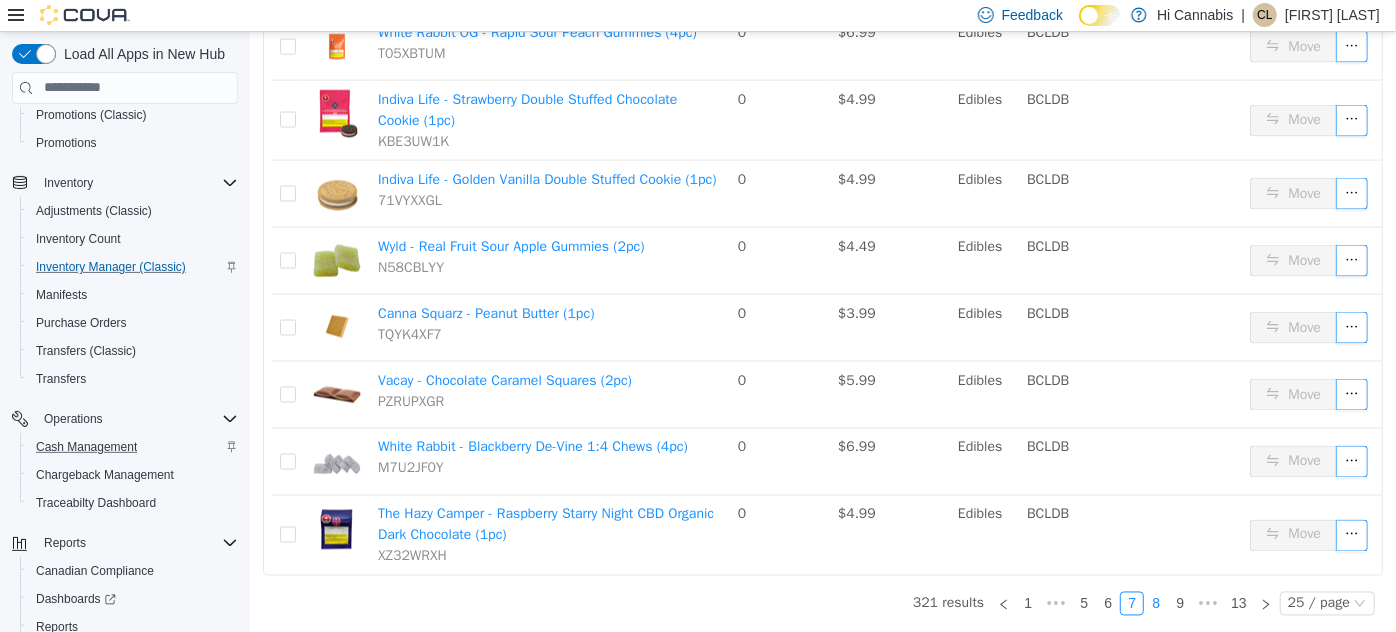 click on "8" at bounding box center [1155, 603] 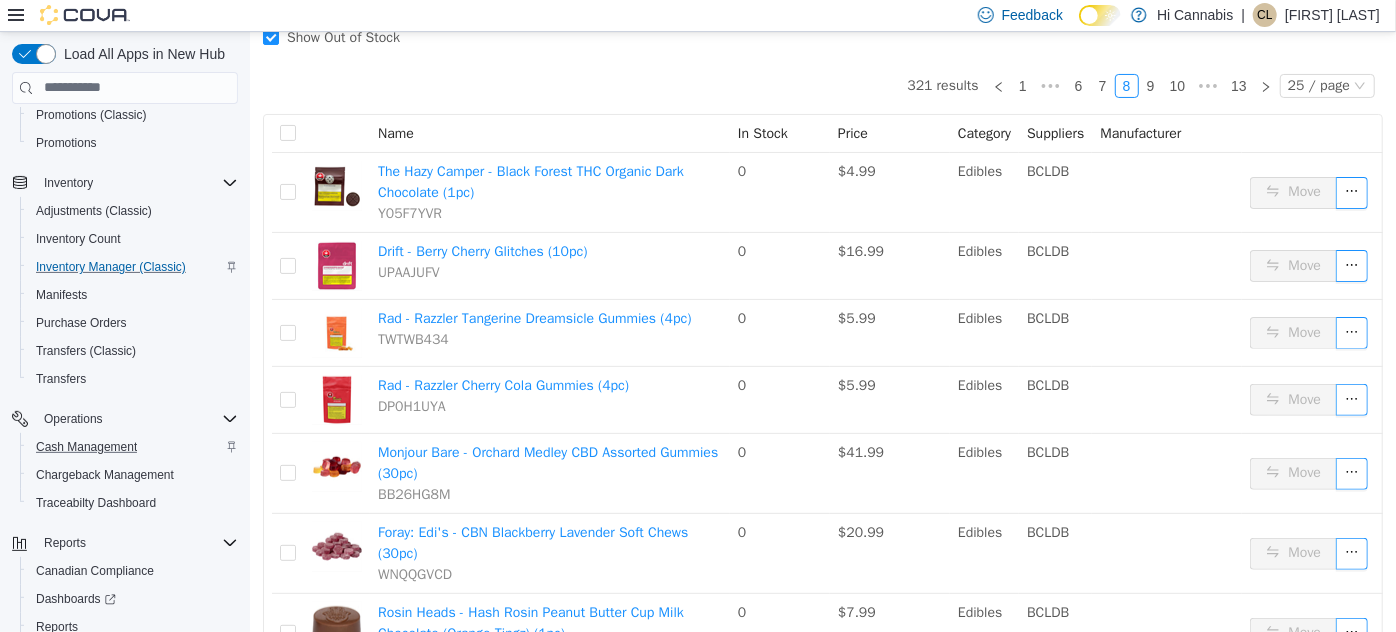 scroll, scrollTop: 73, scrollLeft: 0, axis: vertical 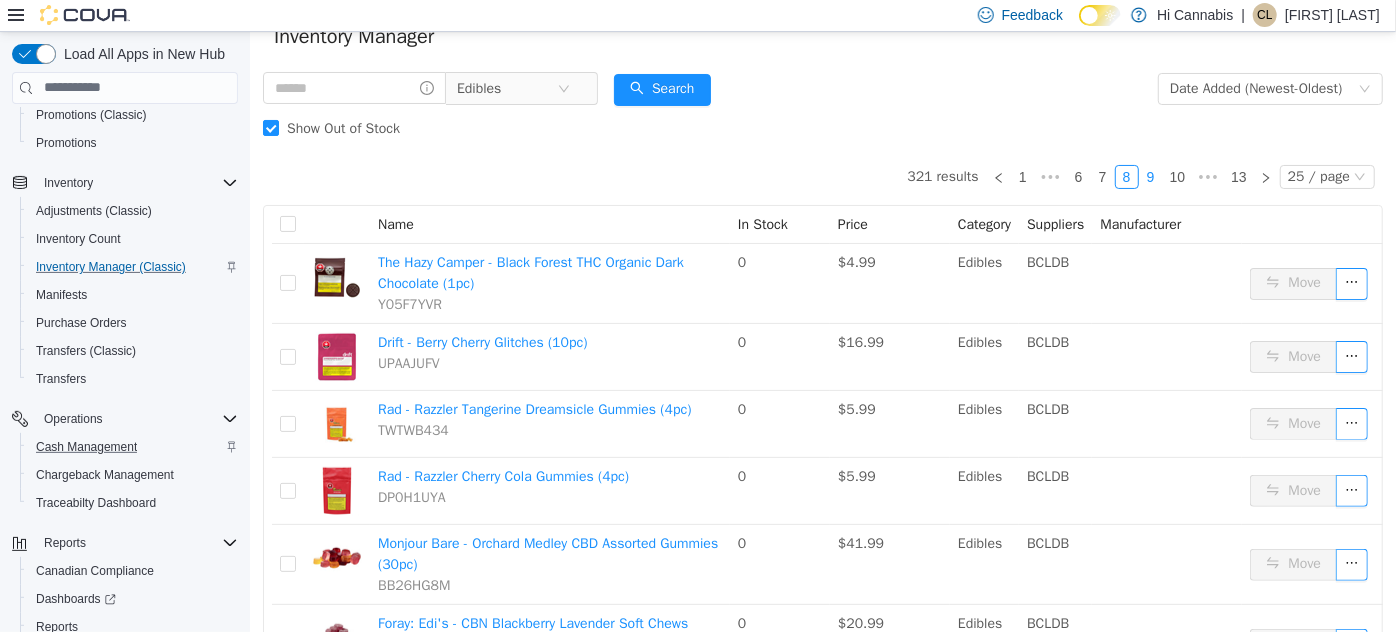 click on "9" at bounding box center (1150, 176) 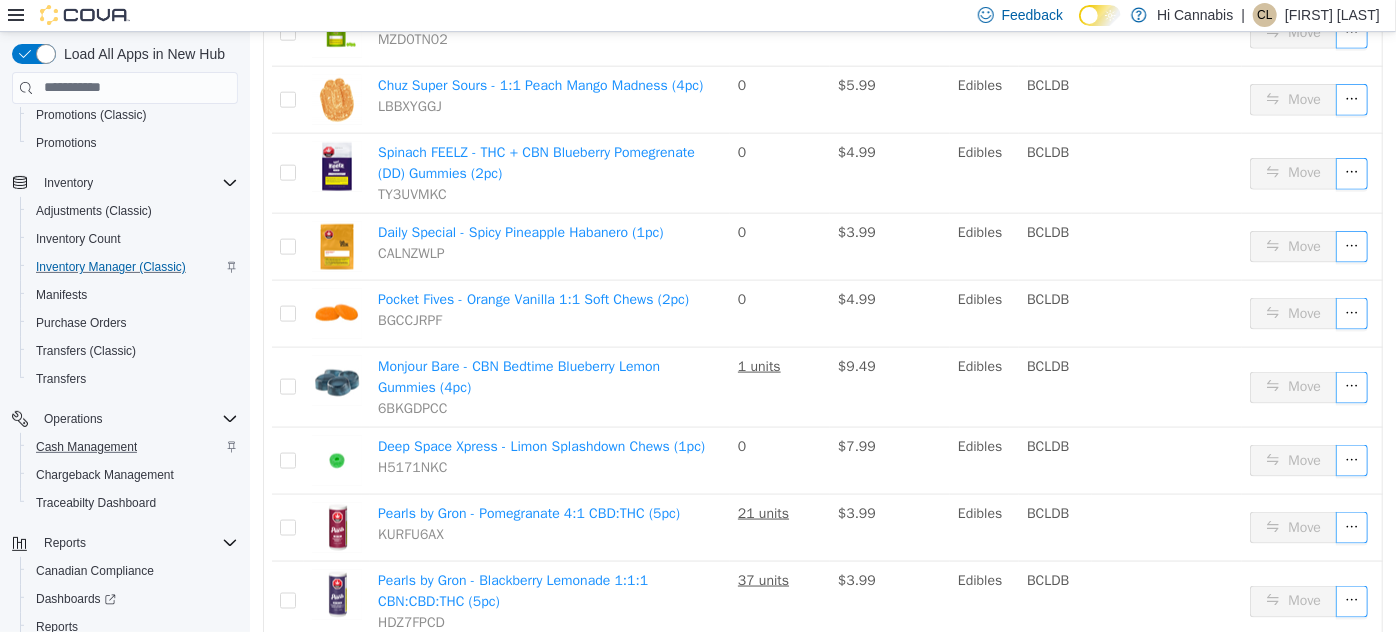 scroll, scrollTop: 1254, scrollLeft: 0, axis: vertical 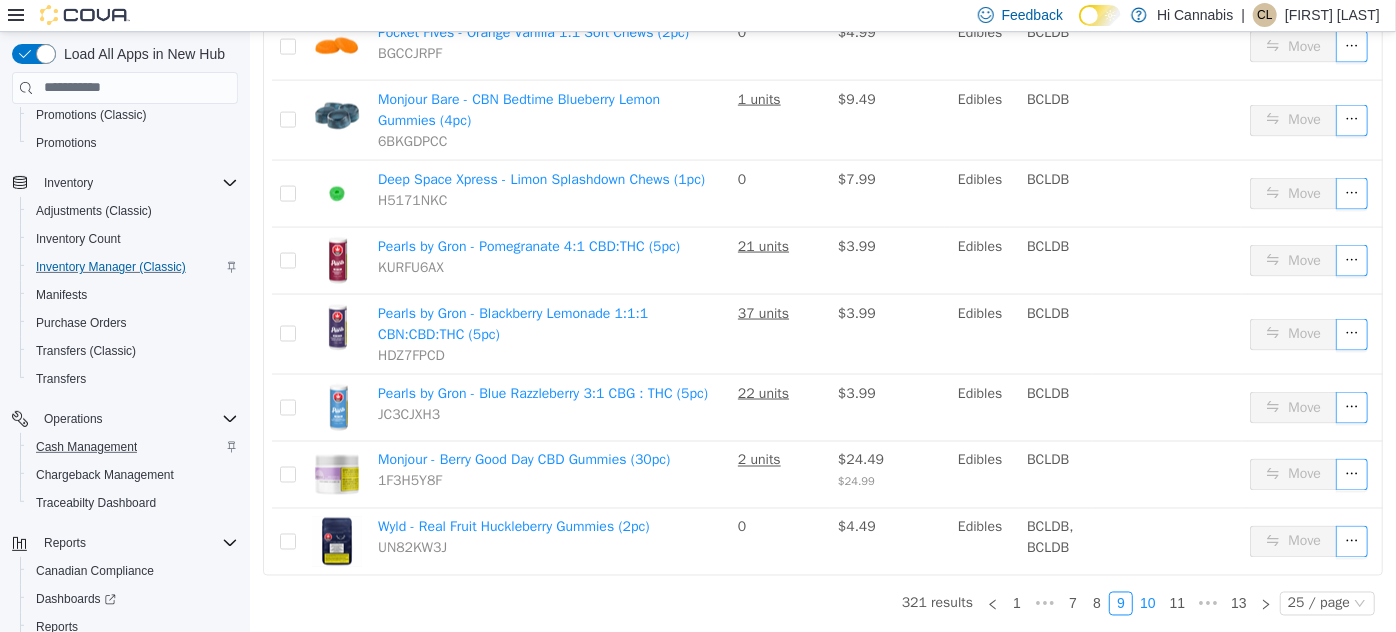 click on "10" at bounding box center [1147, 603] 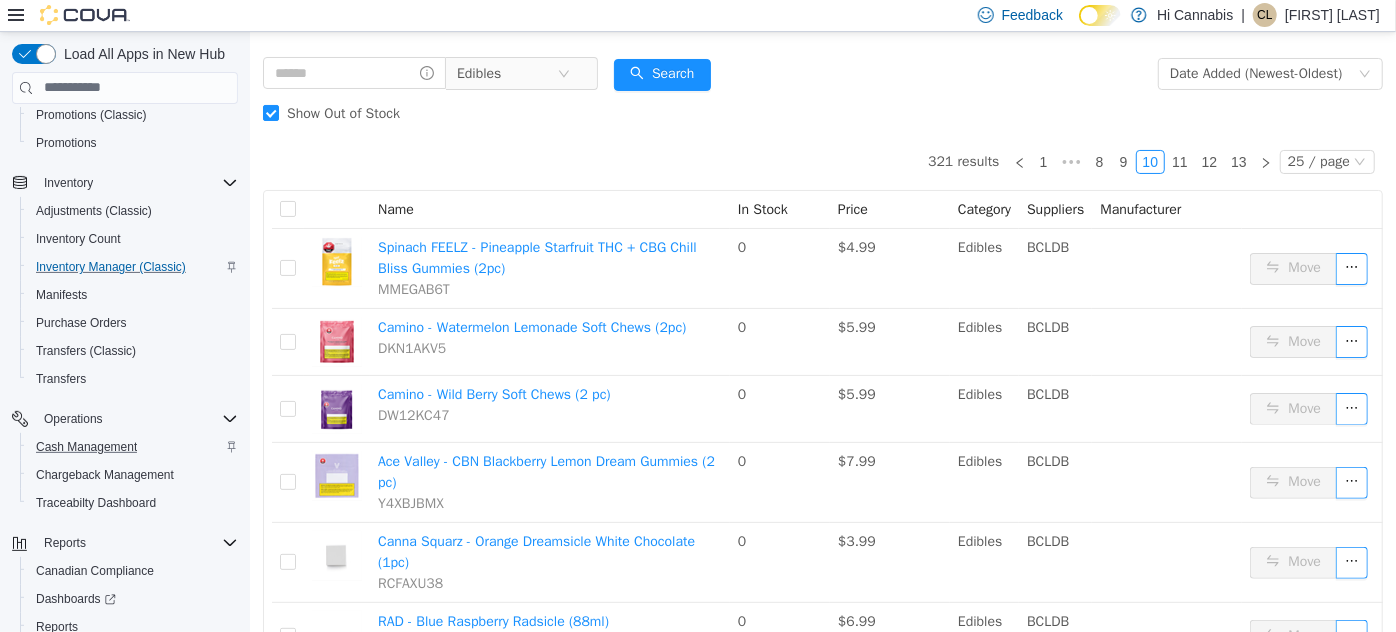 scroll, scrollTop: 72, scrollLeft: 0, axis: vertical 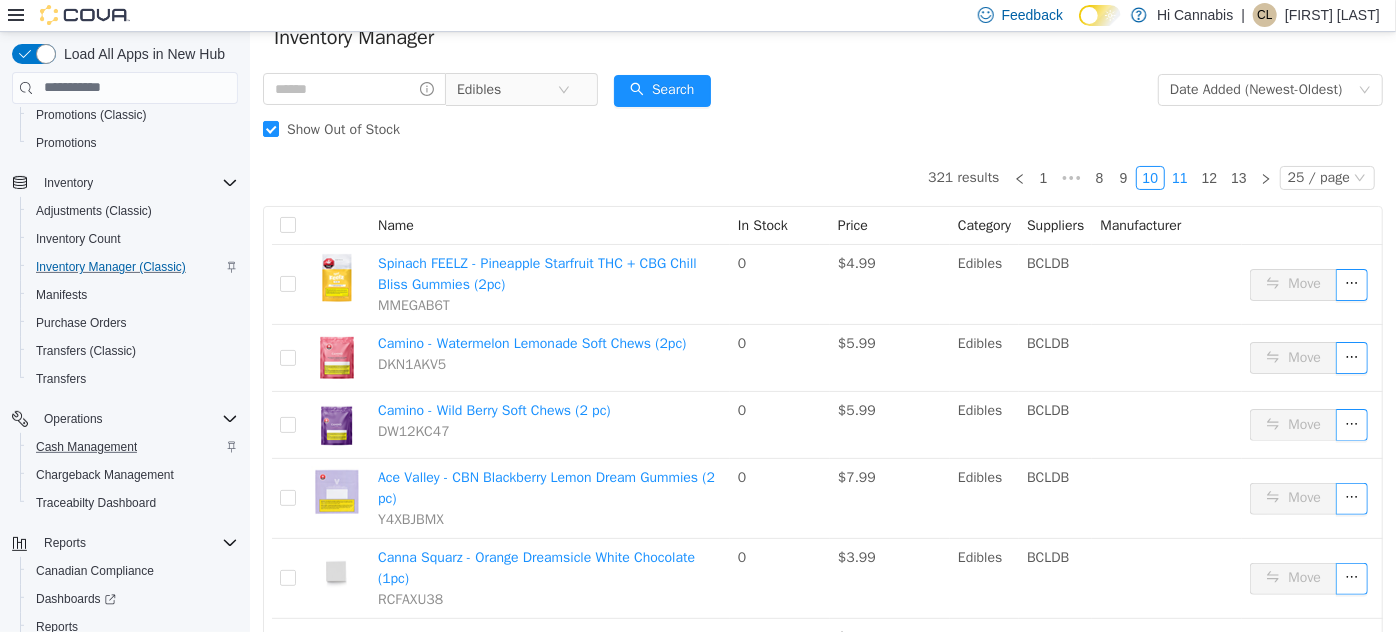 click on "11" at bounding box center (1179, 177) 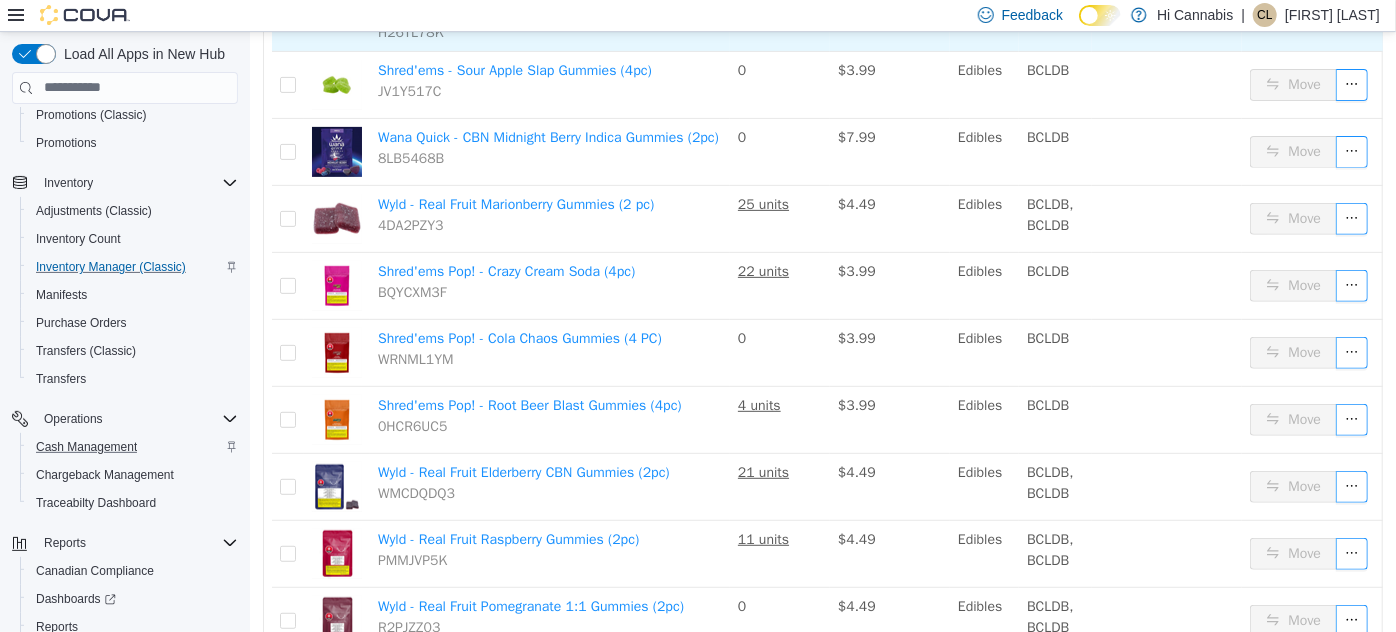 scroll, scrollTop: 436, scrollLeft: 0, axis: vertical 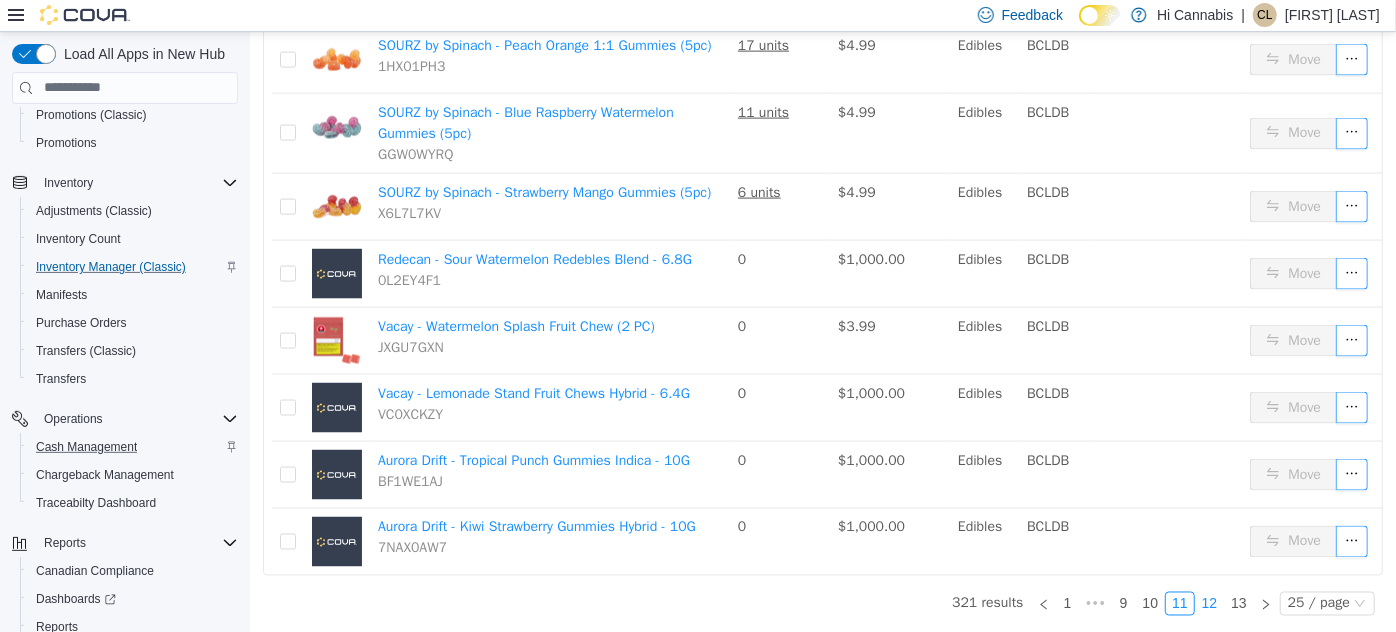 click on "12" at bounding box center [1209, 603] 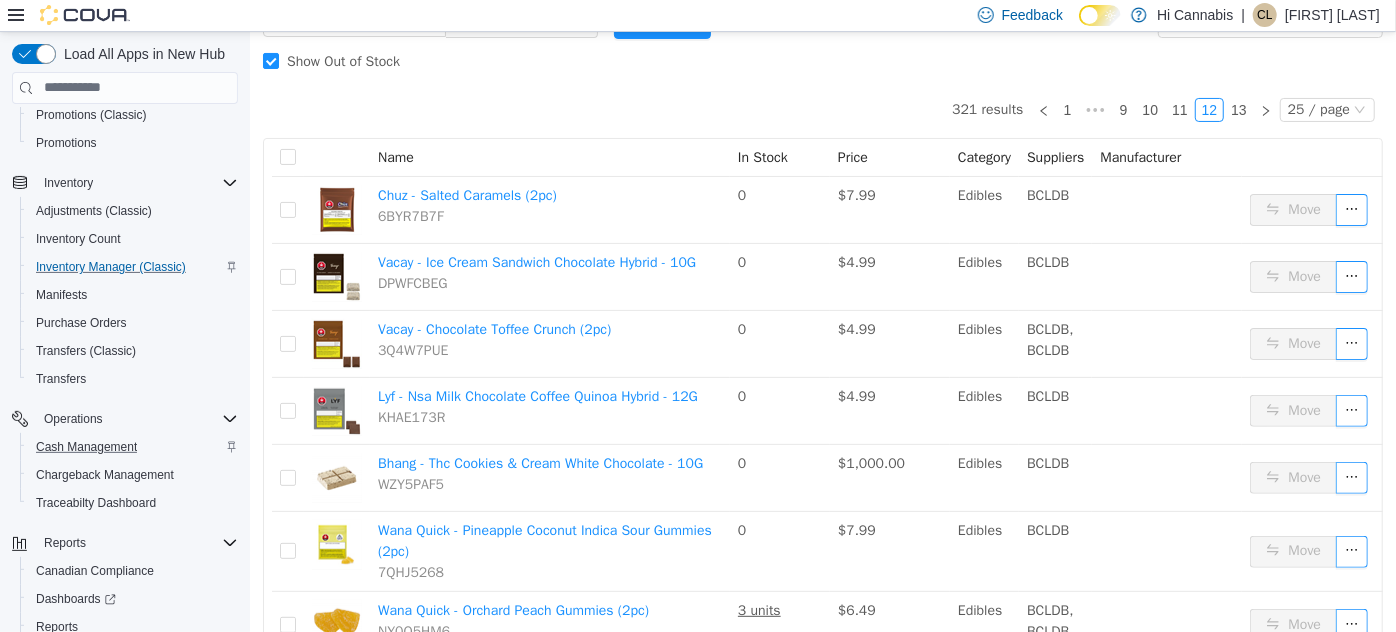 scroll, scrollTop: 124, scrollLeft: 0, axis: vertical 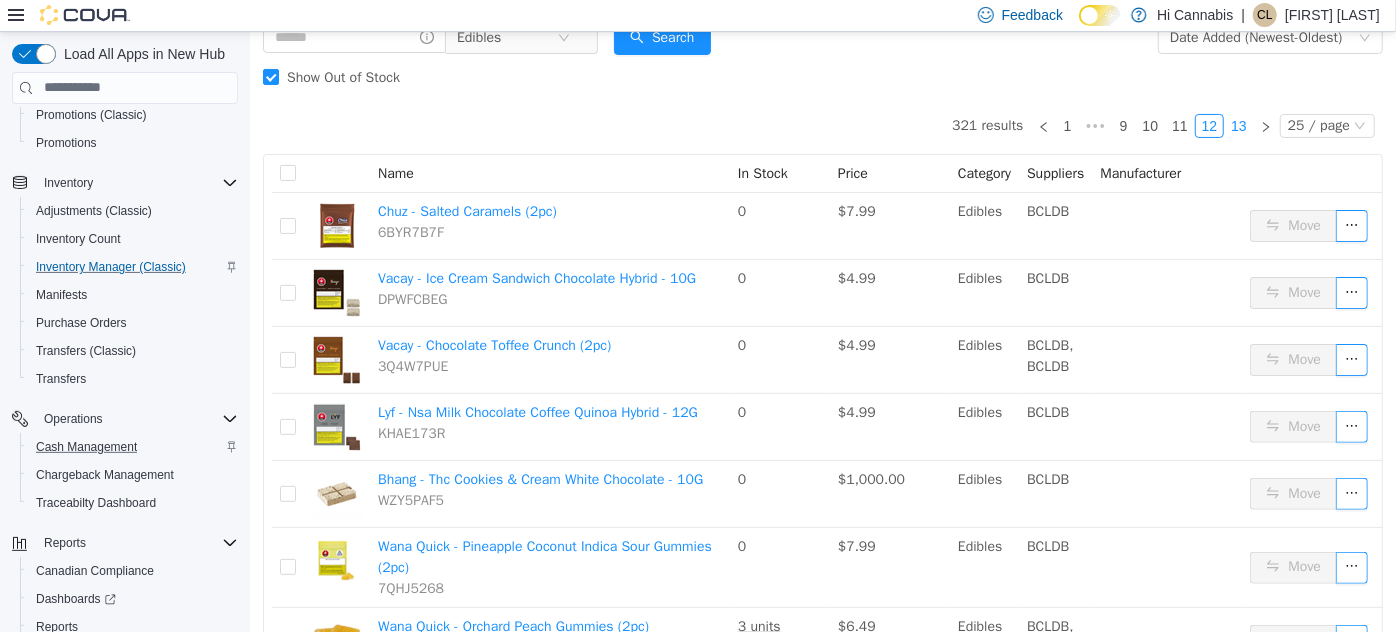 click on "13" at bounding box center [1238, 125] 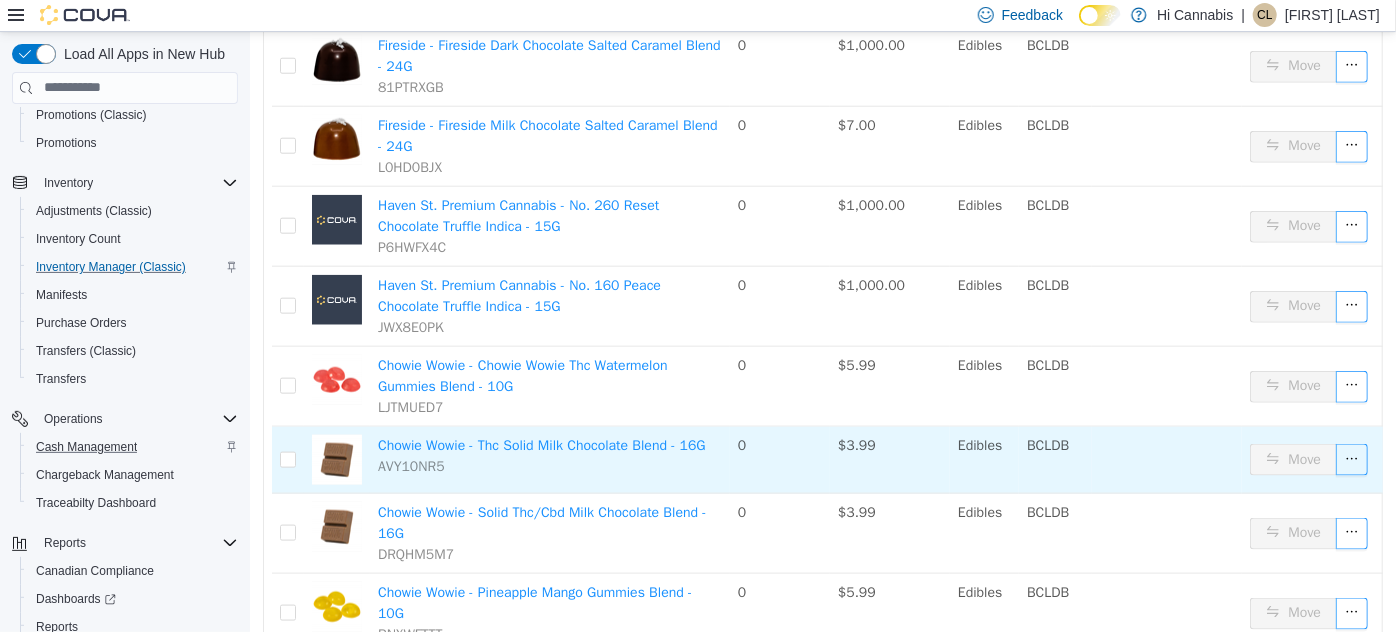 scroll, scrollTop: 1260, scrollLeft: 0, axis: vertical 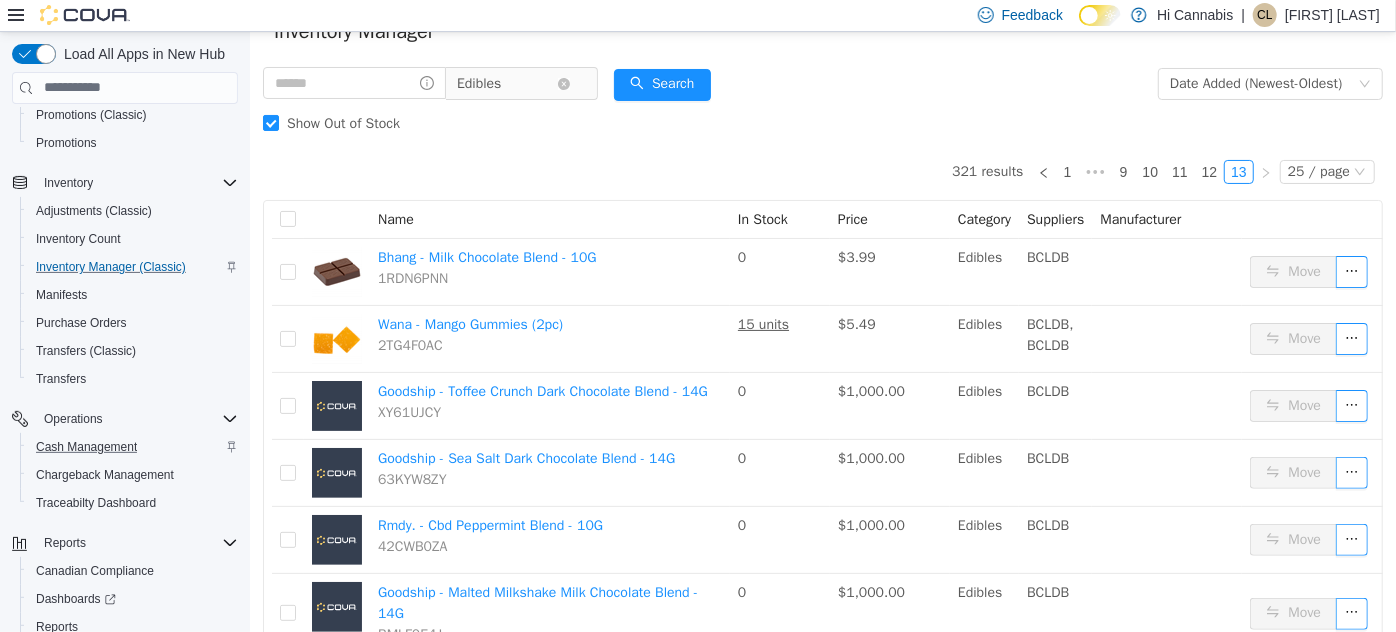 click on "Edibles" at bounding box center (506, 83) 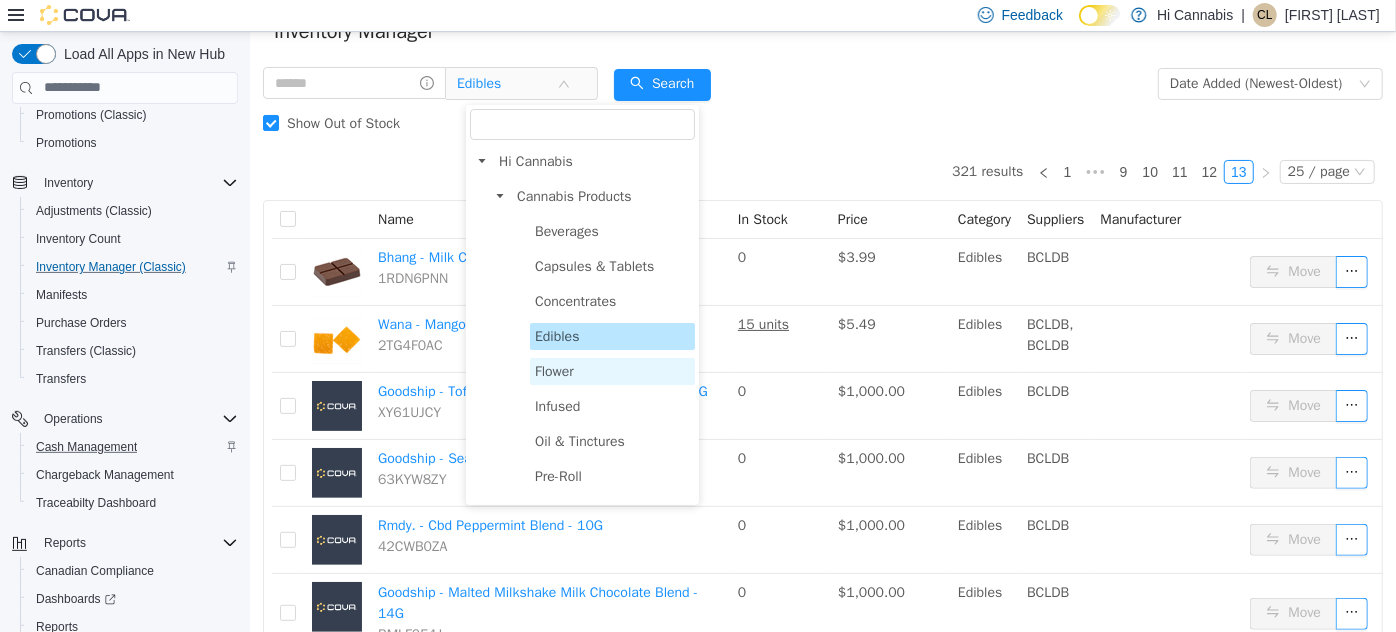 click on "Flower" at bounding box center (553, 370) 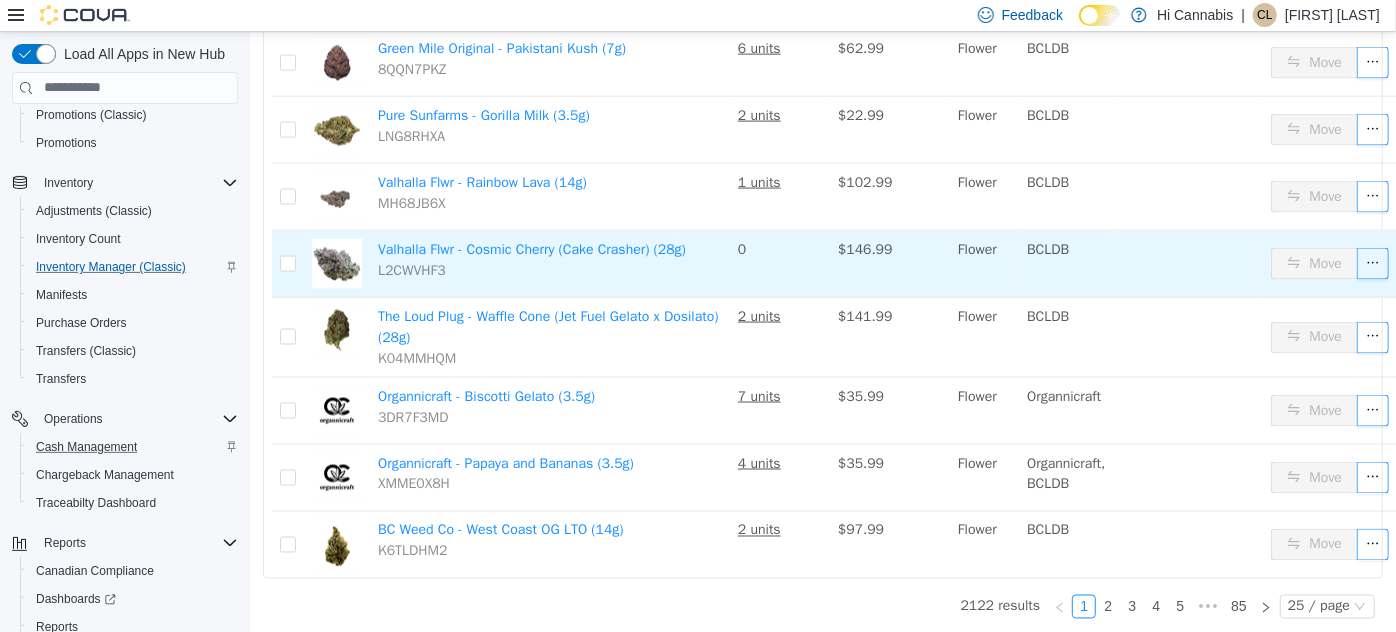scroll, scrollTop: 1475, scrollLeft: 0, axis: vertical 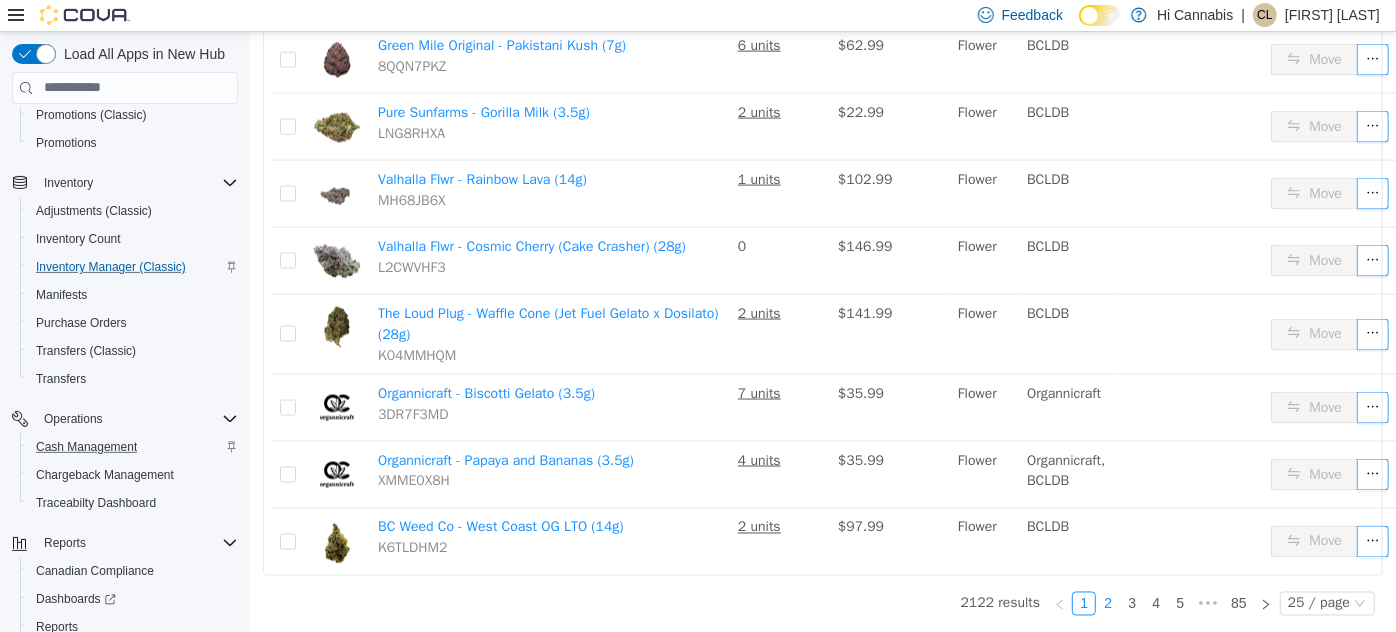 click on "2" at bounding box center (1107, 603) 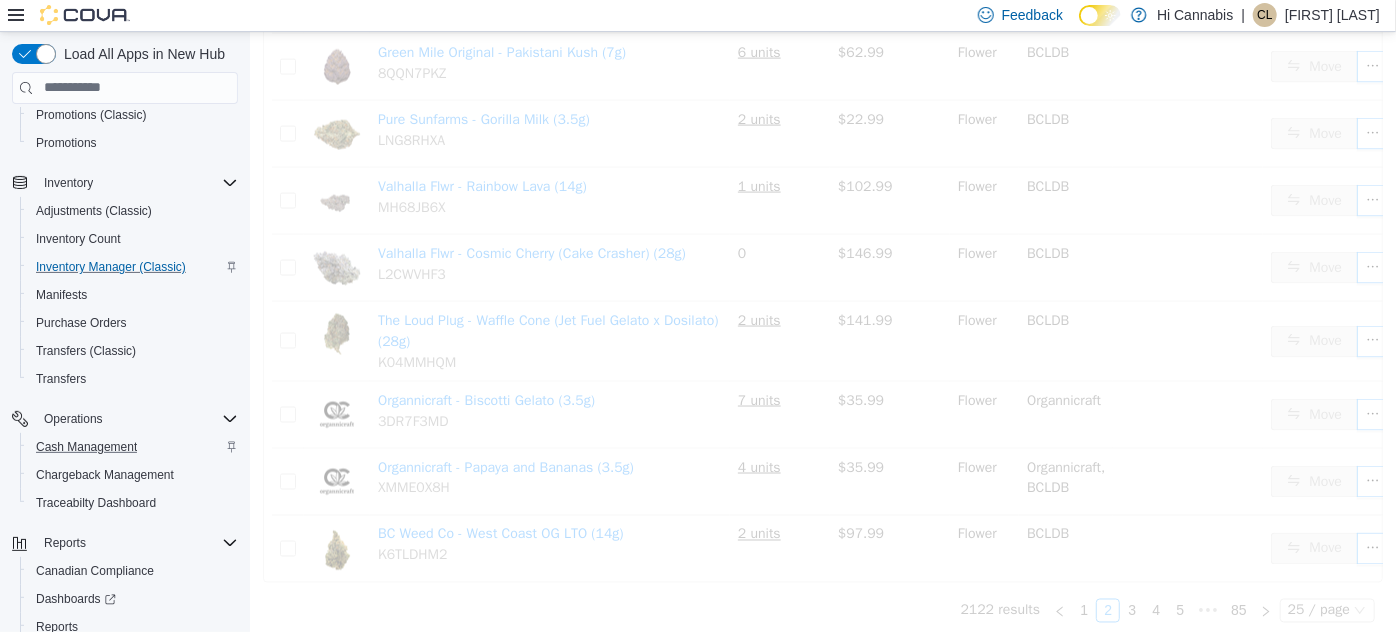 scroll, scrollTop: 1436, scrollLeft: 0, axis: vertical 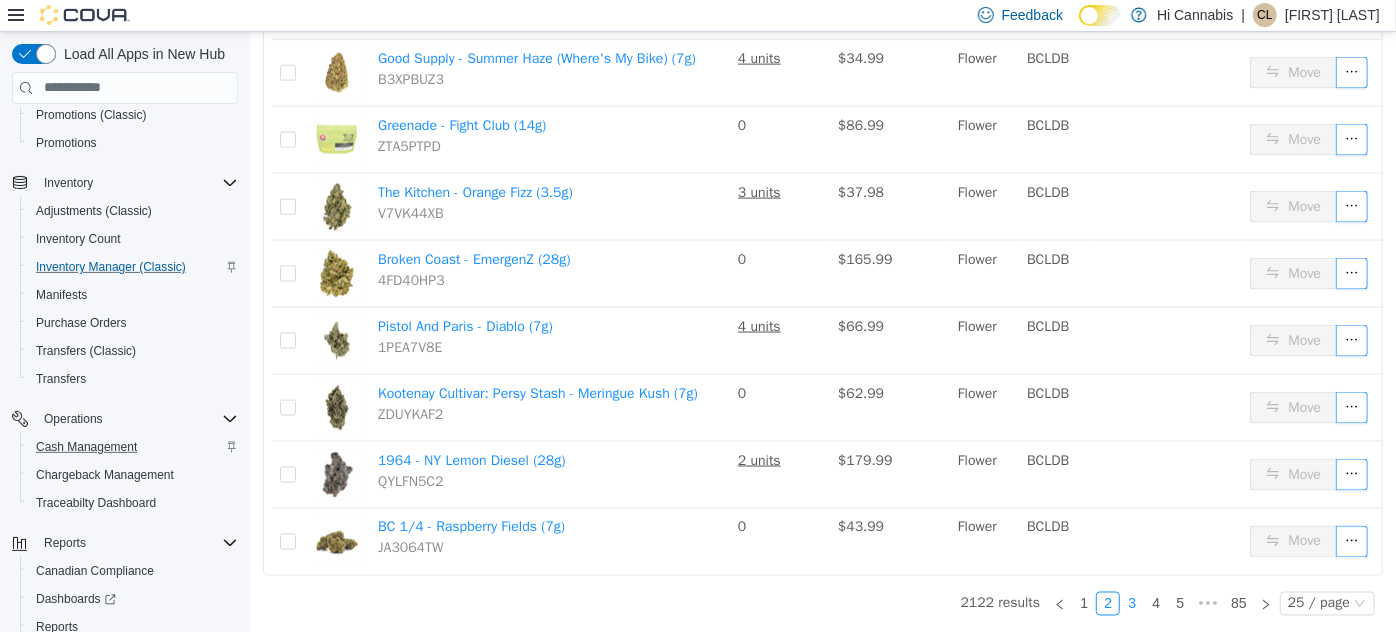 click on "3" at bounding box center (1131, 603) 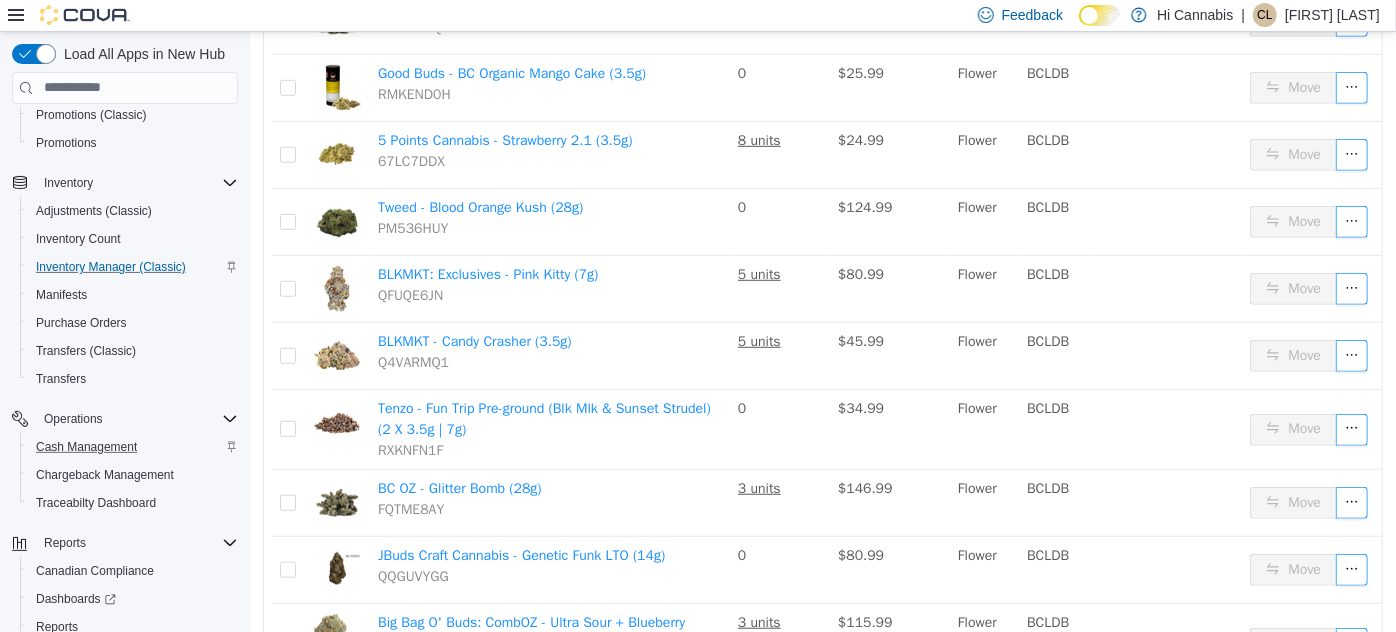 scroll, scrollTop: 545, scrollLeft: 0, axis: vertical 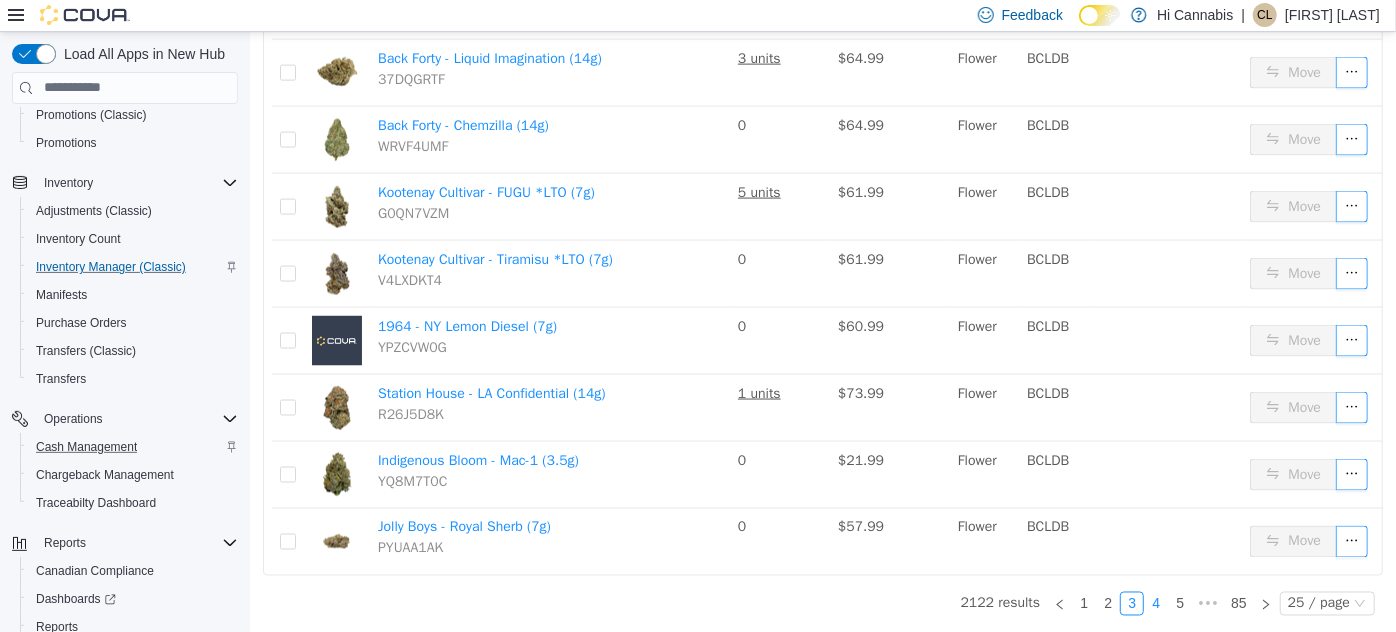 click on "4" at bounding box center [1155, 603] 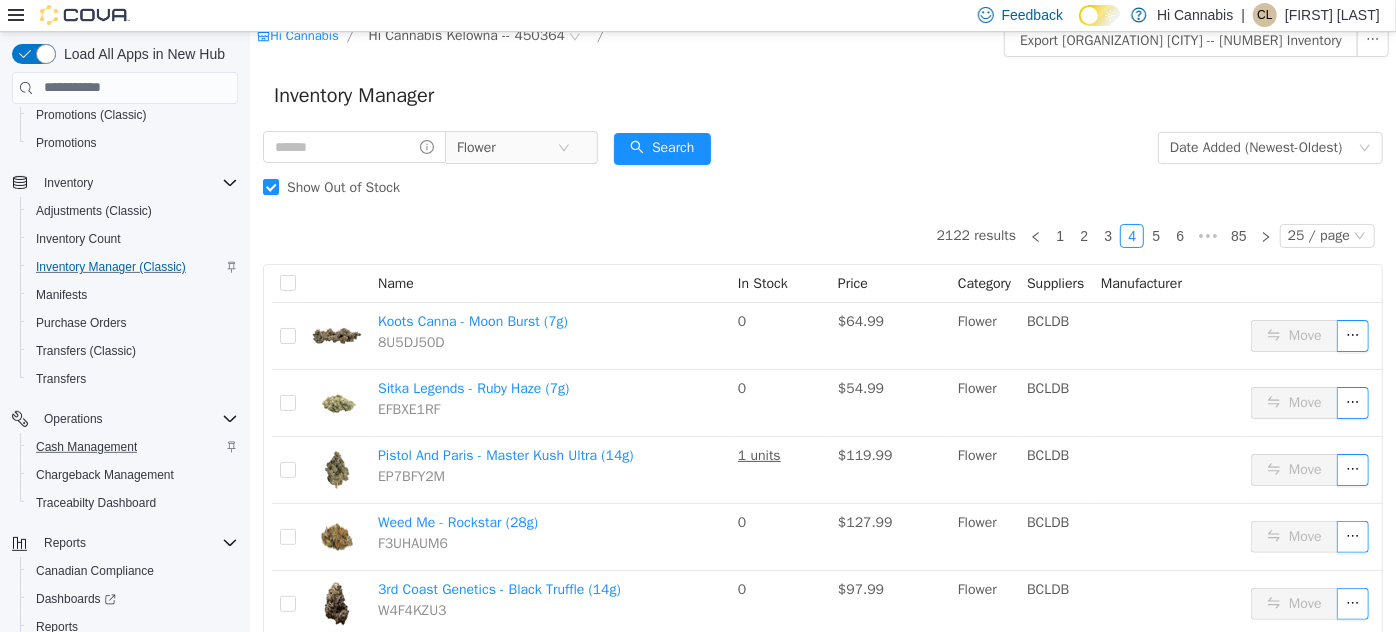 scroll, scrollTop: 0, scrollLeft: 0, axis: both 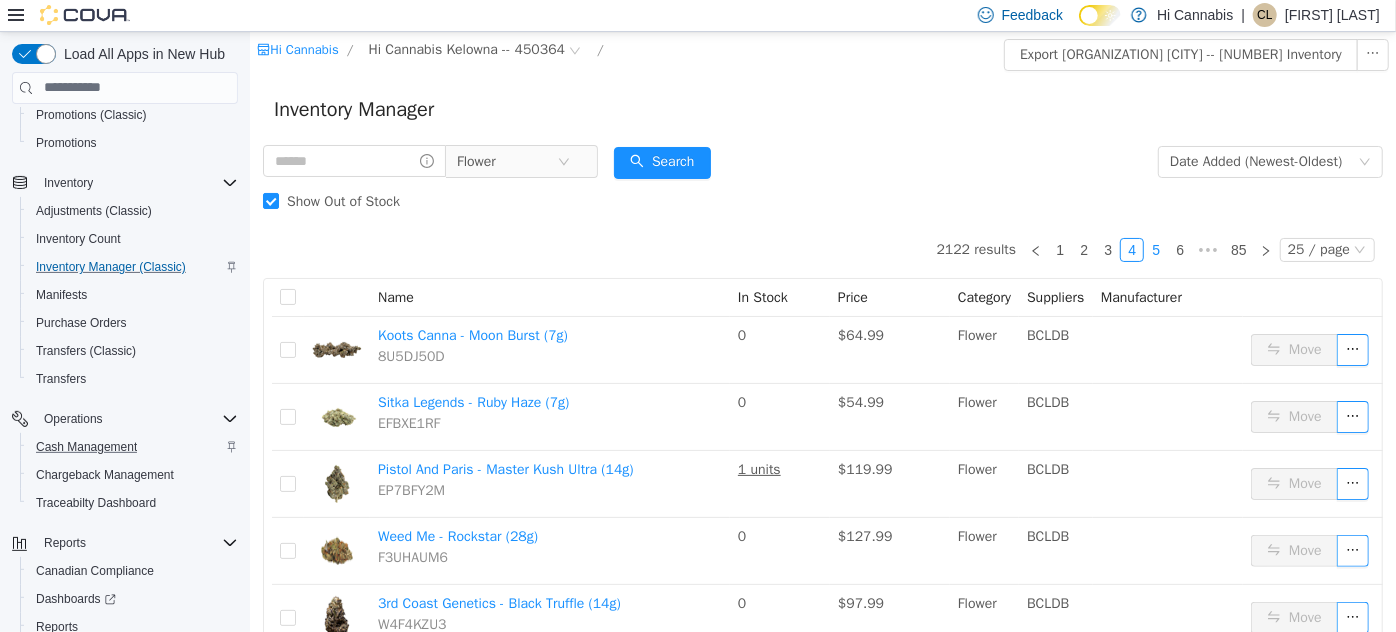 click on "5" at bounding box center (1155, 249) 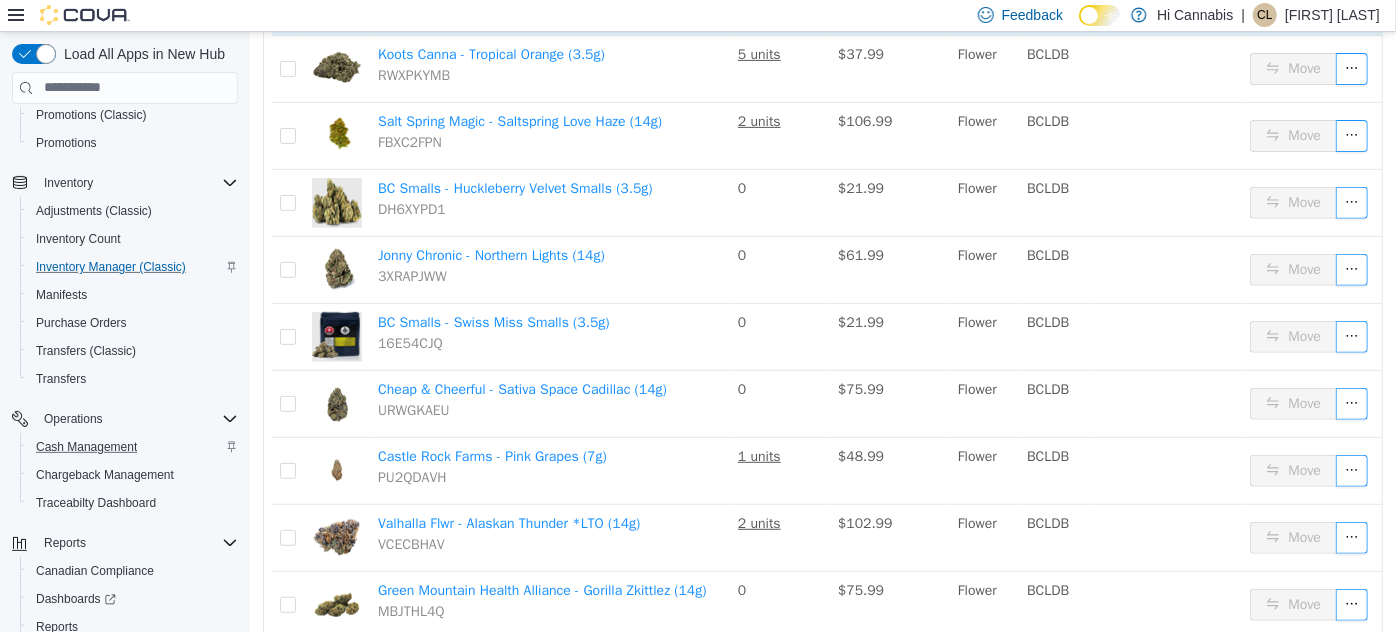 scroll, scrollTop: 363, scrollLeft: 0, axis: vertical 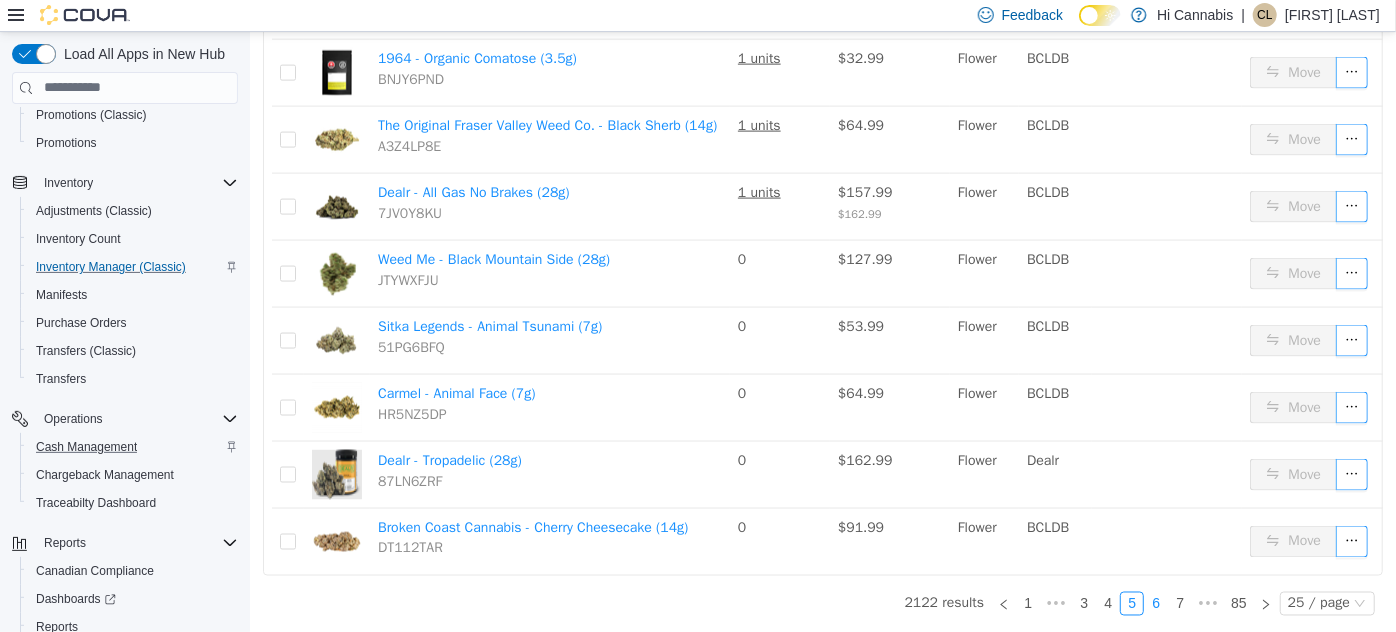 click on "6" at bounding box center [1155, 603] 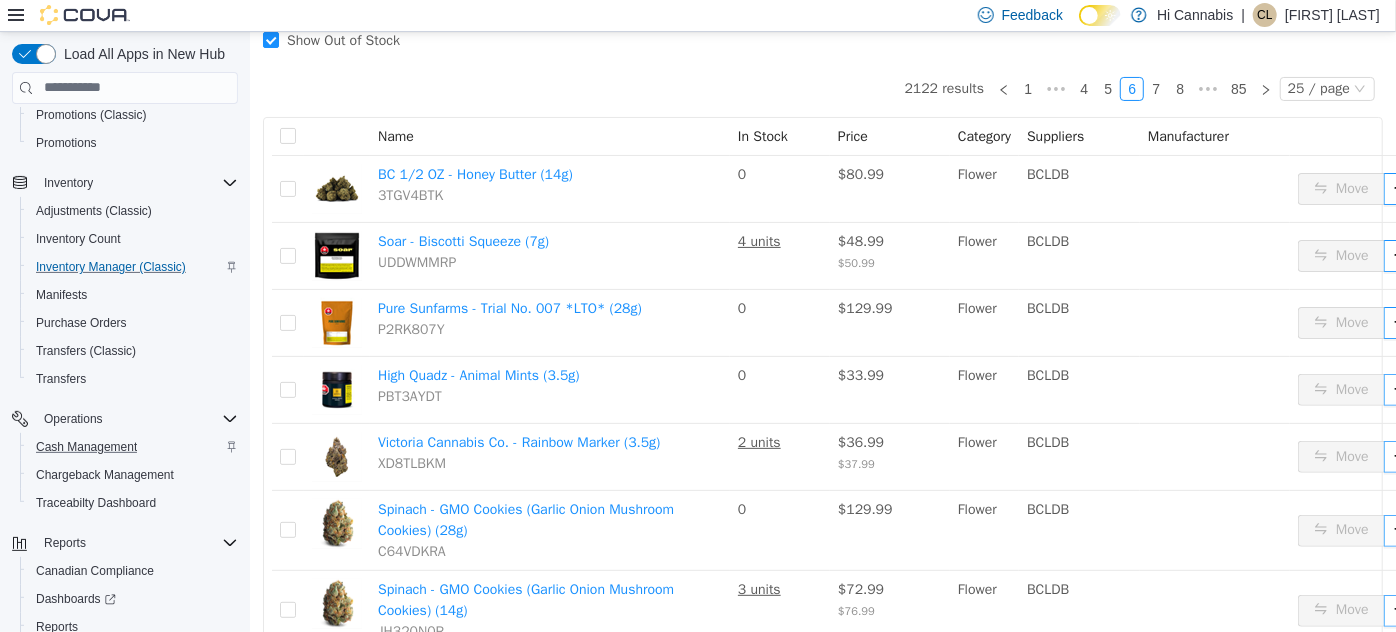 scroll, scrollTop: 145, scrollLeft: 0, axis: vertical 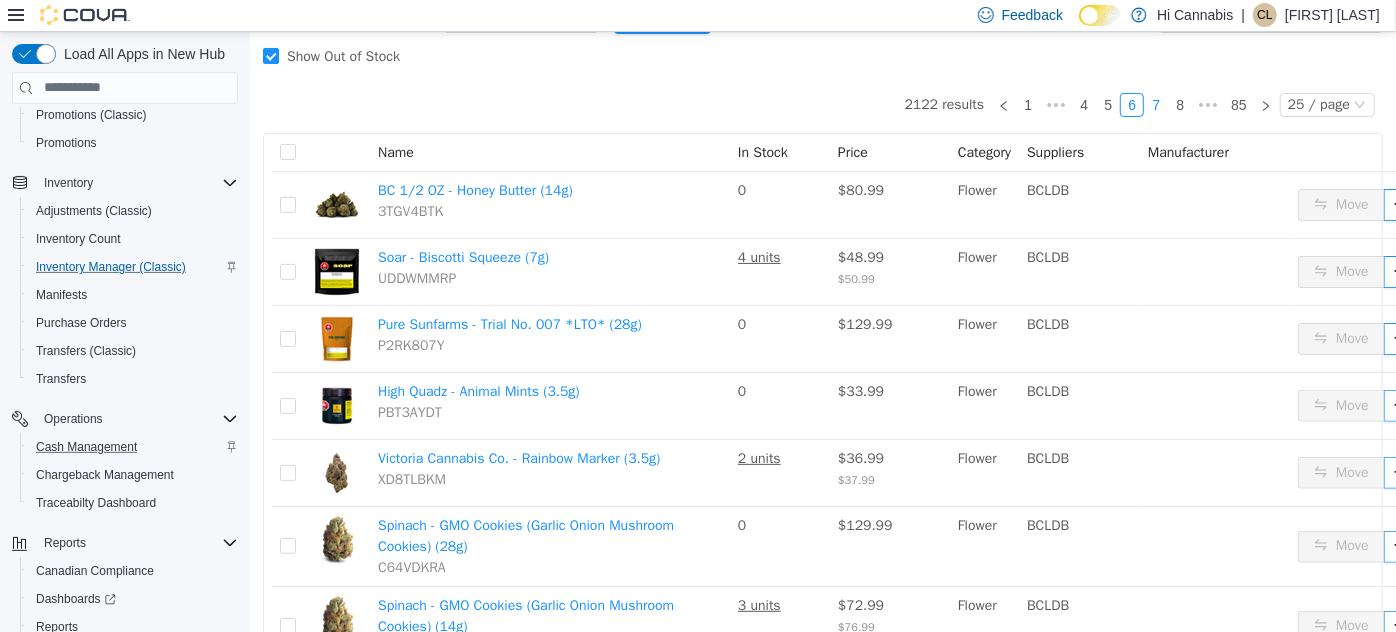 click on "7" at bounding box center [1155, 104] 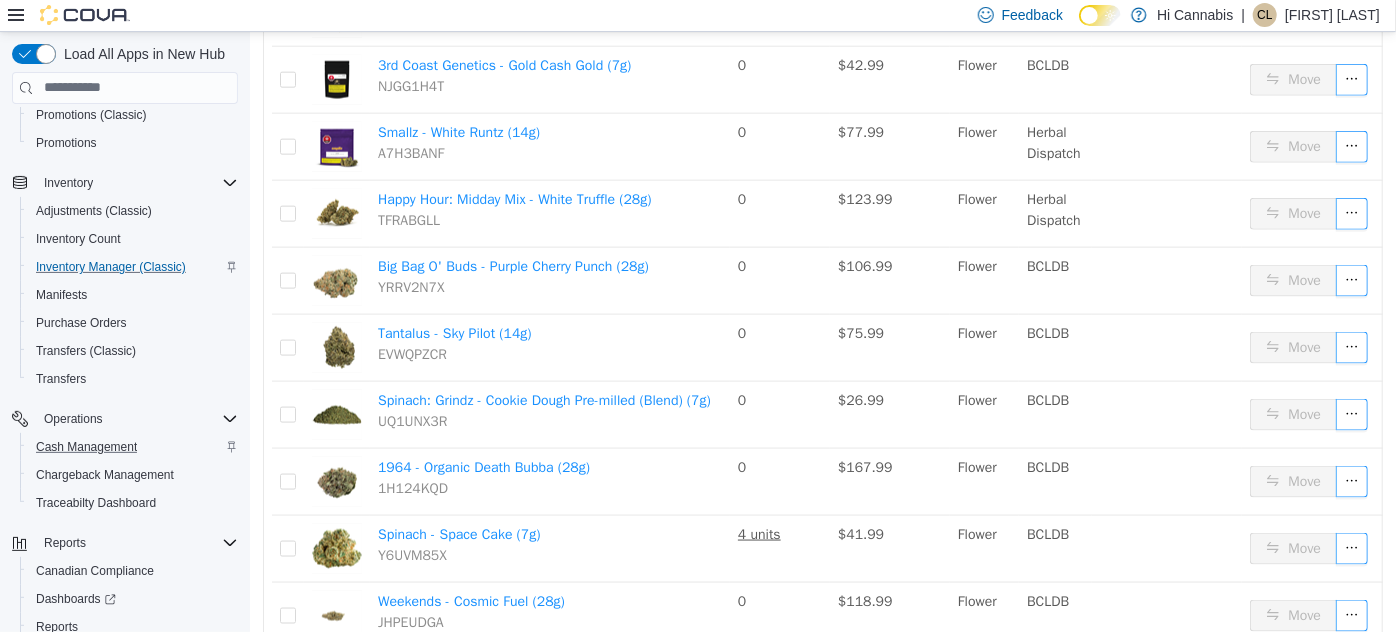 scroll, scrollTop: 1236, scrollLeft: 0, axis: vertical 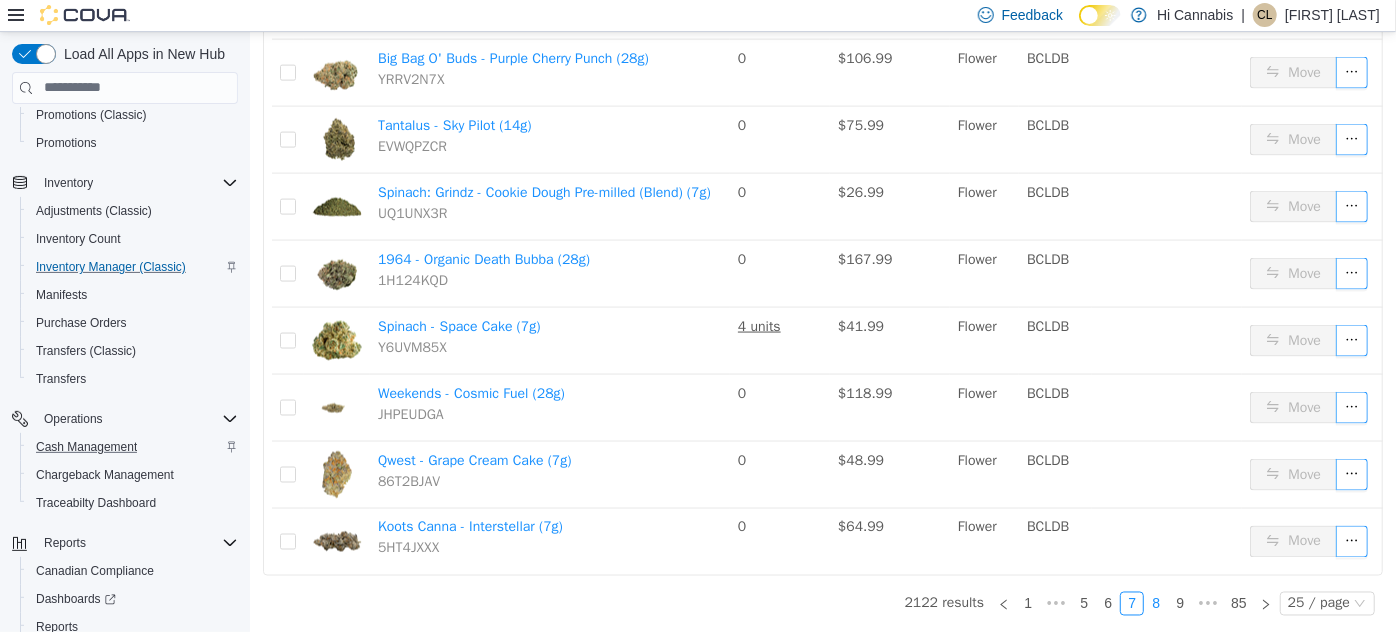 click on "8" at bounding box center (1155, 603) 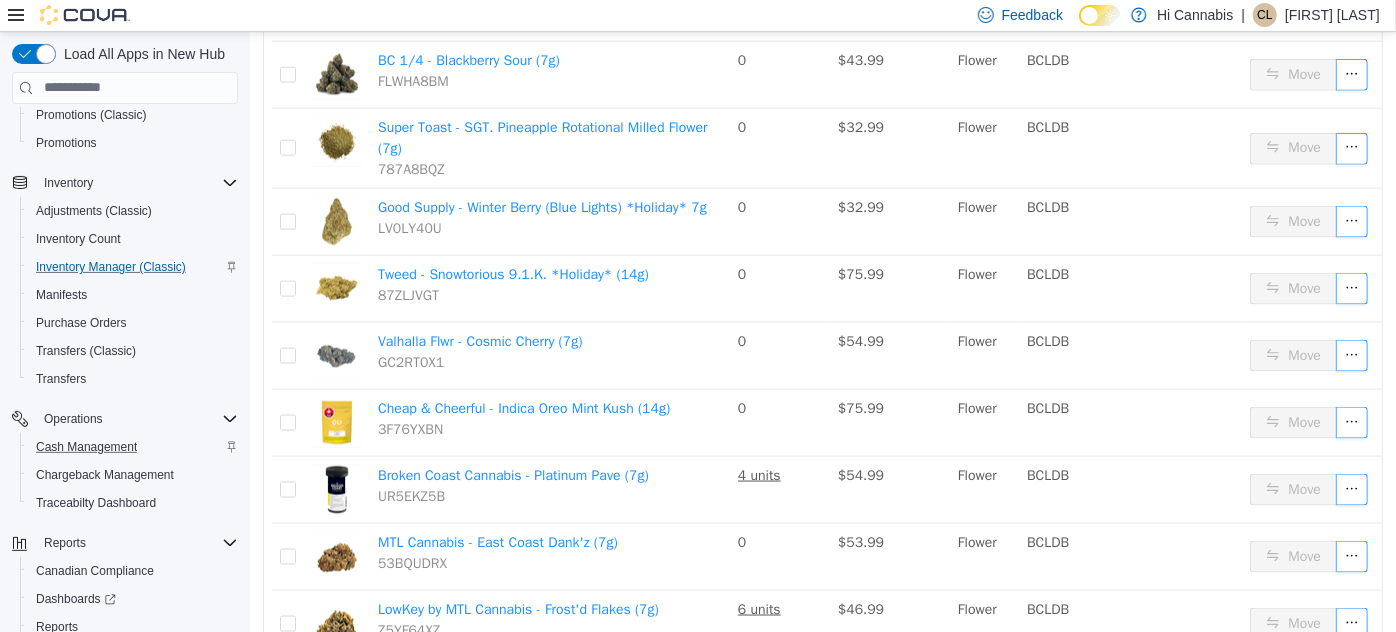 scroll, scrollTop: 1202, scrollLeft: 0, axis: vertical 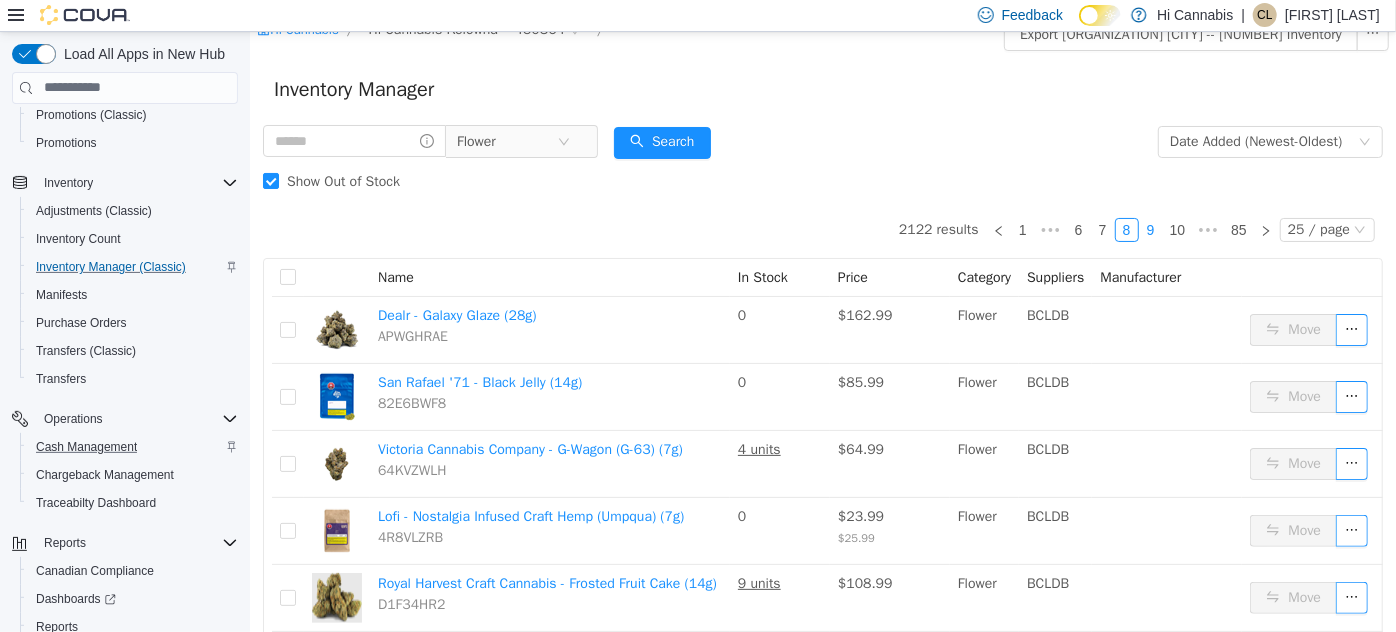click on "9" at bounding box center [1150, 229] 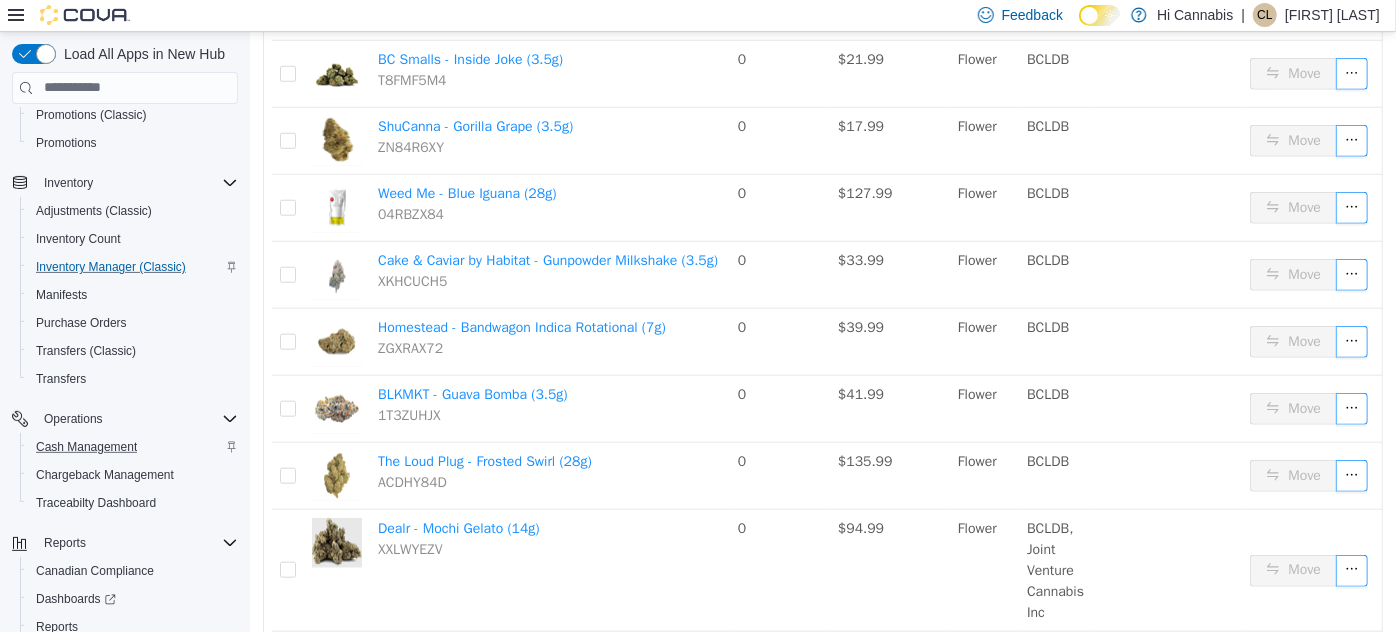 scroll, scrollTop: 929, scrollLeft: 0, axis: vertical 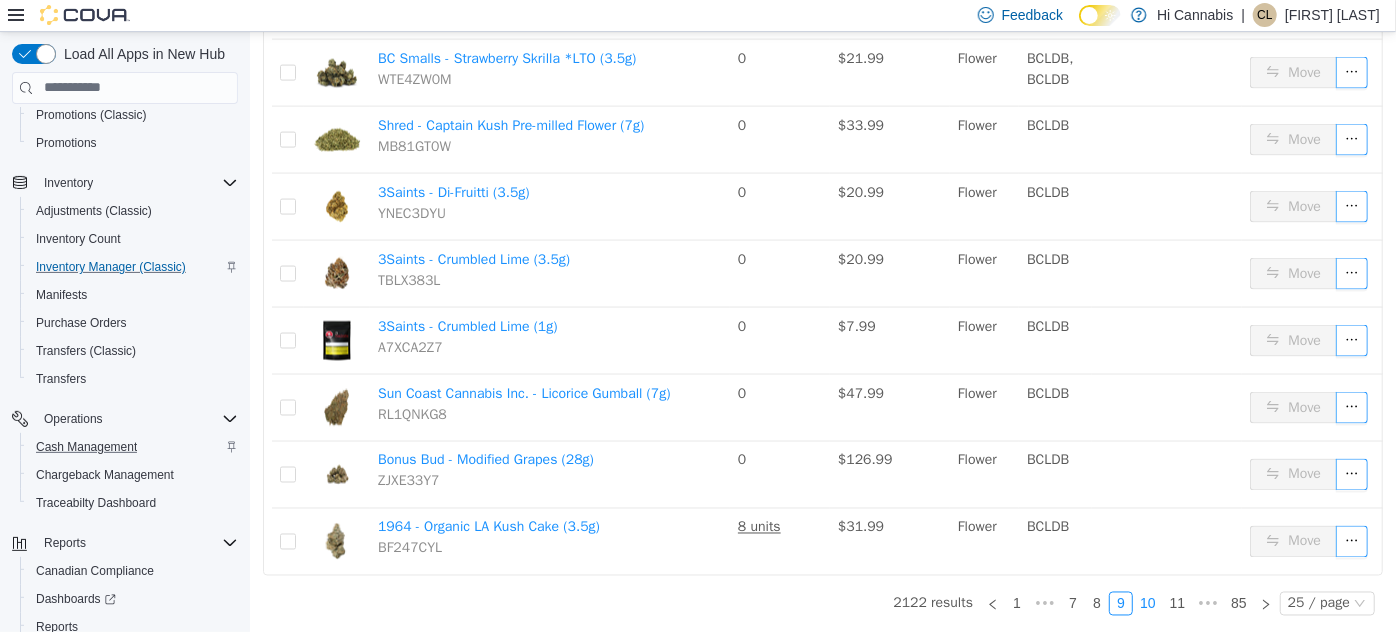 click on "10" at bounding box center [1147, 603] 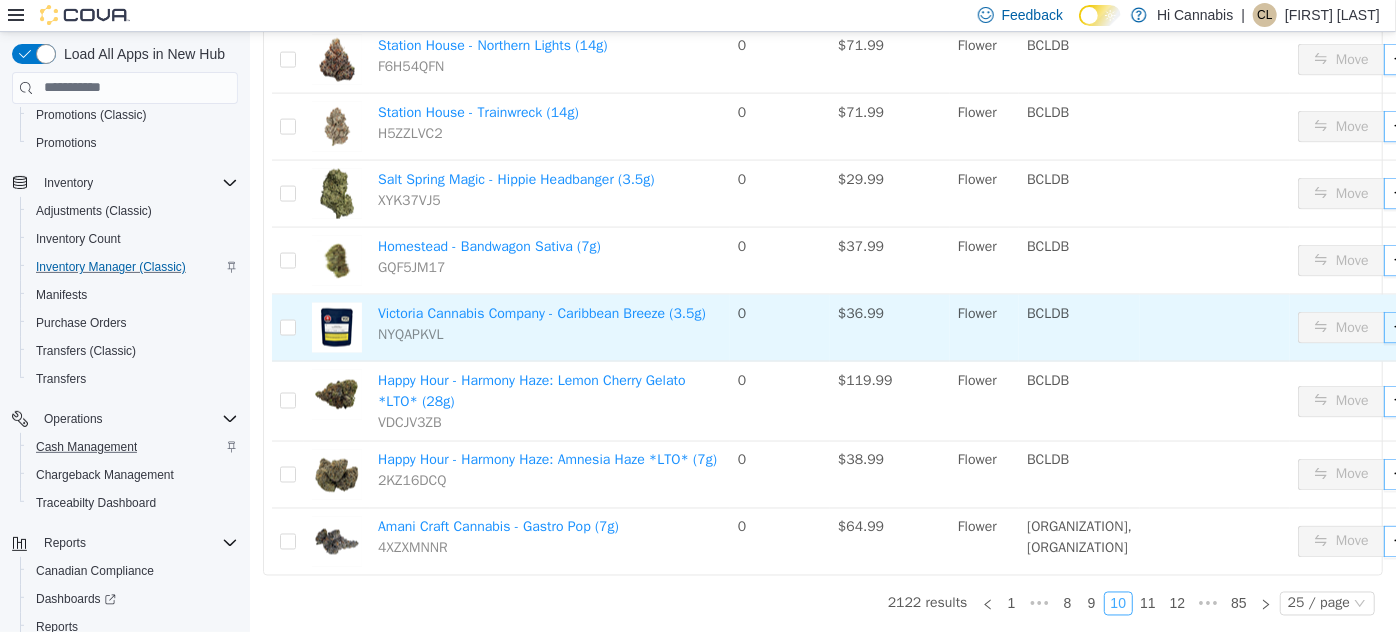 scroll, scrollTop: 1611, scrollLeft: 0, axis: vertical 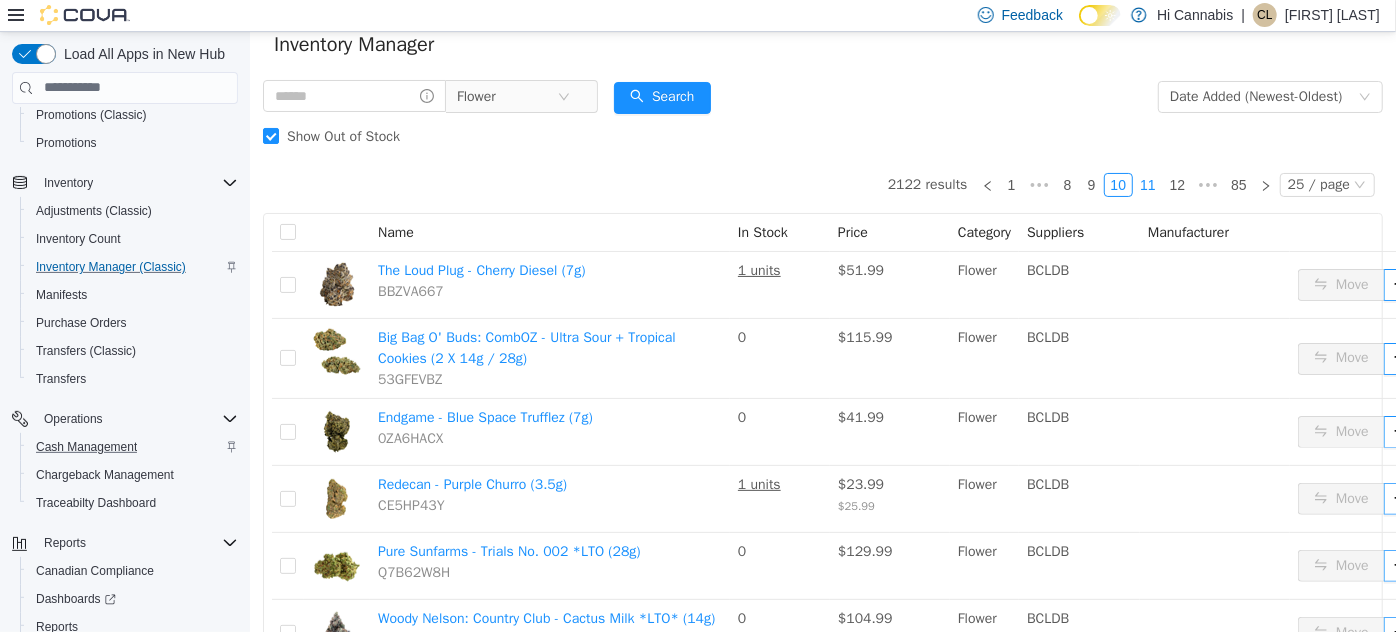 click on "11" at bounding box center (1147, 184) 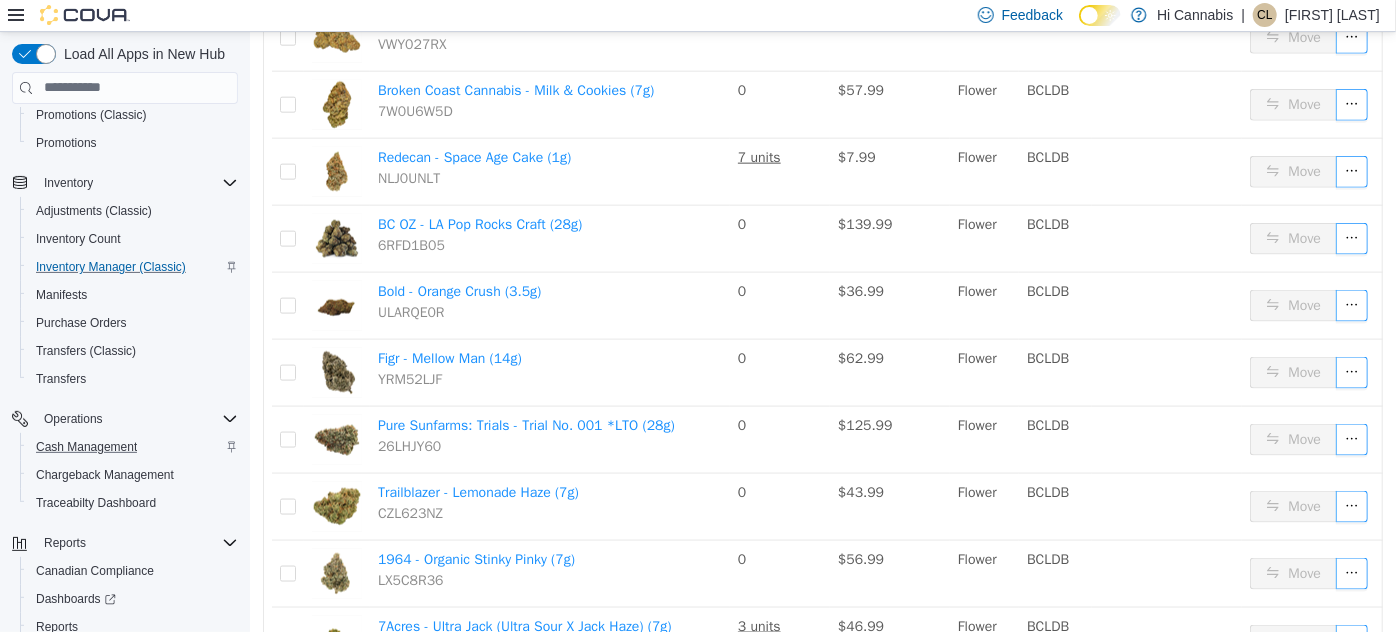 scroll, scrollTop: 1247, scrollLeft: 0, axis: vertical 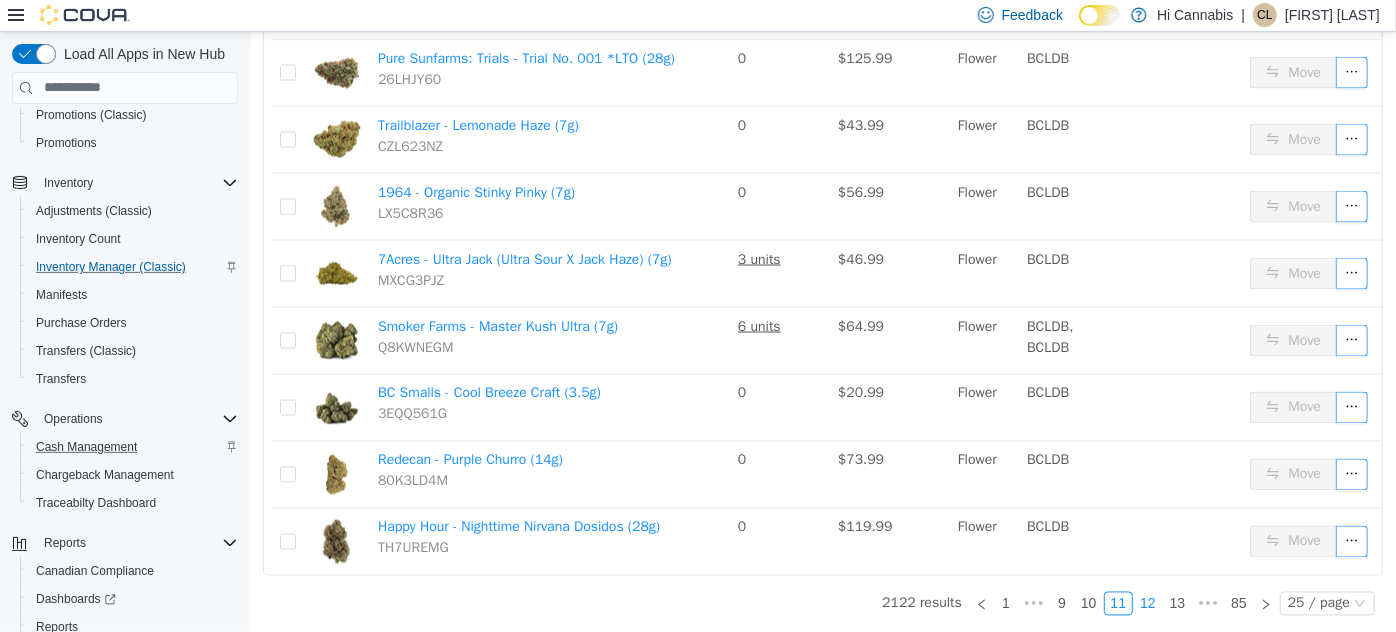 click on "12" at bounding box center (1147, 603) 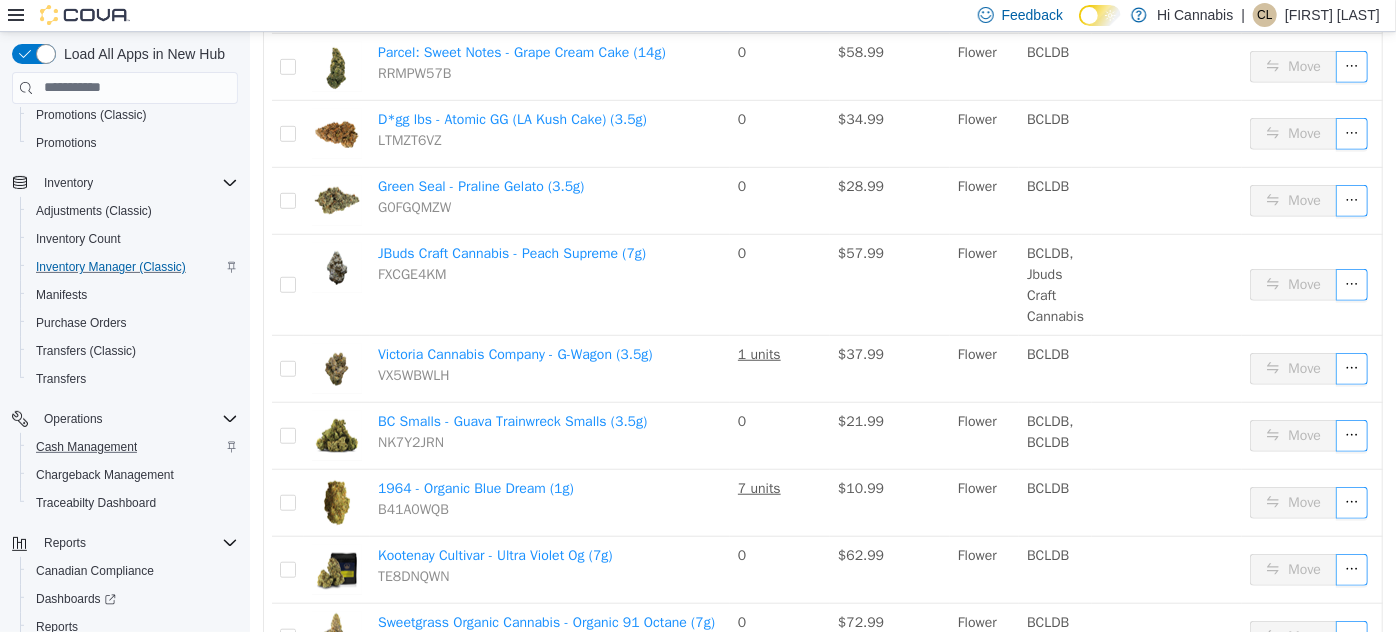 scroll, scrollTop: 612, scrollLeft: 0, axis: vertical 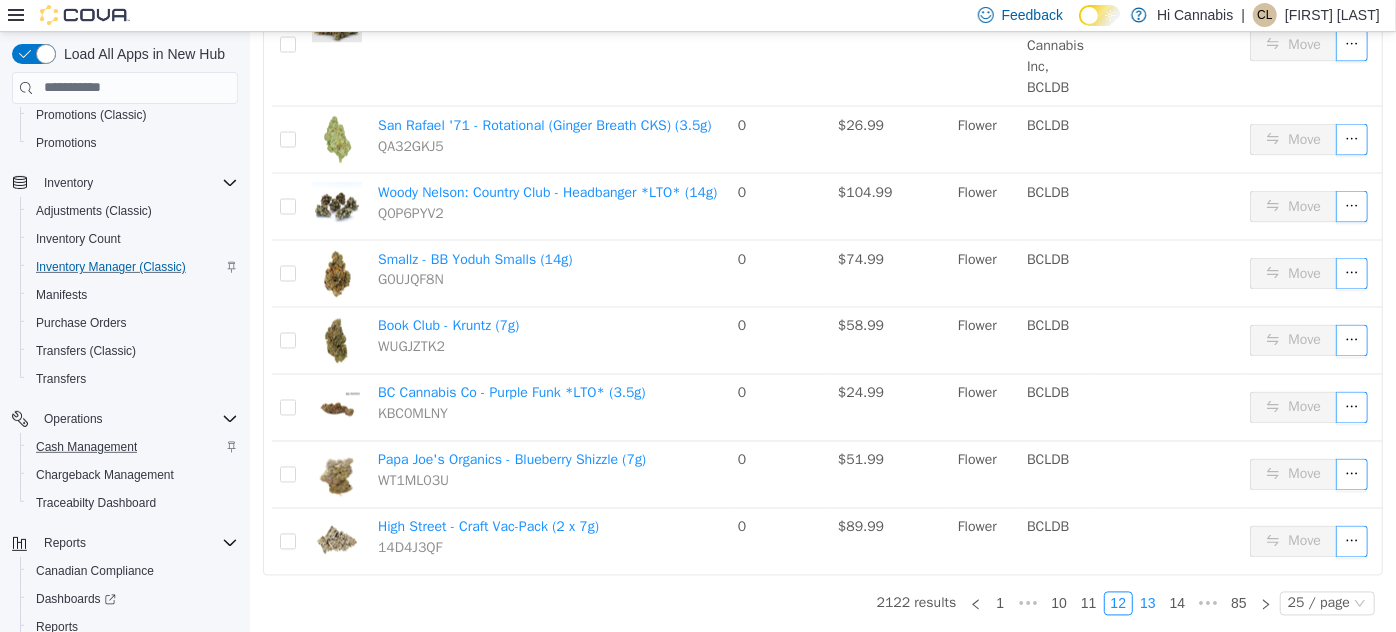 click on "13" at bounding box center (1147, 603) 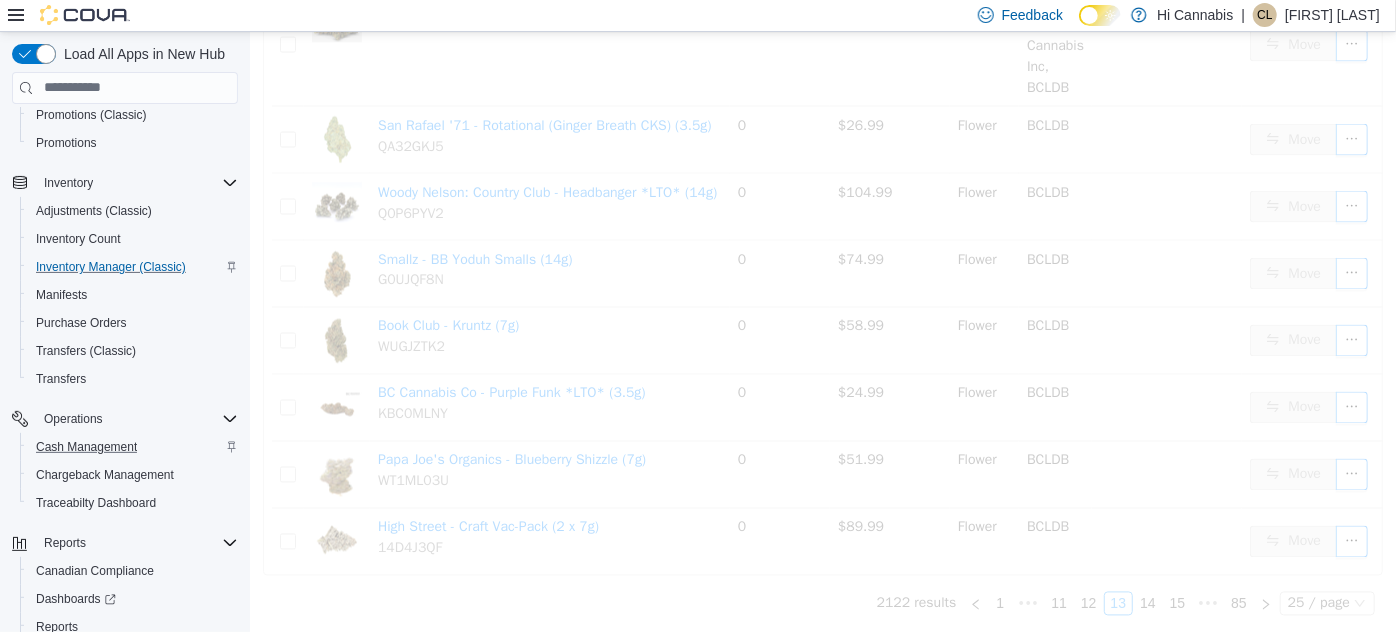 scroll, scrollTop: 1638, scrollLeft: 0, axis: vertical 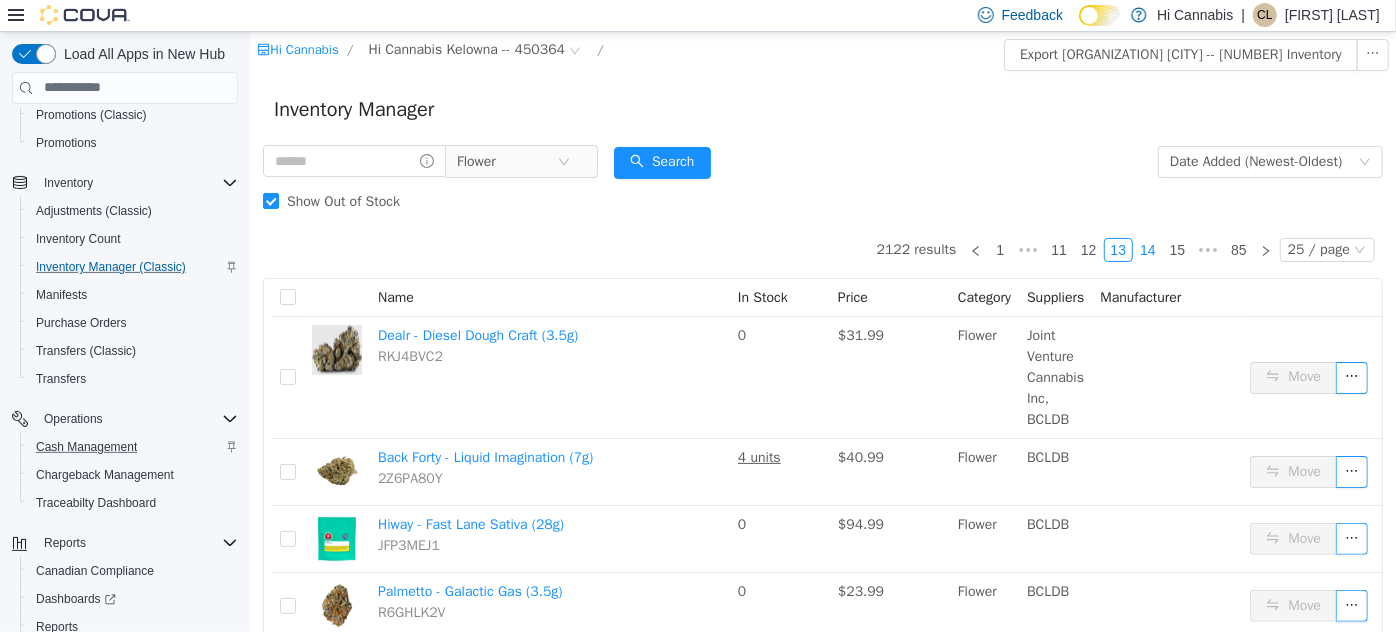 click on "14" at bounding box center [1147, 249] 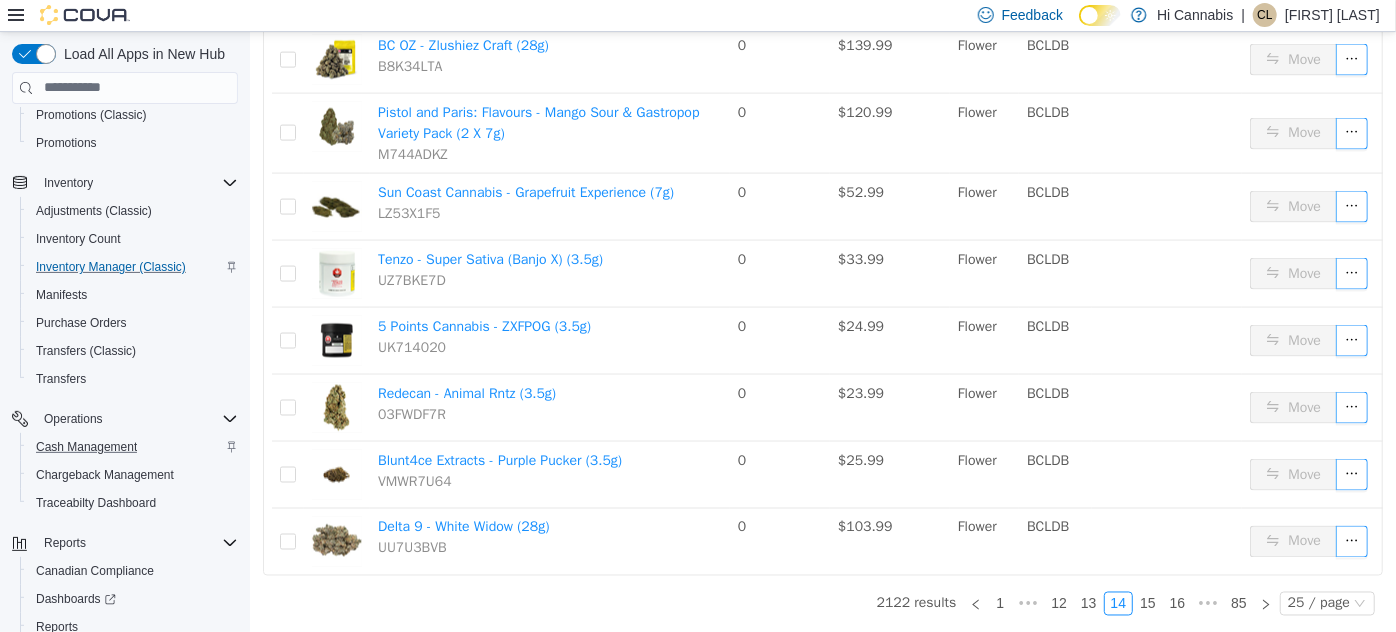scroll, scrollTop: 1462, scrollLeft: 0, axis: vertical 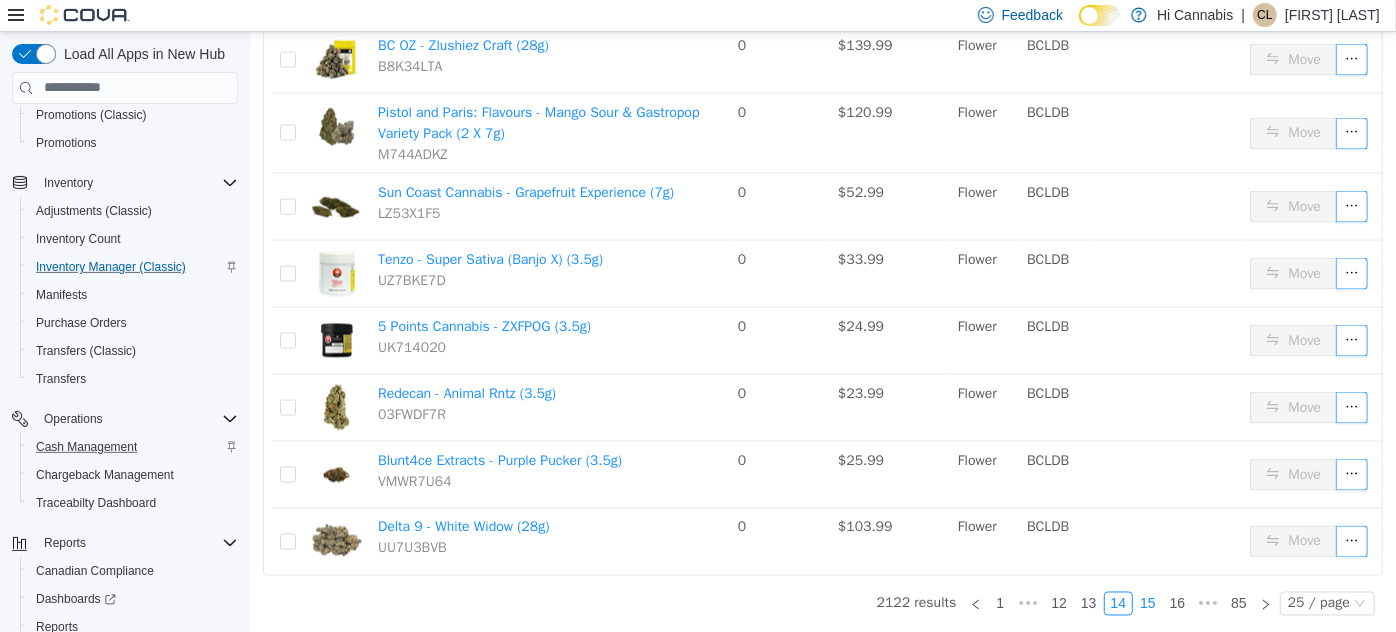 click on "15" at bounding box center (1147, 603) 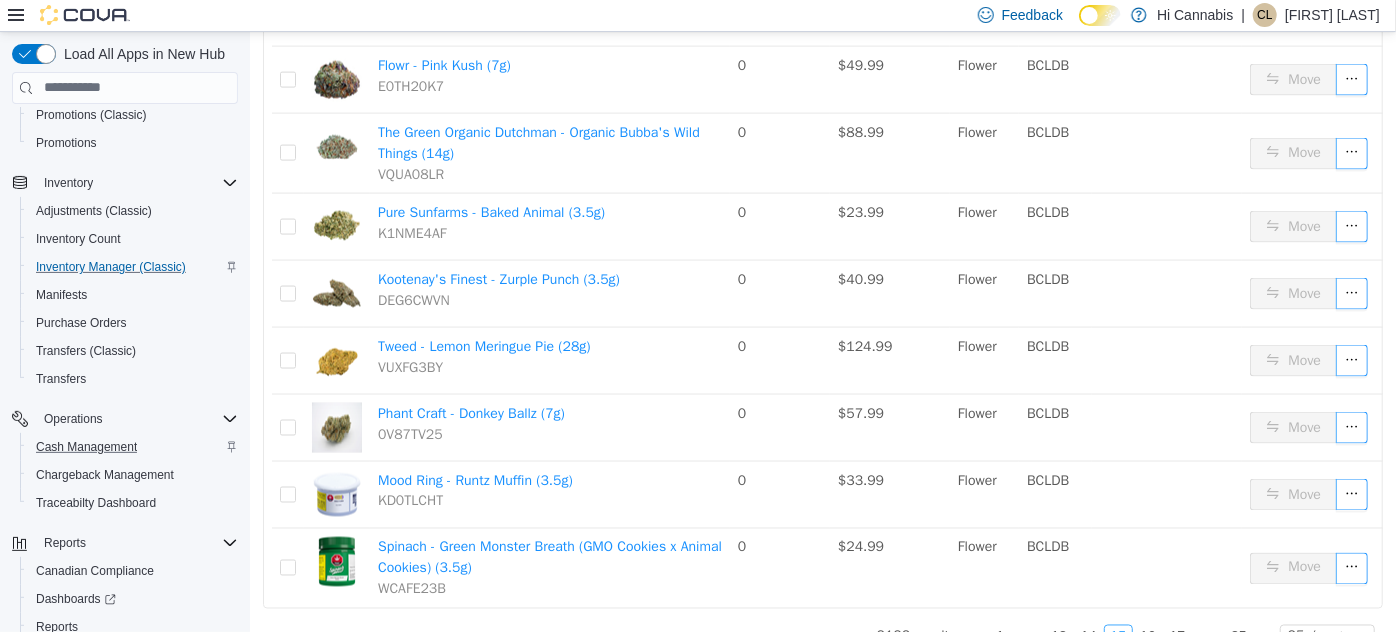 scroll, scrollTop: 1462, scrollLeft: 0, axis: vertical 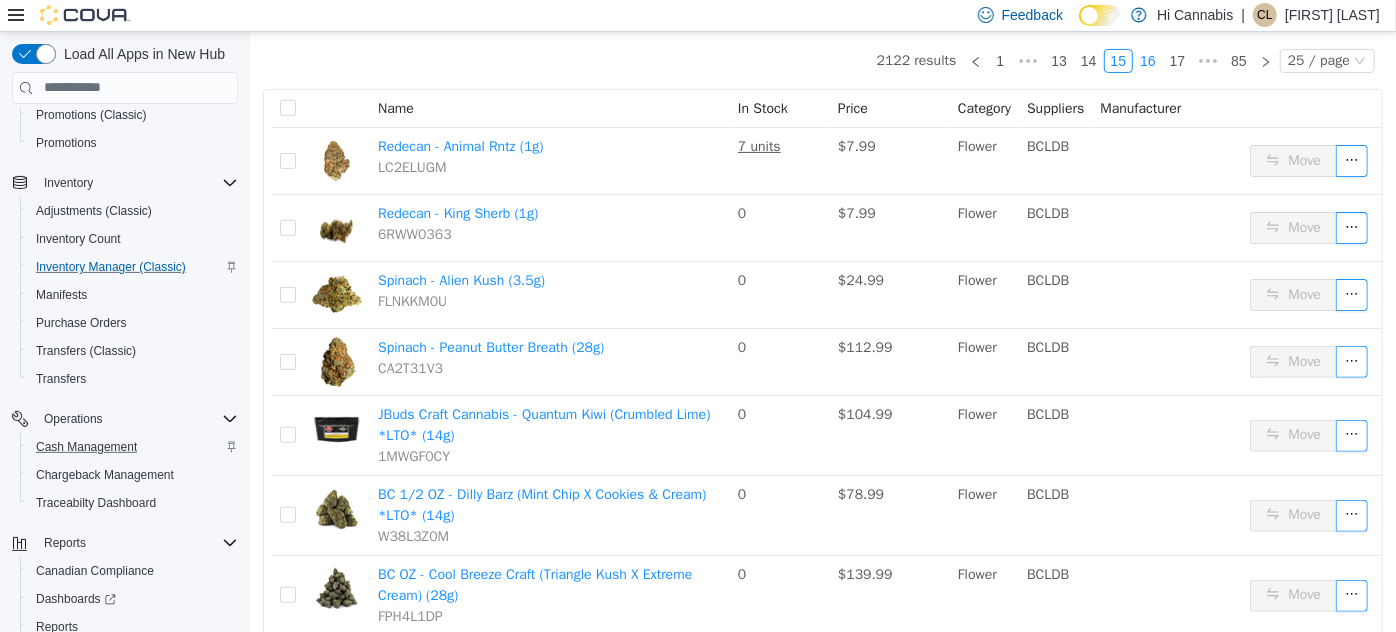 click on "16" at bounding box center [1147, 60] 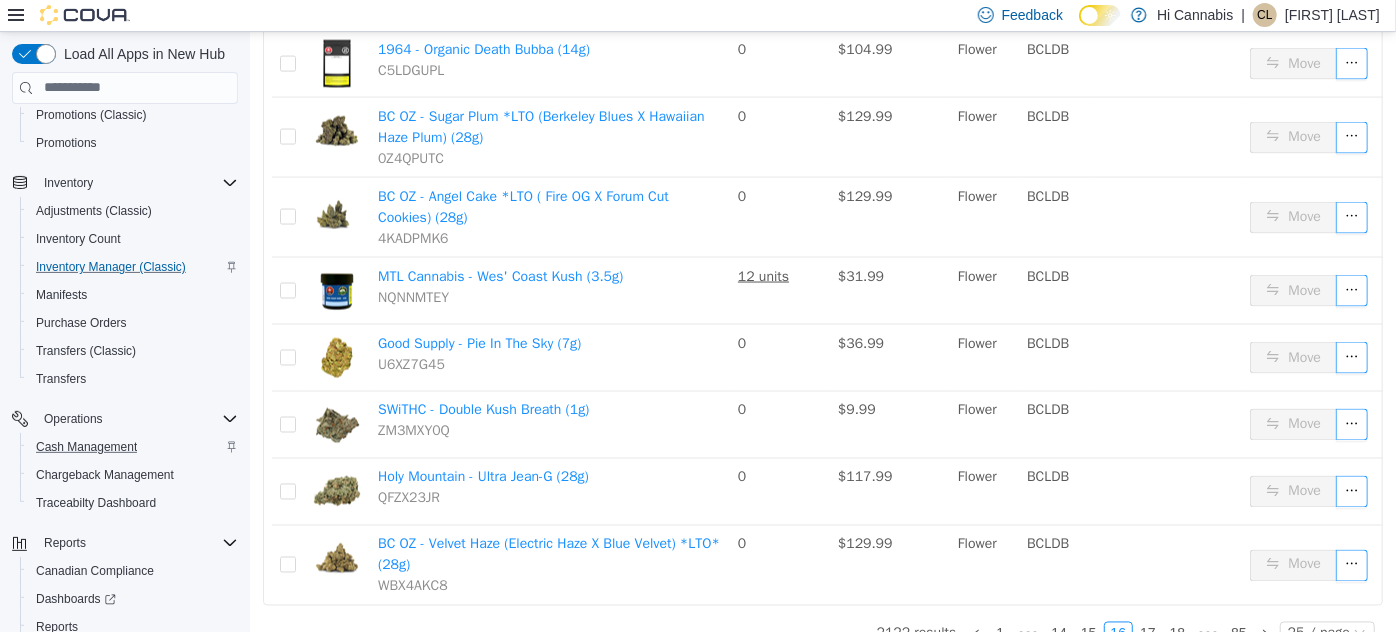 scroll, scrollTop: 1590, scrollLeft: 0, axis: vertical 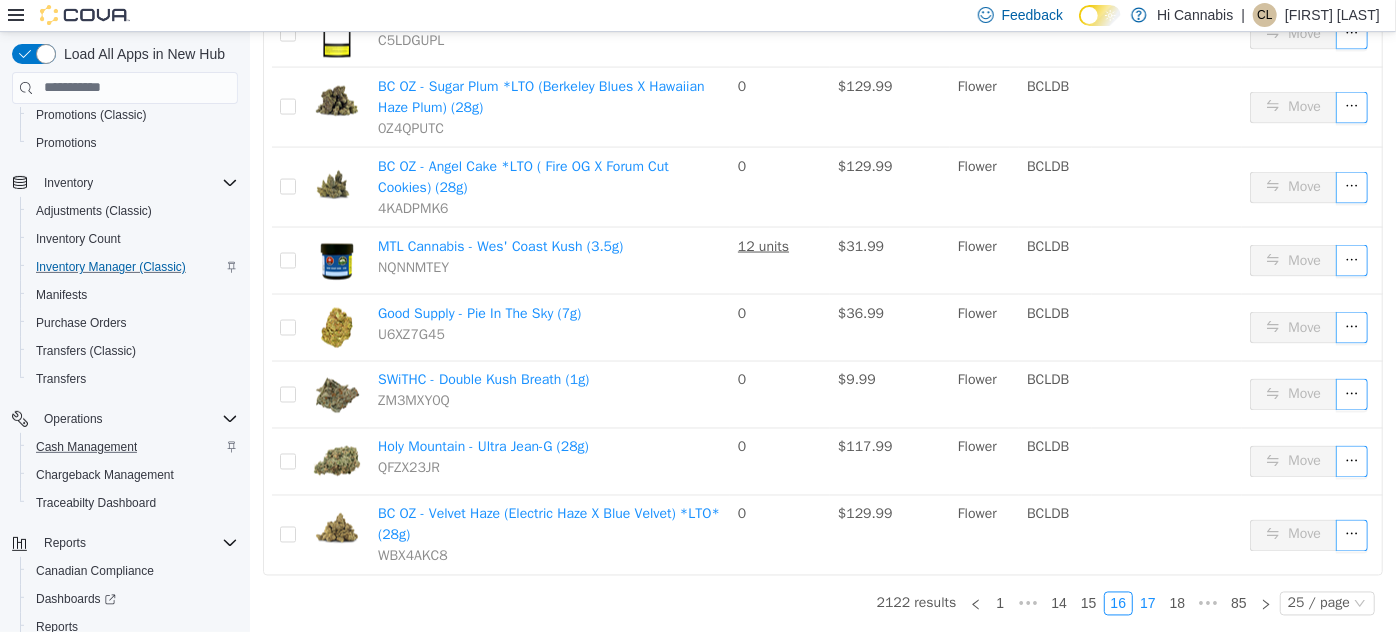 click on "17" at bounding box center (1147, 603) 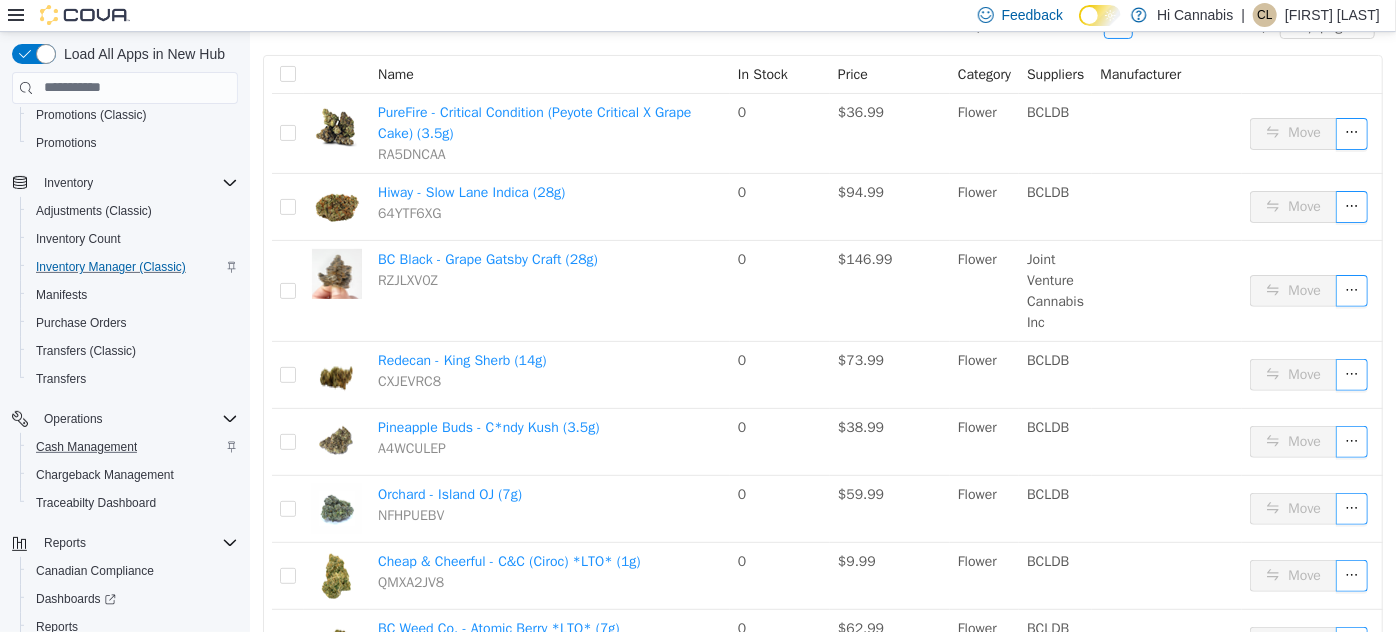 scroll, scrollTop: 132, scrollLeft: 0, axis: vertical 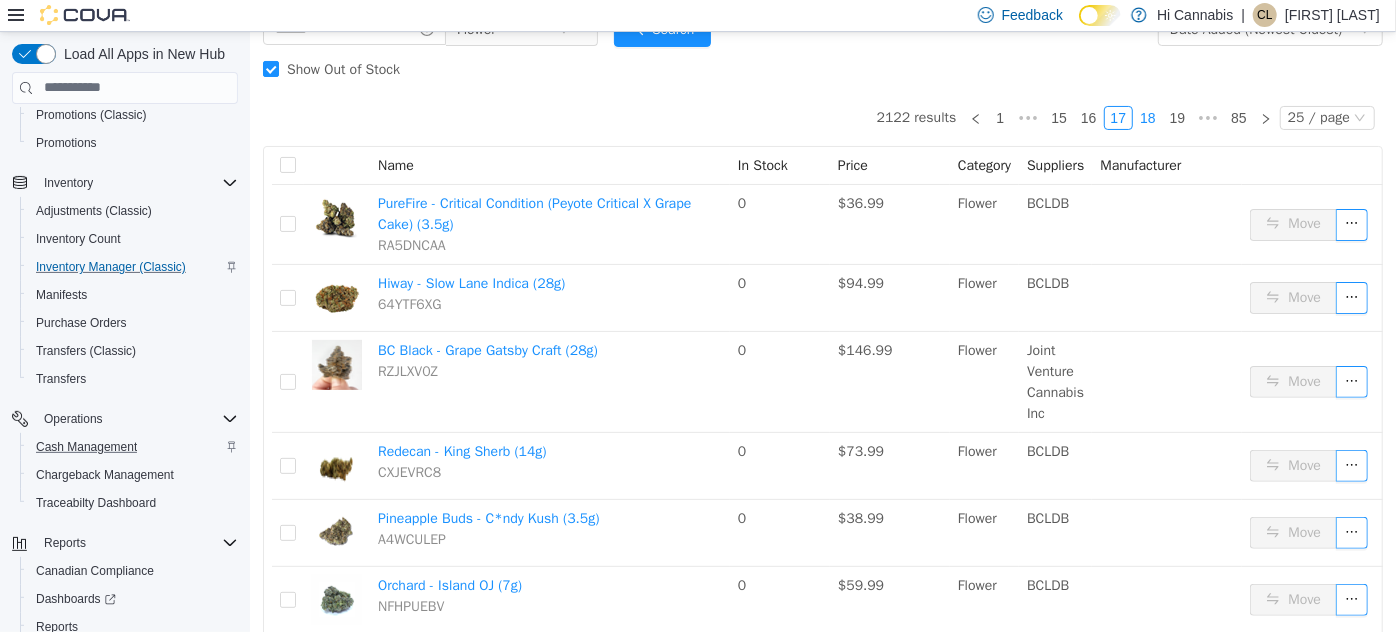 click on "18" at bounding box center (1147, 117) 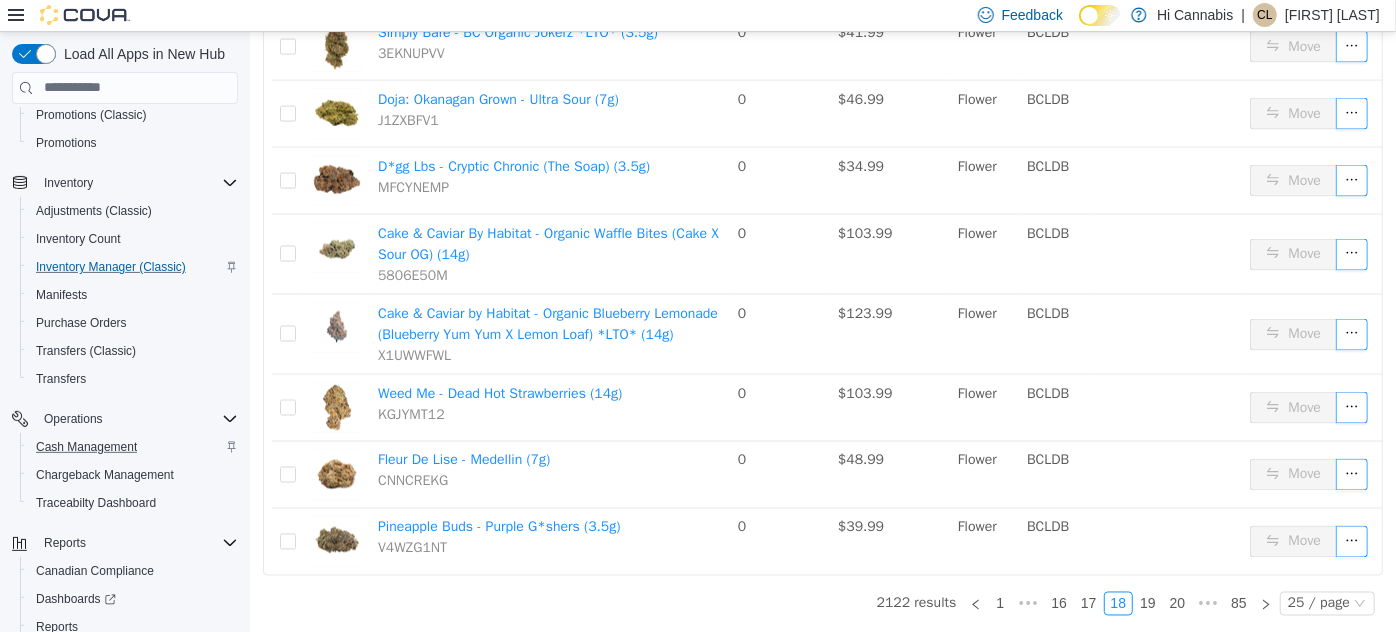 scroll, scrollTop: 1538, scrollLeft: 0, axis: vertical 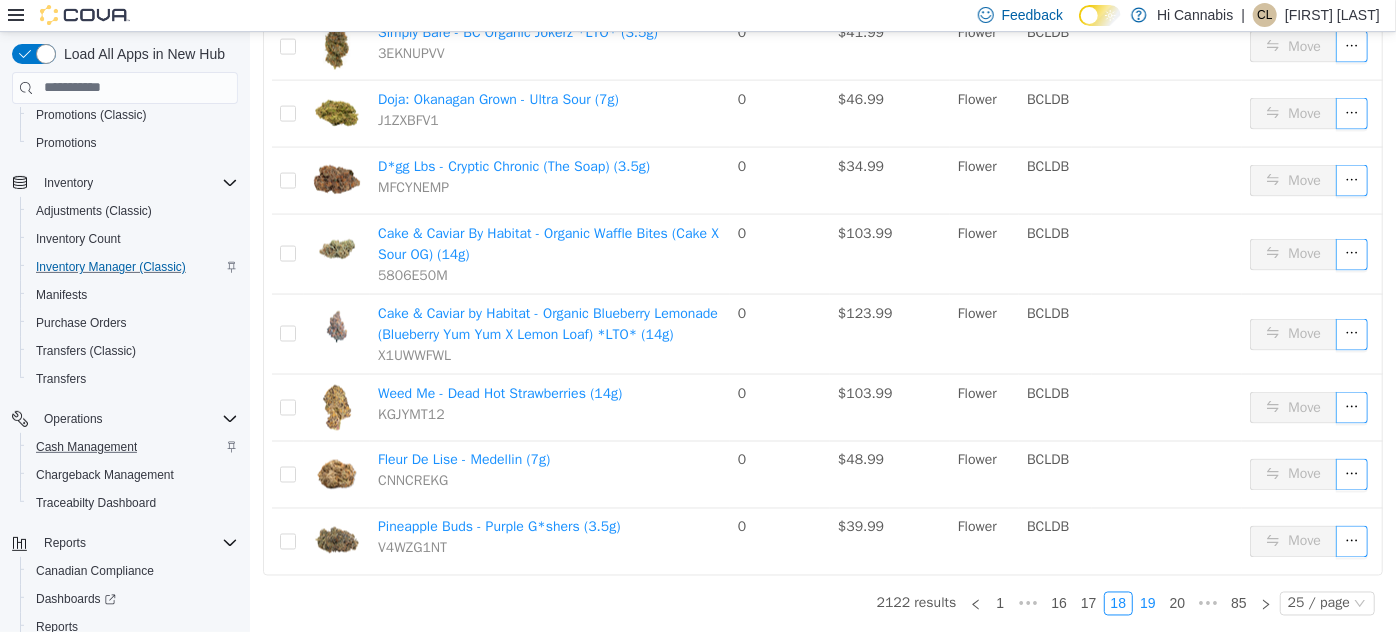 click on "19" at bounding box center (1147, 603) 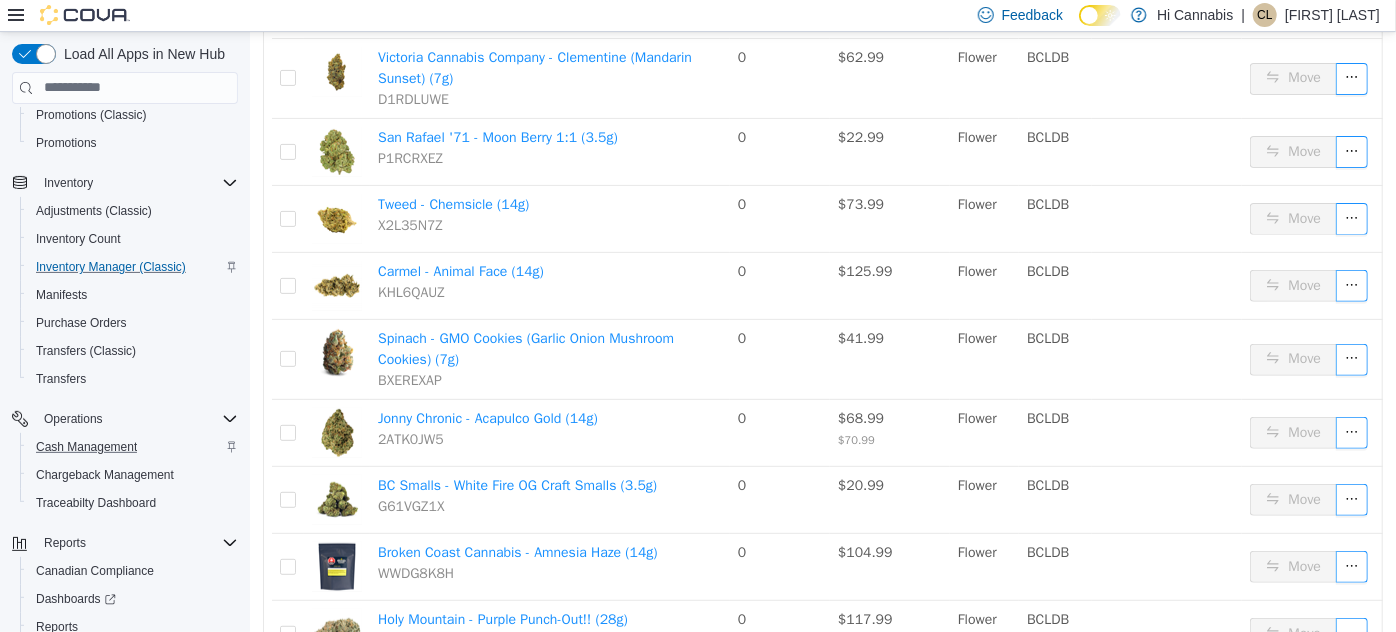 scroll, scrollTop: 265, scrollLeft: 0, axis: vertical 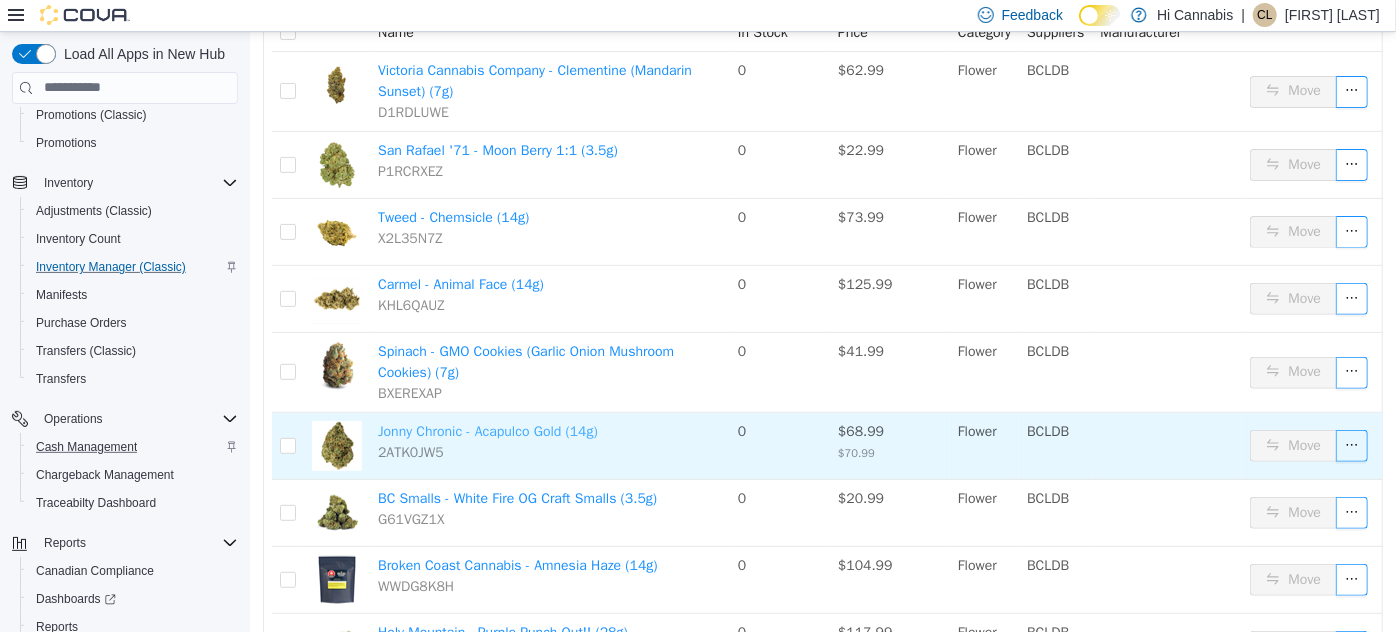 click on "Jonny Chronic - Acapulco Gold (14g)" at bounding box center (487, 430) 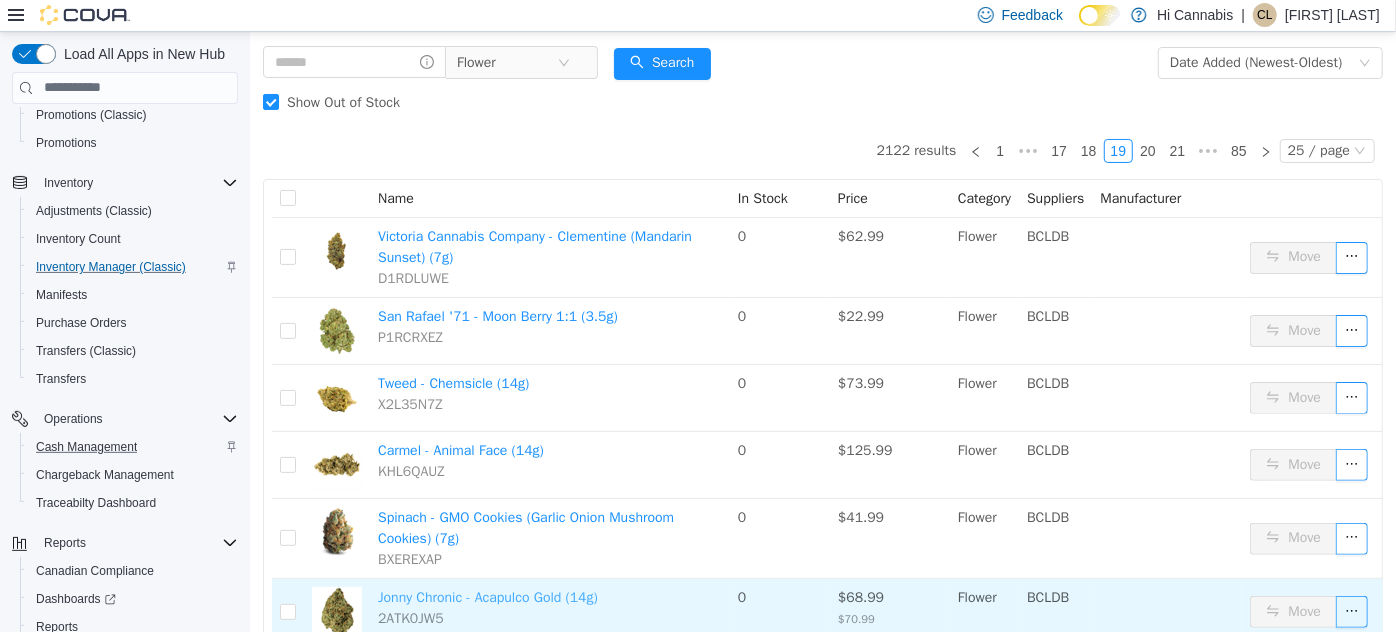 scroll, scrollTop: 84, scrollLeft: 0, axis: vertical 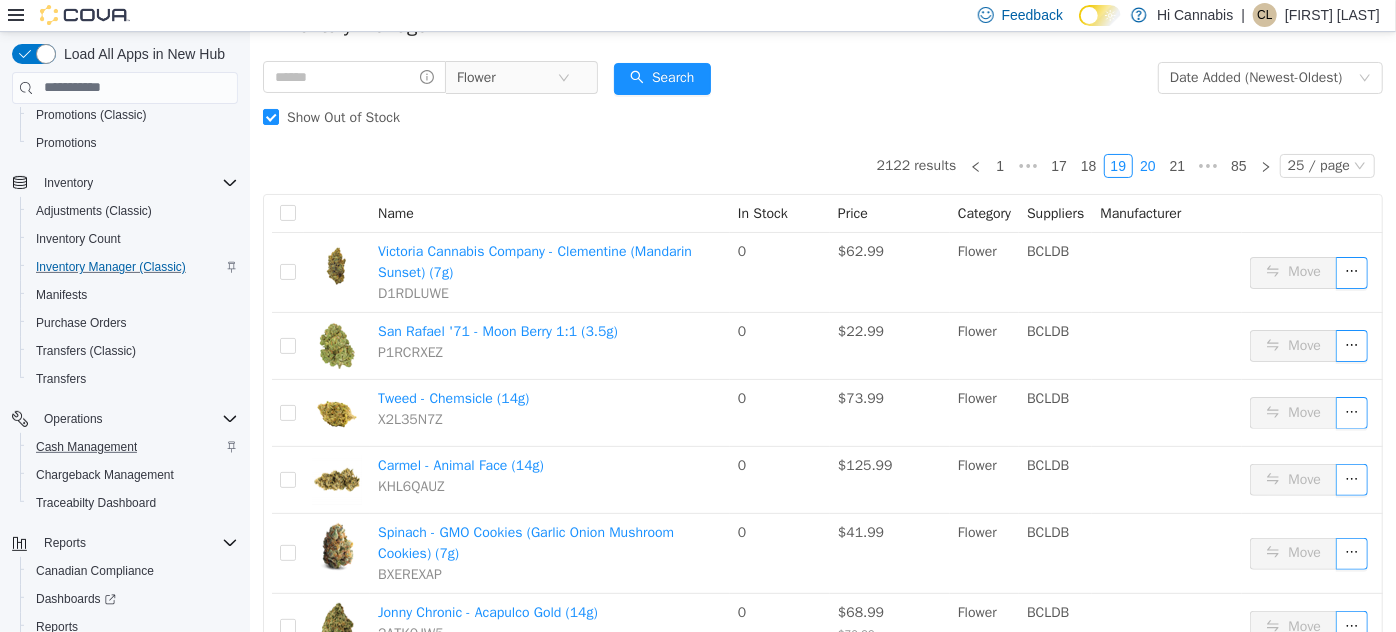 click on "20" at bounding box center [1147, 165] 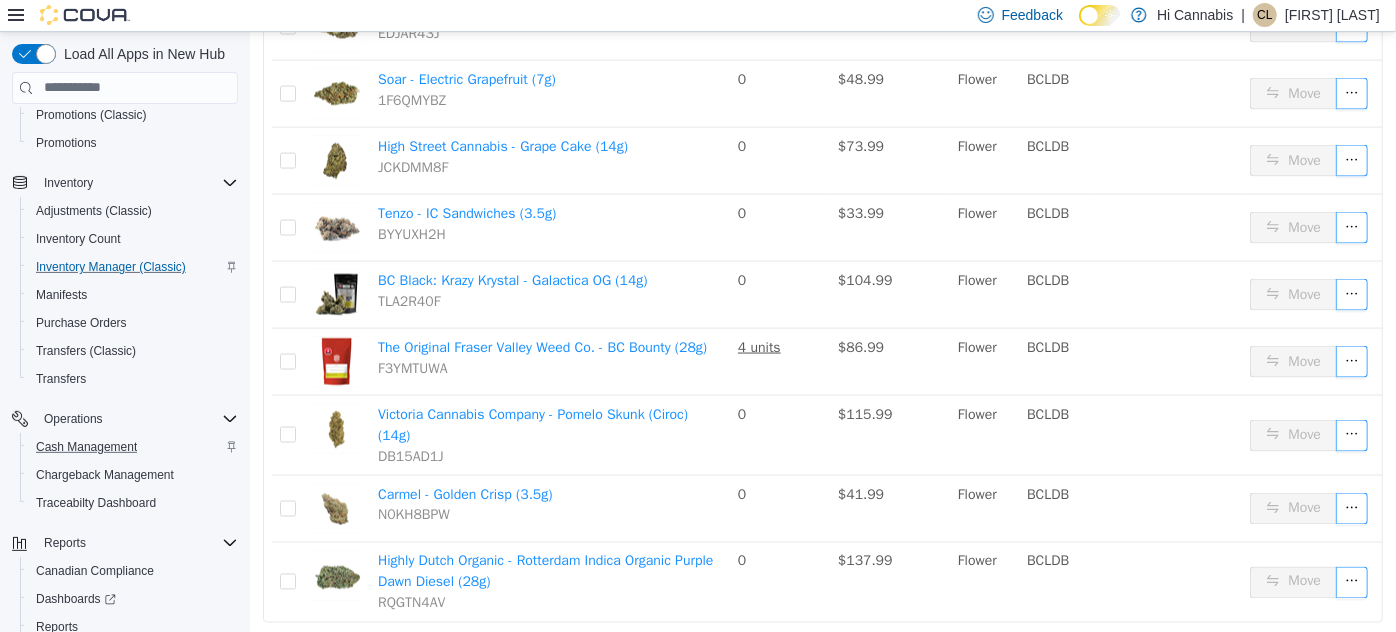 scroll, scrollTop: 1501, scrollLeft: 0, axis: vertical 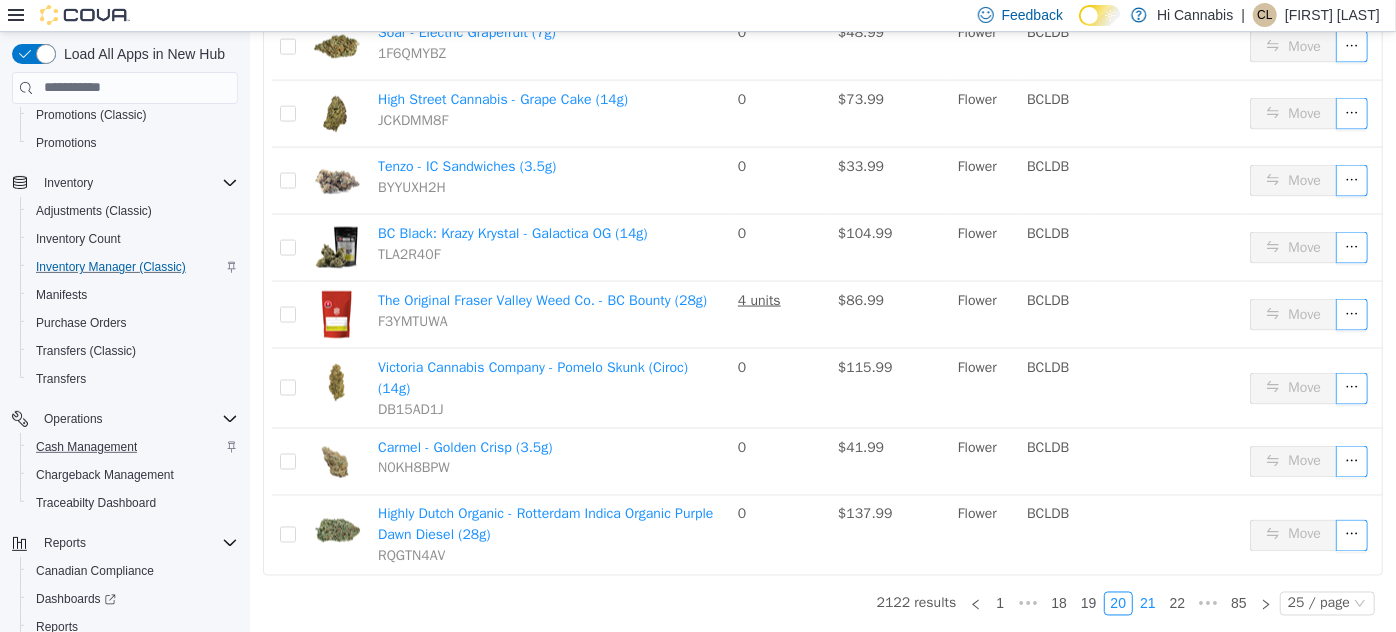 click on "21" at bounding box center (1147, 603) 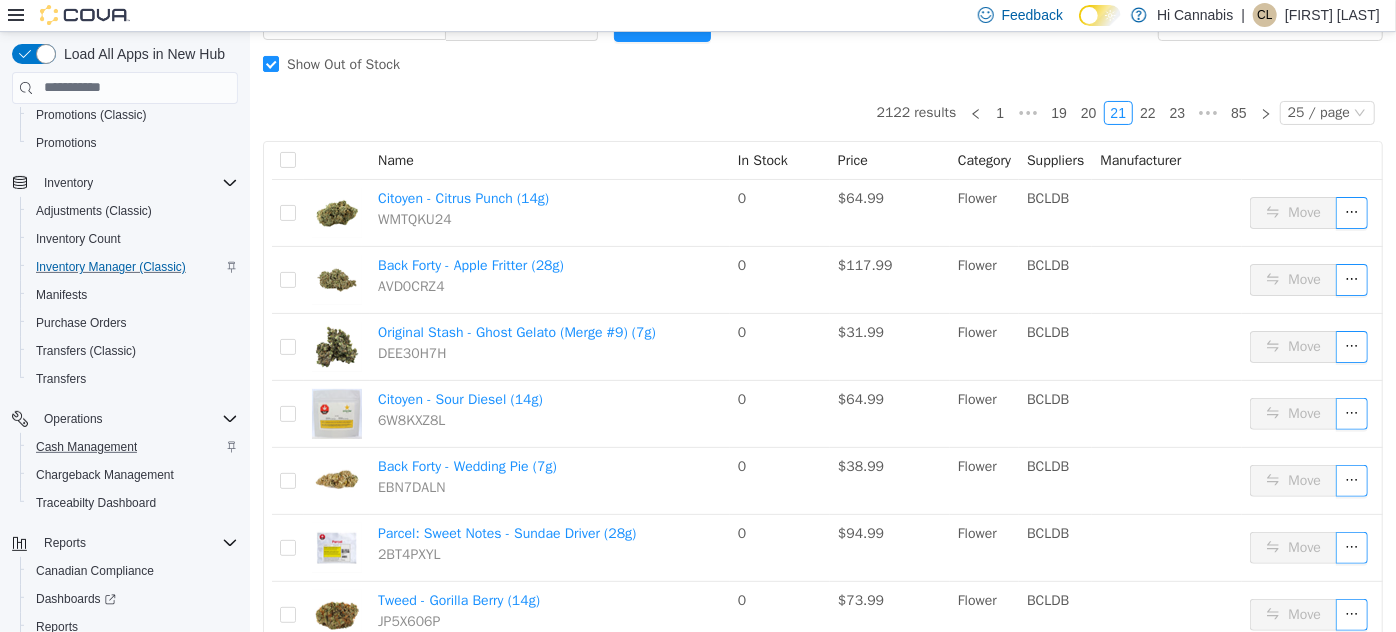 scroll, scrollTop: 46, scrollLeft: 0, axis: vertical 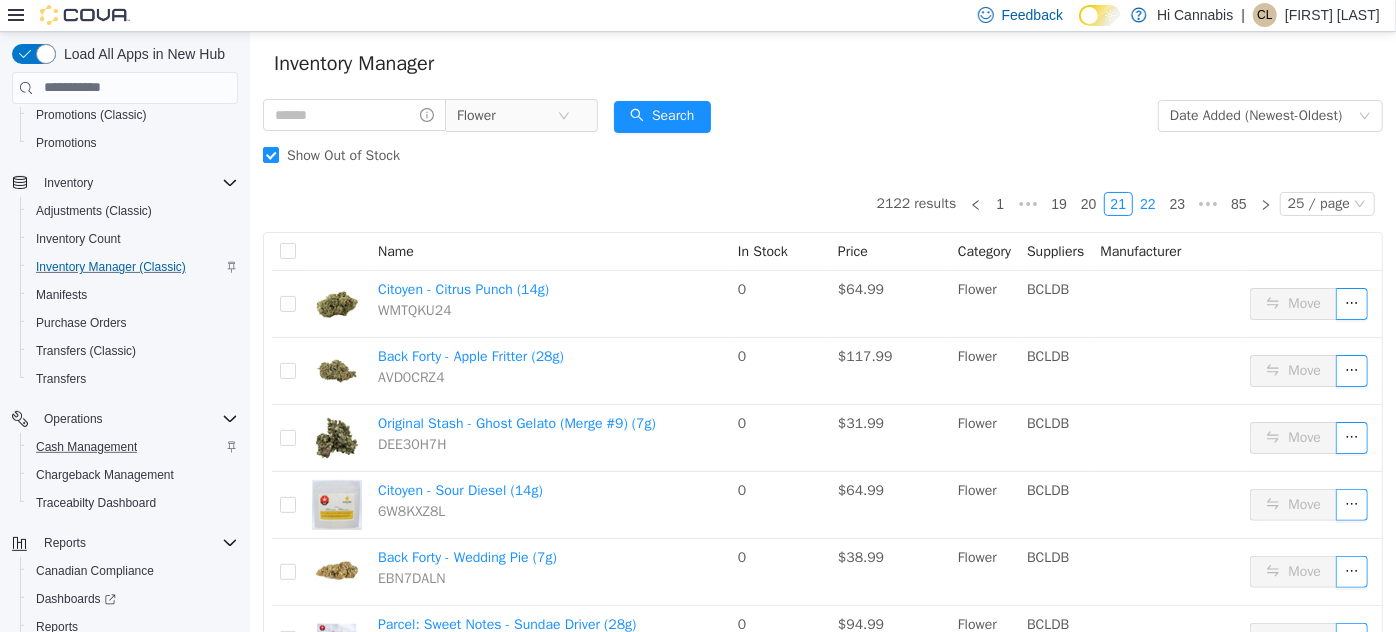 click on "22" at bounding box center [1147, 203] 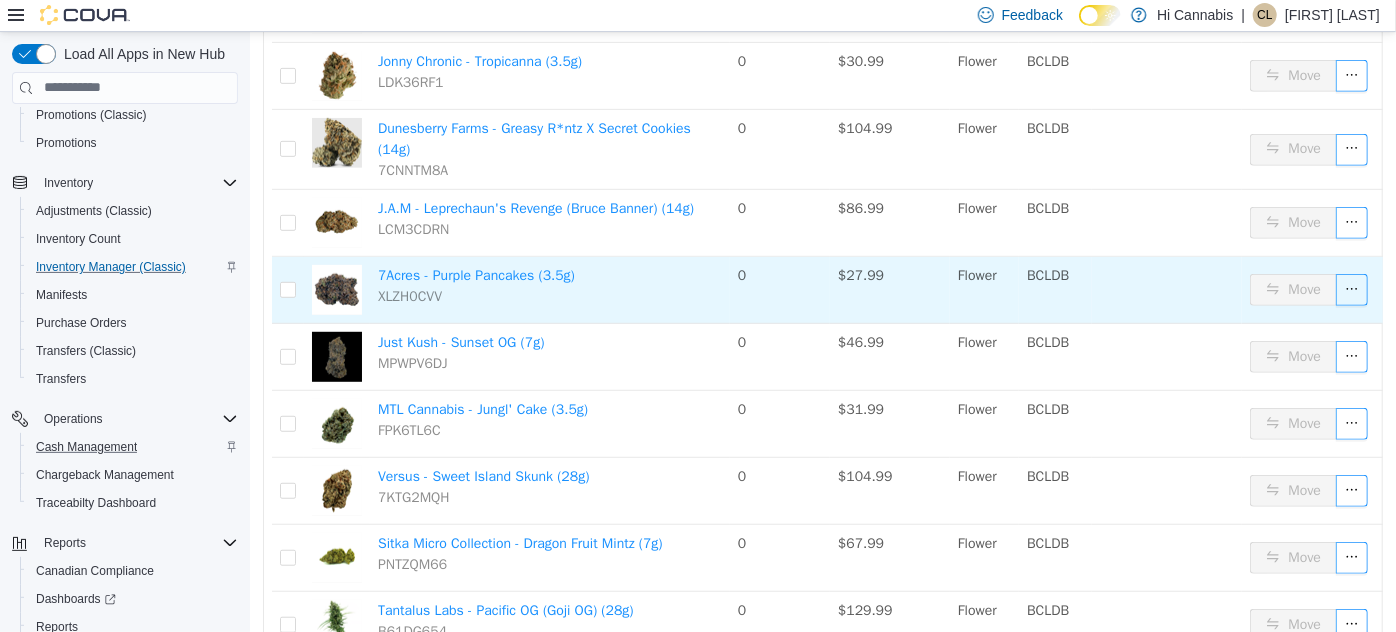 scroll, scrollTop: 592, scrollLeft: 0, axis: vertical 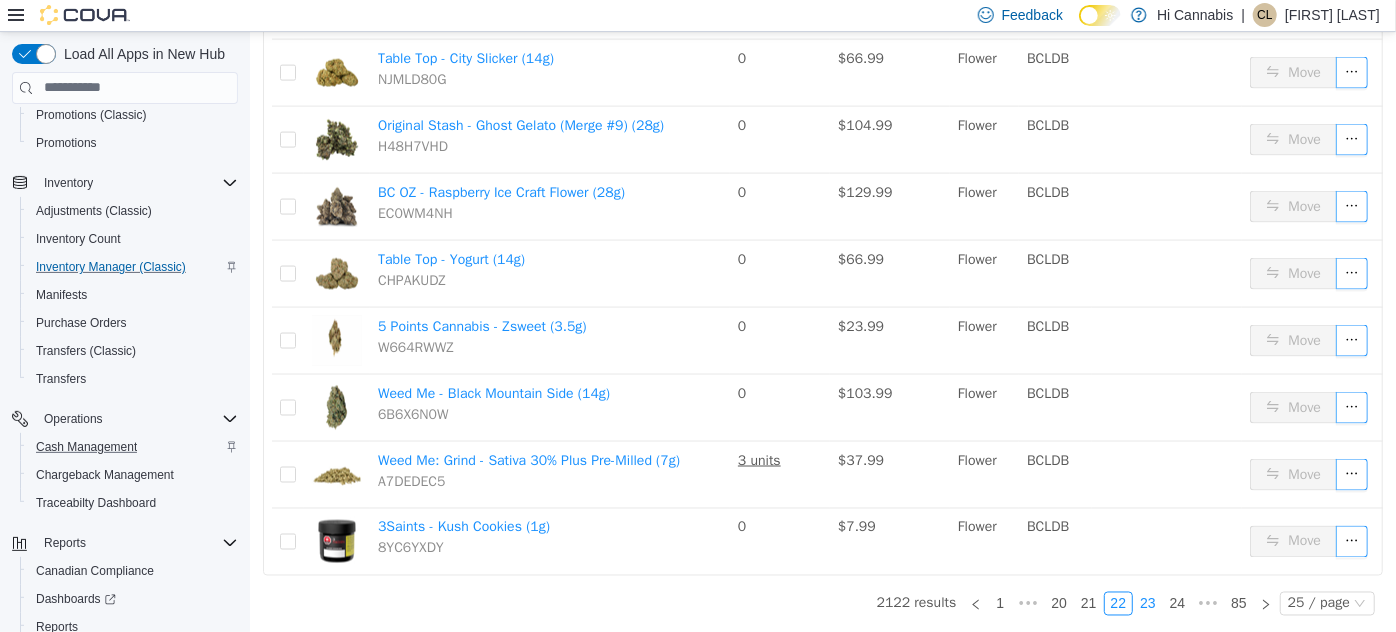 click on "23" at bounding box center [1147, 603] 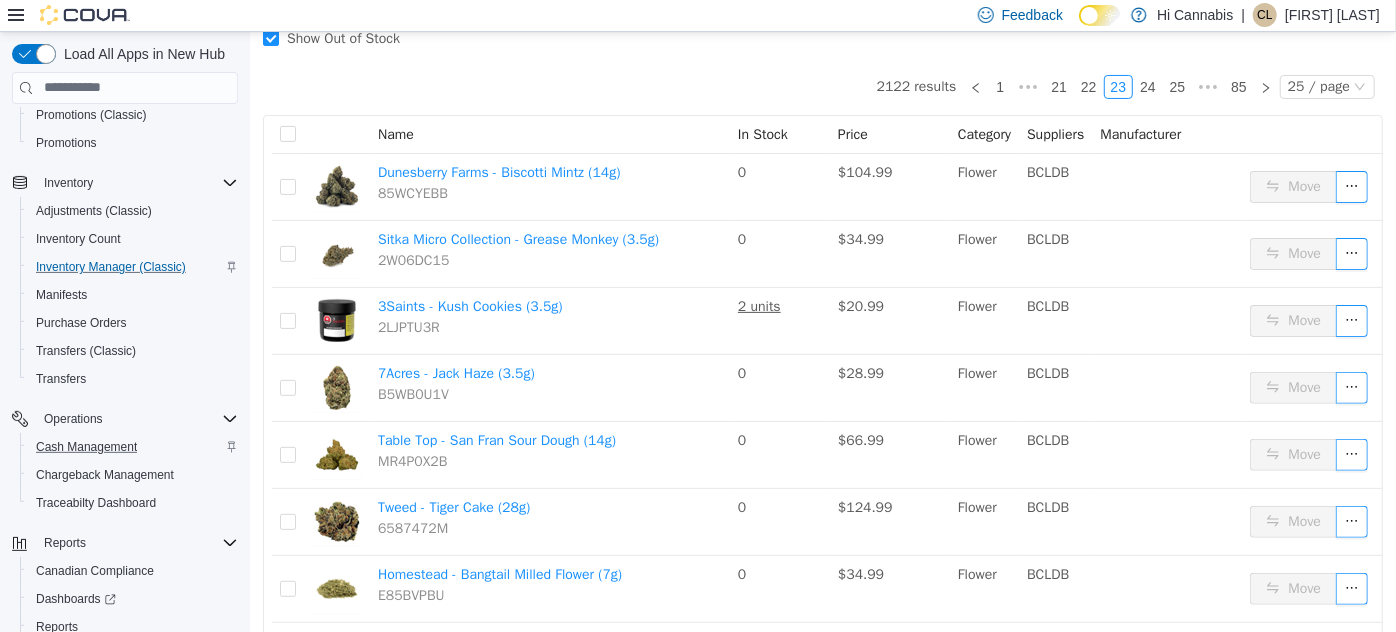 scroll, scrollTop: 72, scrollLeft: 0, axis: vertical 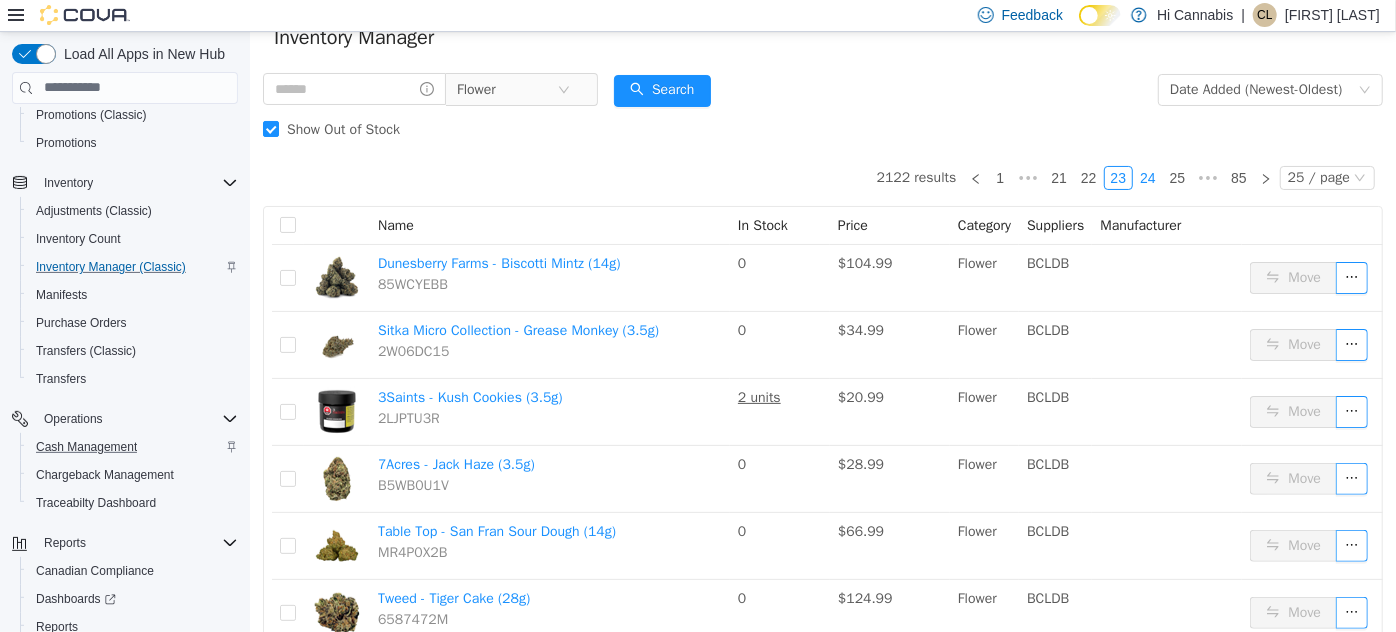 click on "24" at bounding box center (1147, 177) 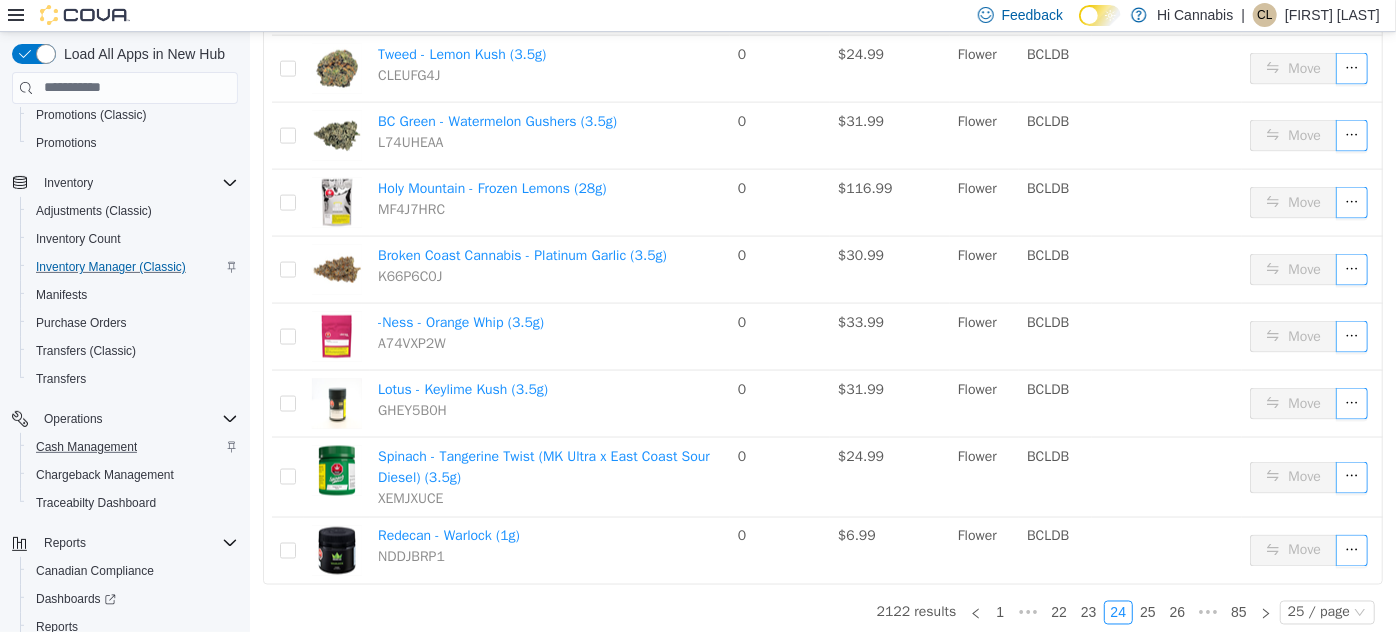 scroll, scrollTop: 1436, scrollLeft: 0, axis: vertical 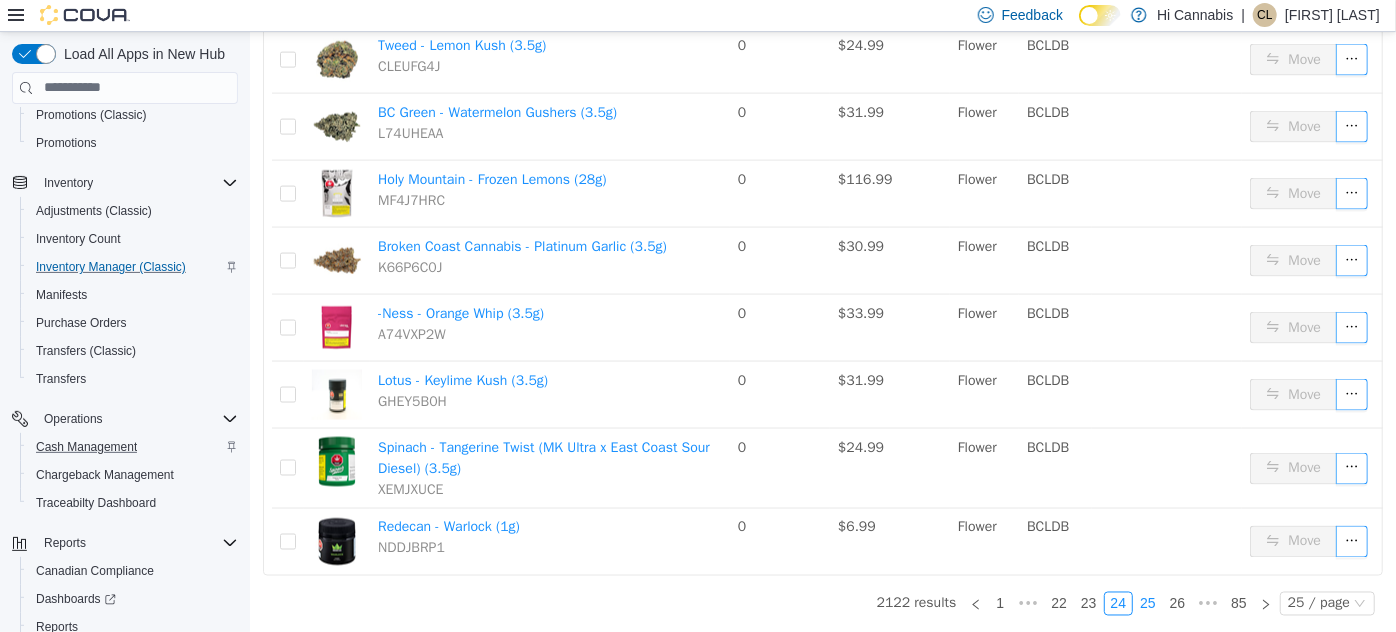 click on "25" at bounding box center [1147, 603] 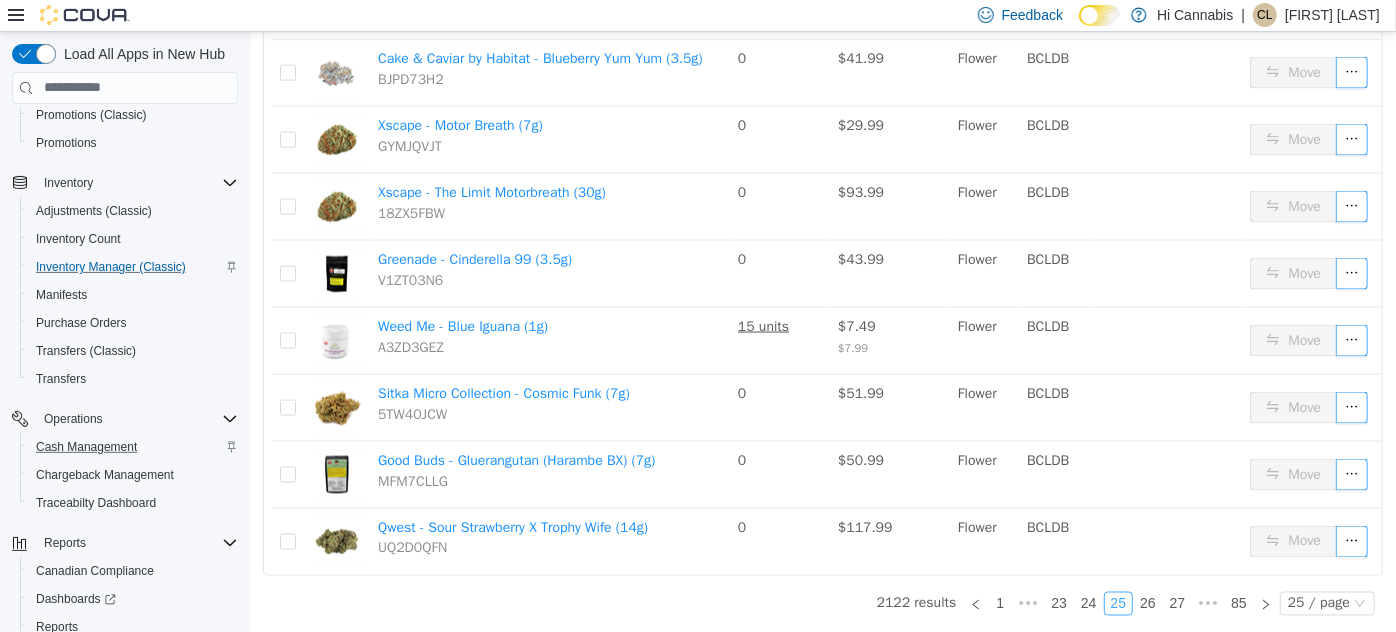 scroll, scrollTop: 1423, scrollLeft: 0, axis: vertical 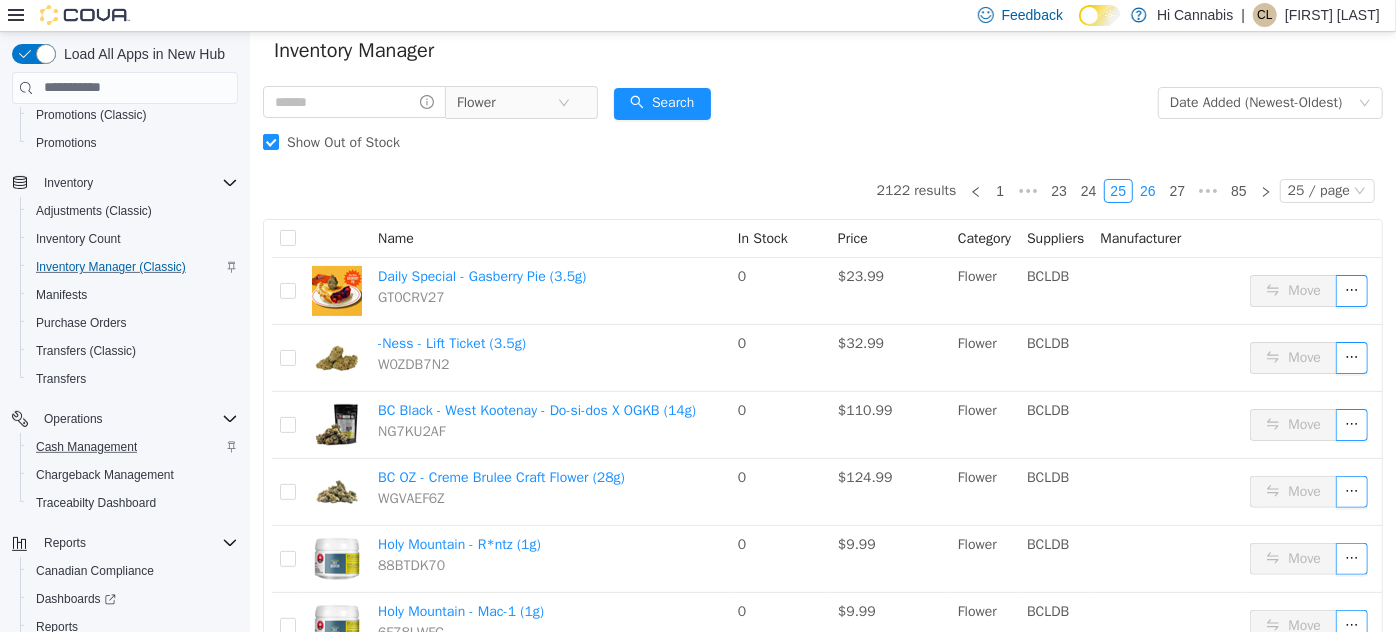 click on "26" at bounding box center [1147, 190] 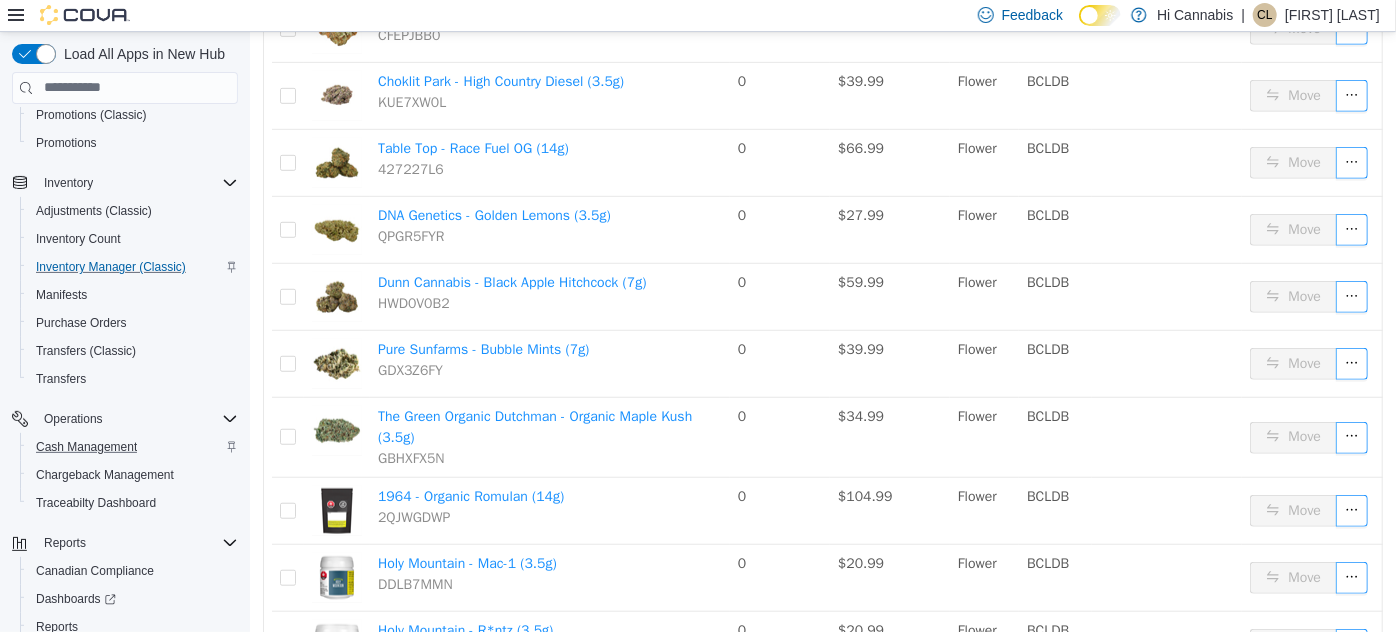scroll, scrollTop: 605, scrollLeft: 0, axis: vertical 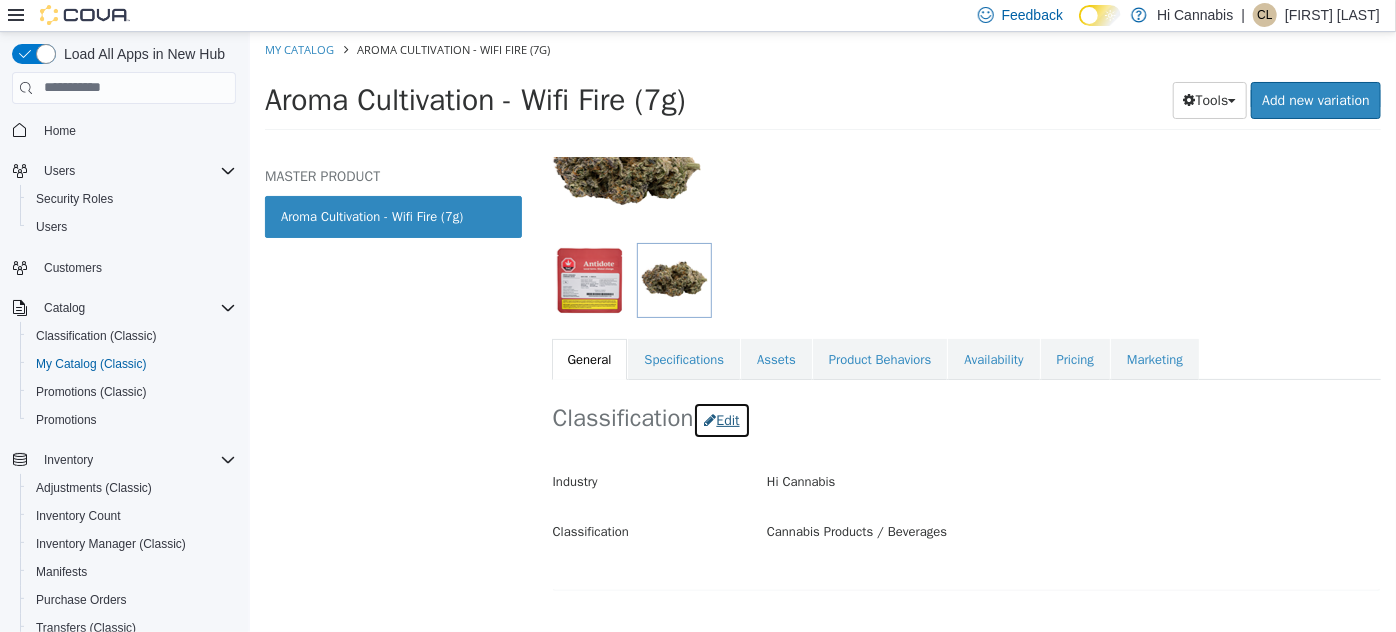 click on "Edit" at bounding box center [720, 419] 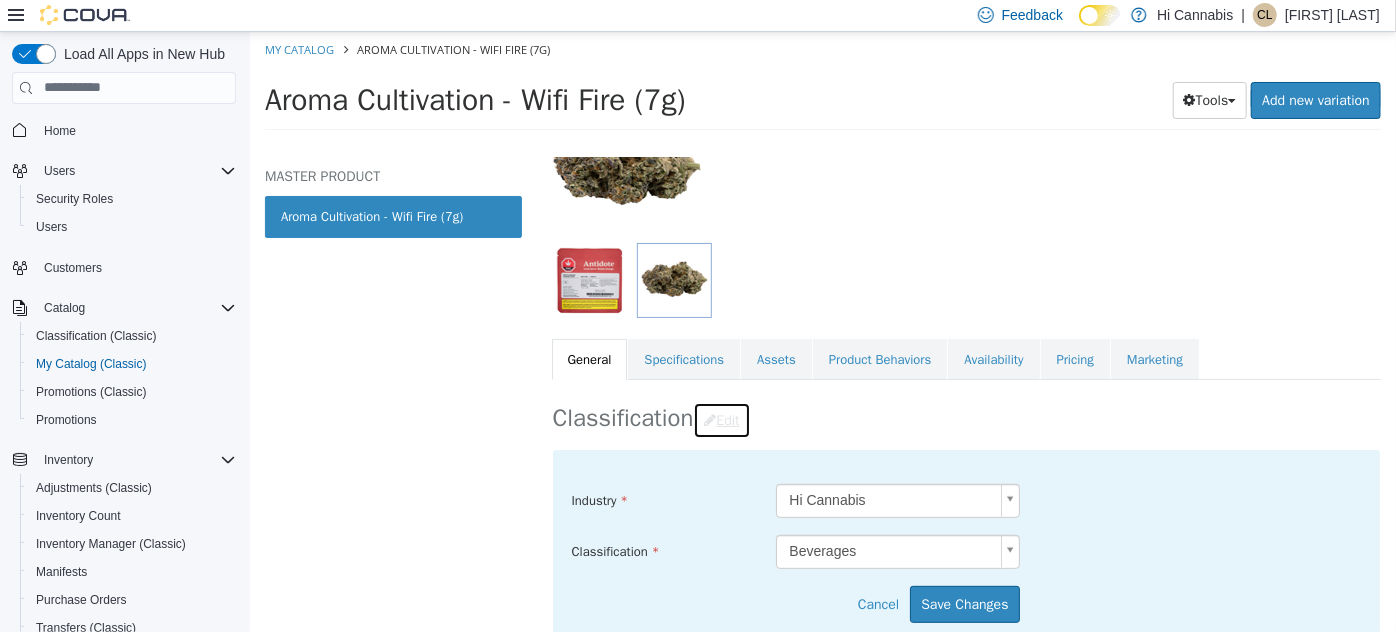 scroll, scrollTop: 272, scrollLeft: 0, axis: vertical 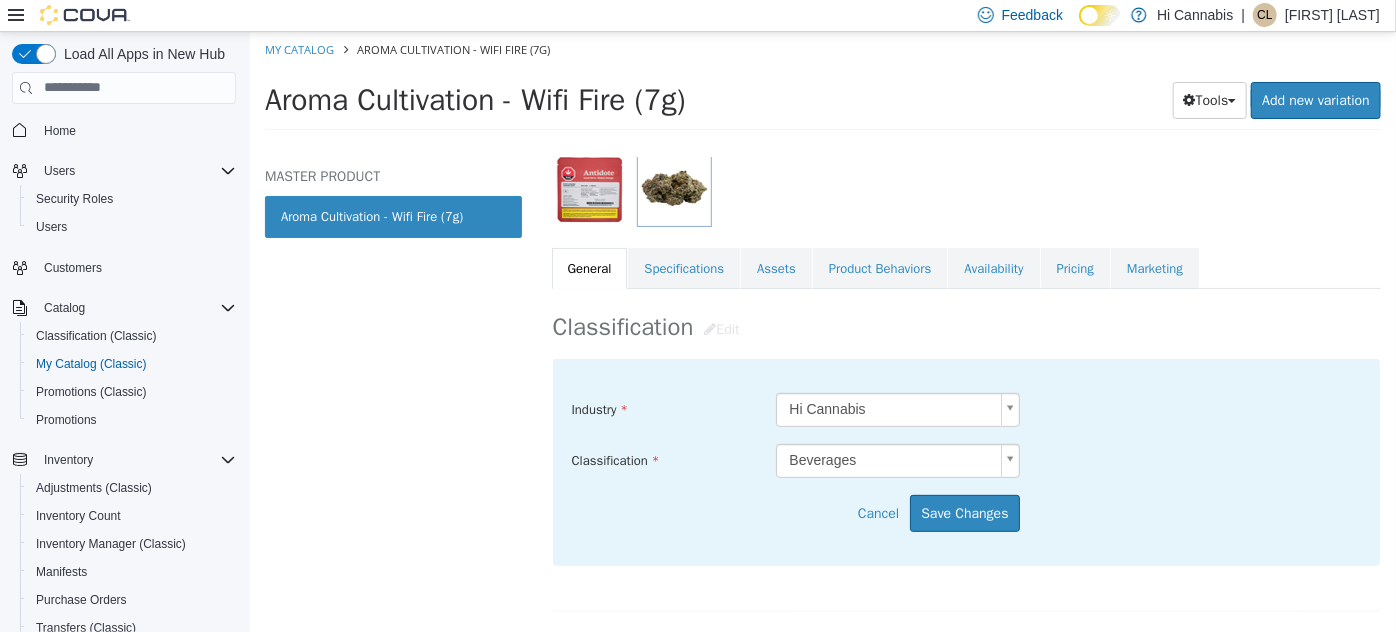 click on "Saving Bulk Changes...
×
My Catalog
Aroma Cultivation - Wifi Fire (7g)
Aroma Cultivation - Wifi Fire (7g)
Tools
Clone Print Labels   Add new variation
MASTER PRODUCT
Aroma Cultivation - Wifi Fire (7g)
Cannabis Products
Beverages
Aroma Cultivation - Wifi Fire (7g)
[Master Product] Active  CATALOG SKU - HZVU8LJM     English - US                             Last Updated:  [DATE]
General Specifications Assets Product Behaviors Availability Pricing
Marketing Classification  Edit Industry
Hi Cannabis                             ***** Classification
Beverages                             ***** Cancel Save Changes General Information  Edit Product Name
Aroma Cultivation - Wifi Fire (7g)
Short Description
Indica-dominant flower with strong notes of diesel, earthiness, and citrus.
Long Description
MSRP
39.68 CAD
Release Date
[DATE]
Cancel  Edit" at bounding box center (822, 86) 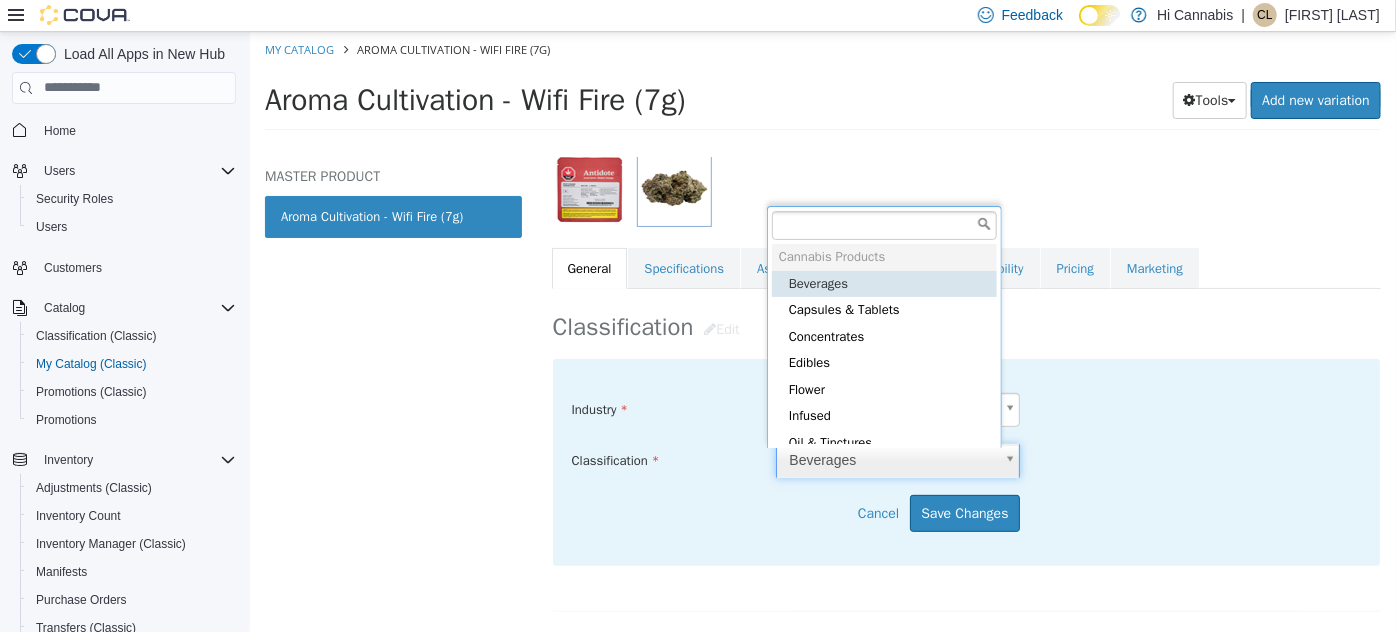 scroll, scrollTop: 4, scrollLeft: 0, axis: vertical 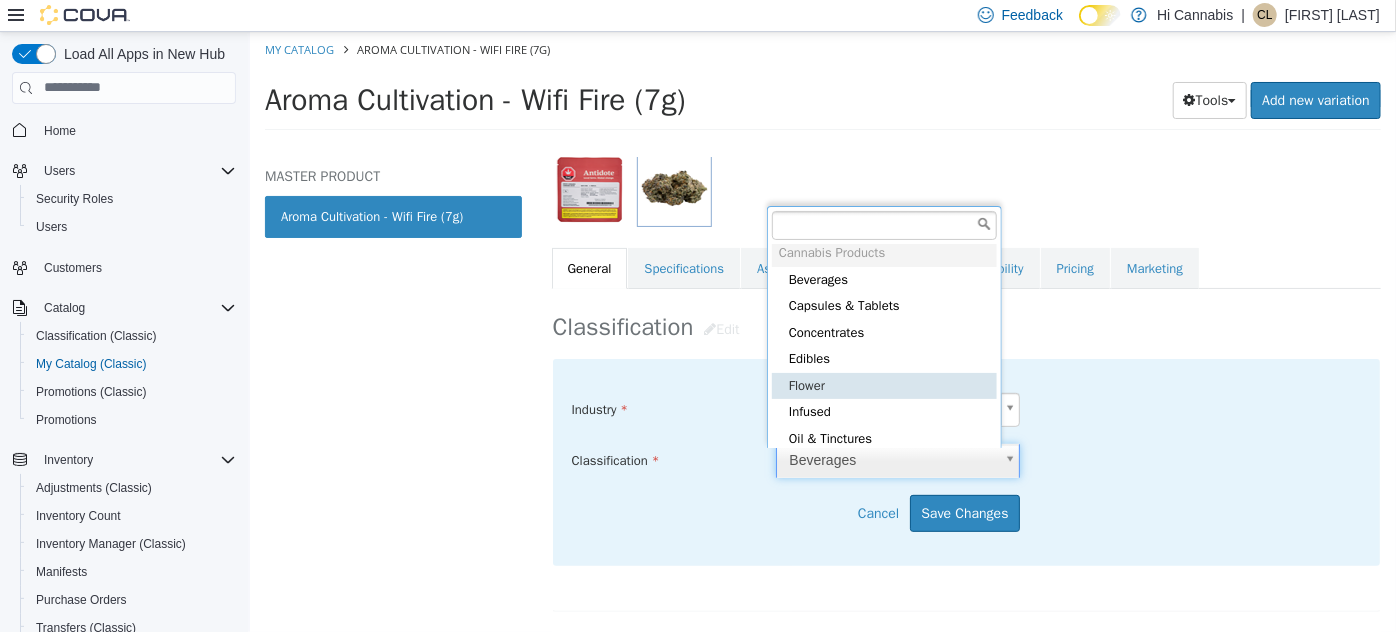 type on "*****" 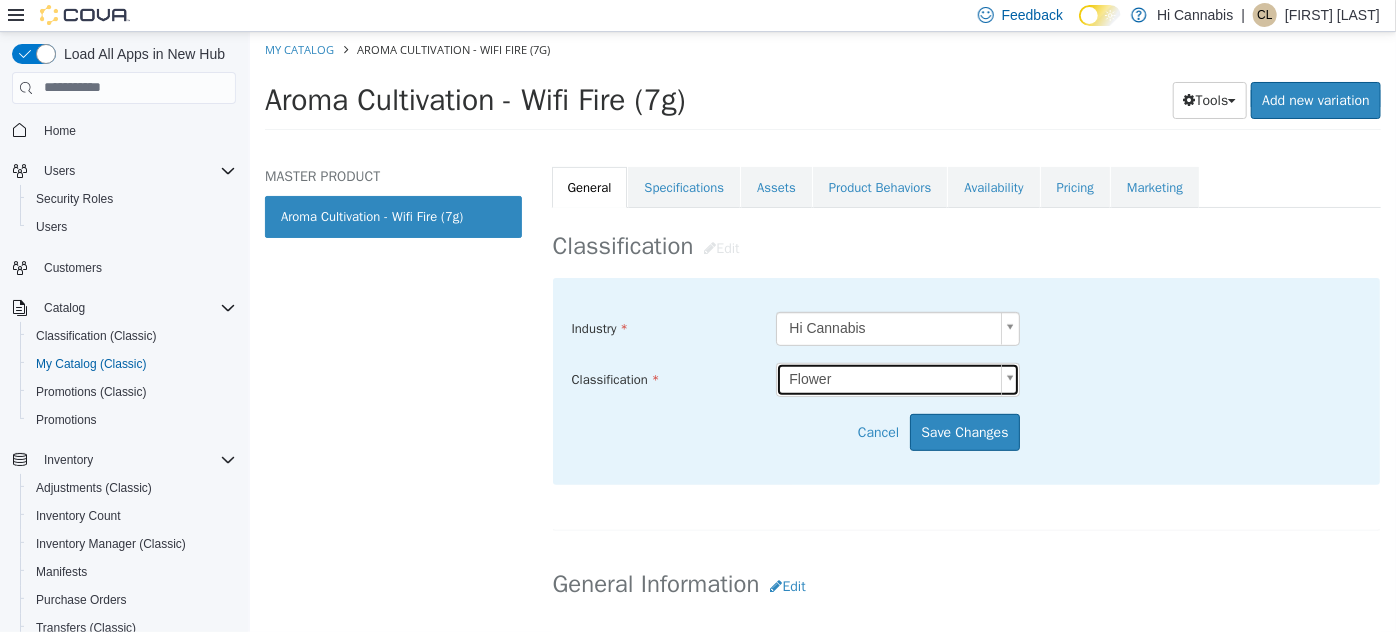 scroll, scrollTop: 363, scrollLeft: 0, axis: vertical 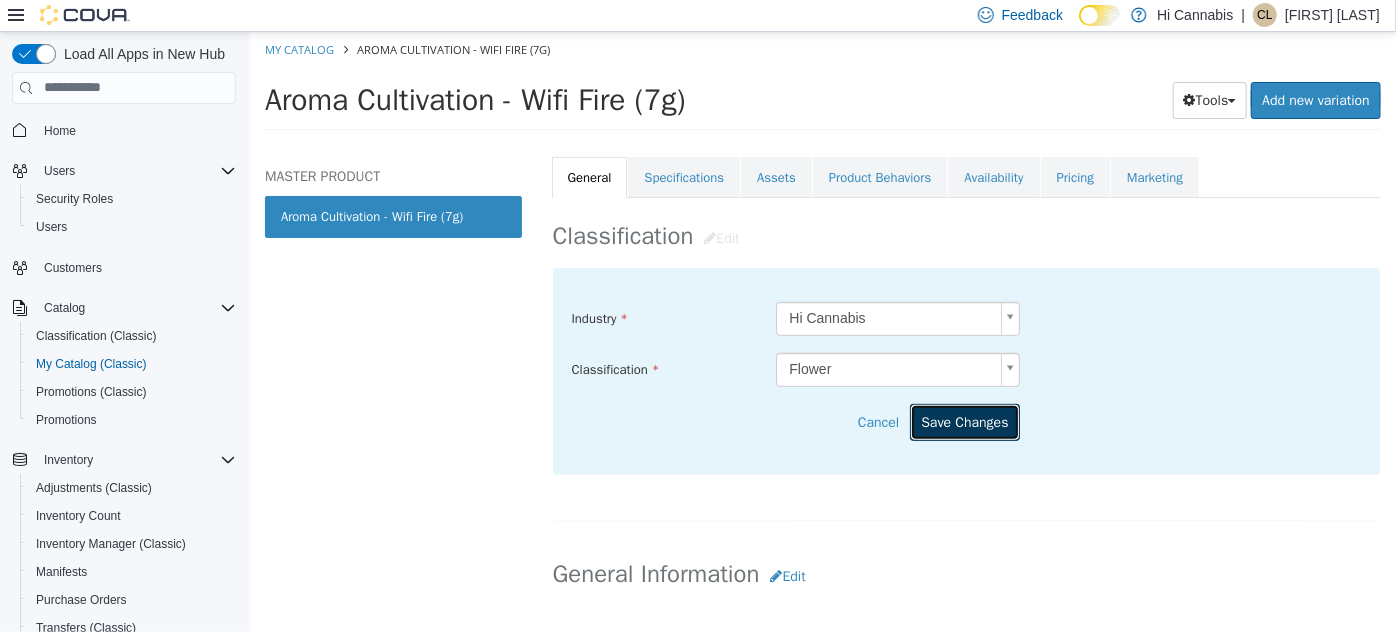 click on "Save Changes" at bounding box center (963, 421) 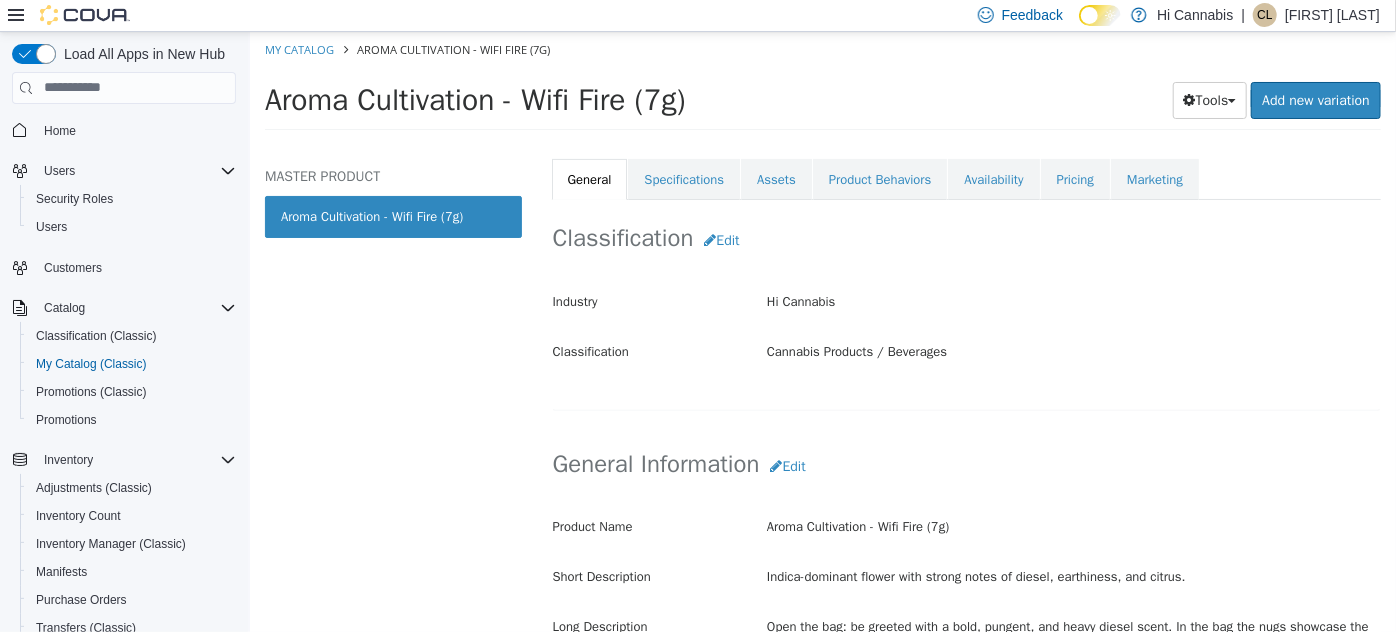 scroll, scrollTop: 0, scrollLeft: 0, axis: both 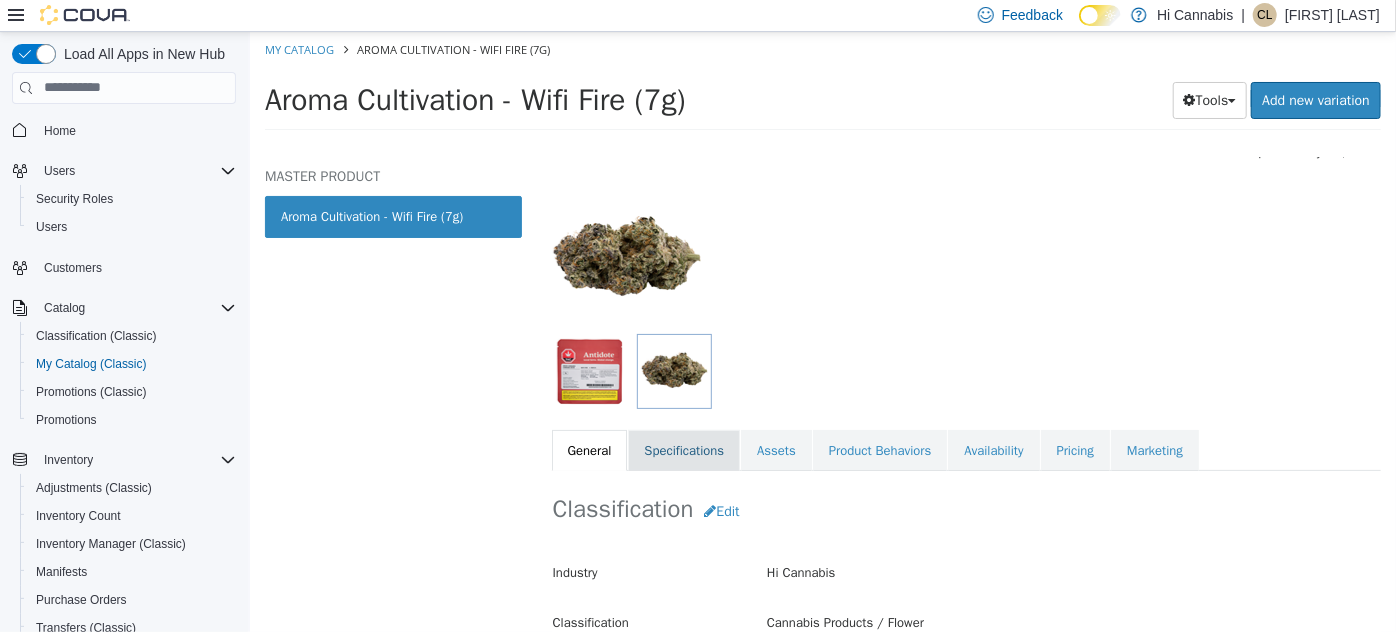 click on "Specifications" at bounding box center (683, 450) 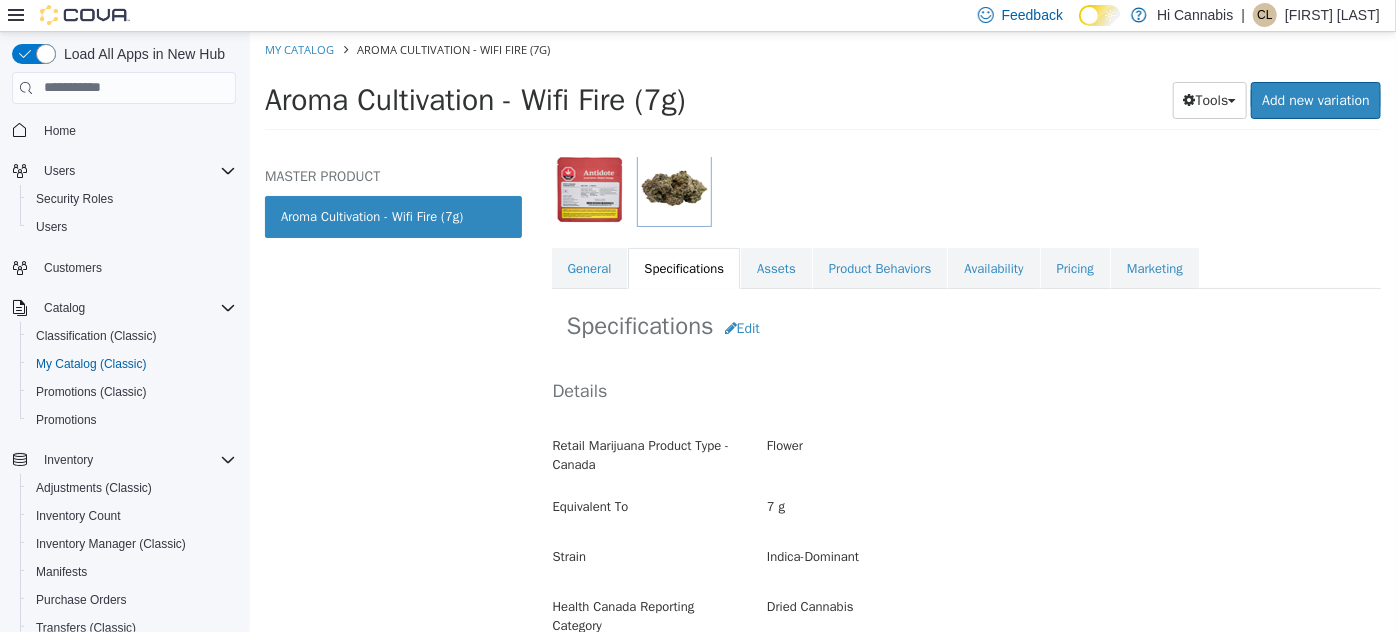 scroll, scrollTop: 0, scrollLeft: 0, axis: both 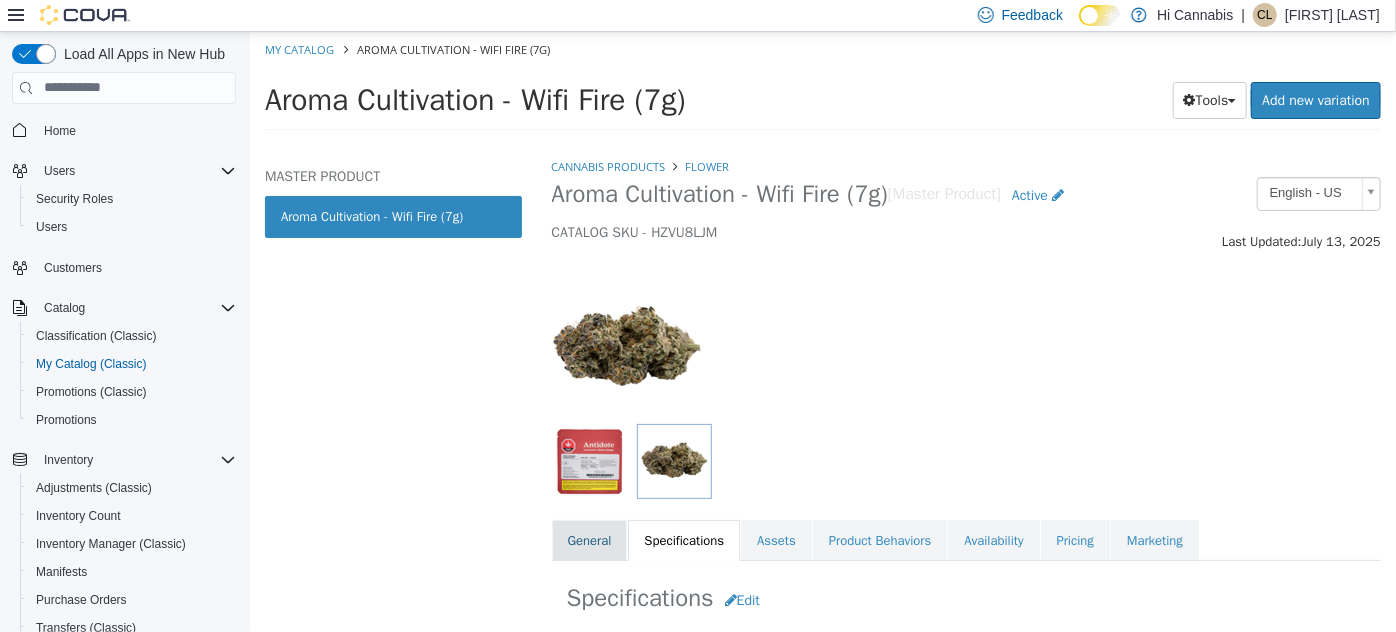 click on "General" at bounding box center [589, 540] 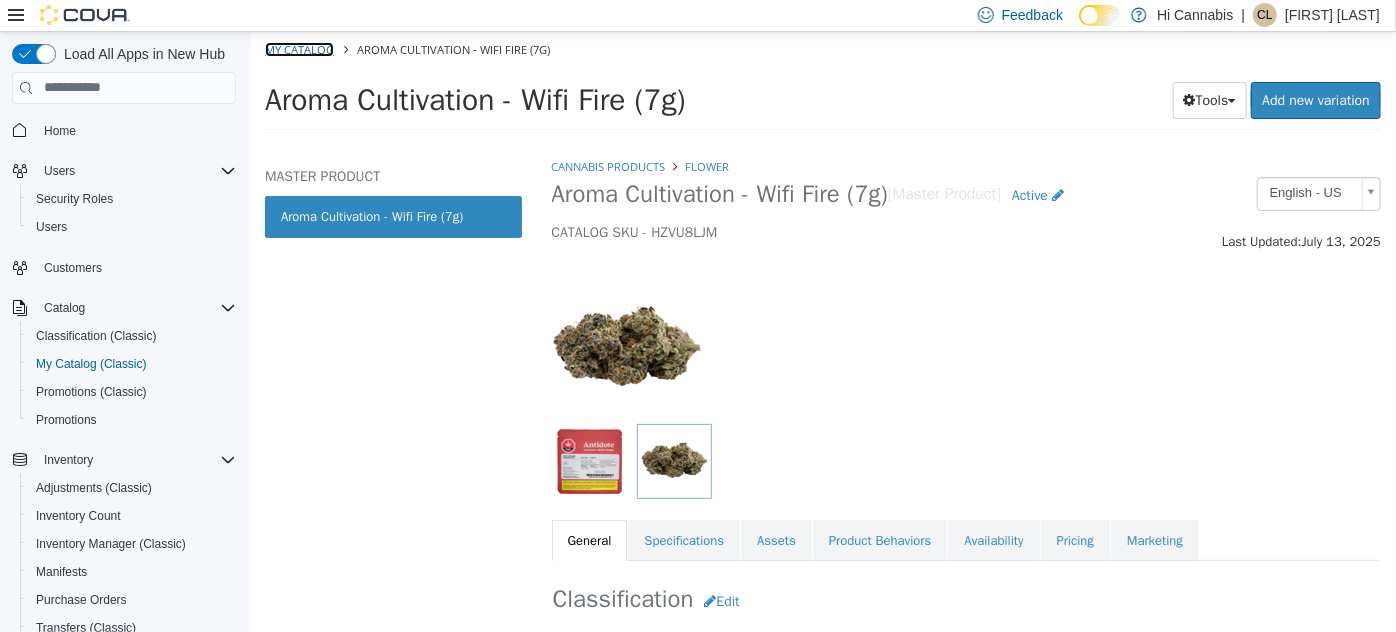 click on "My Catalog" at bounding box center [298, 48] 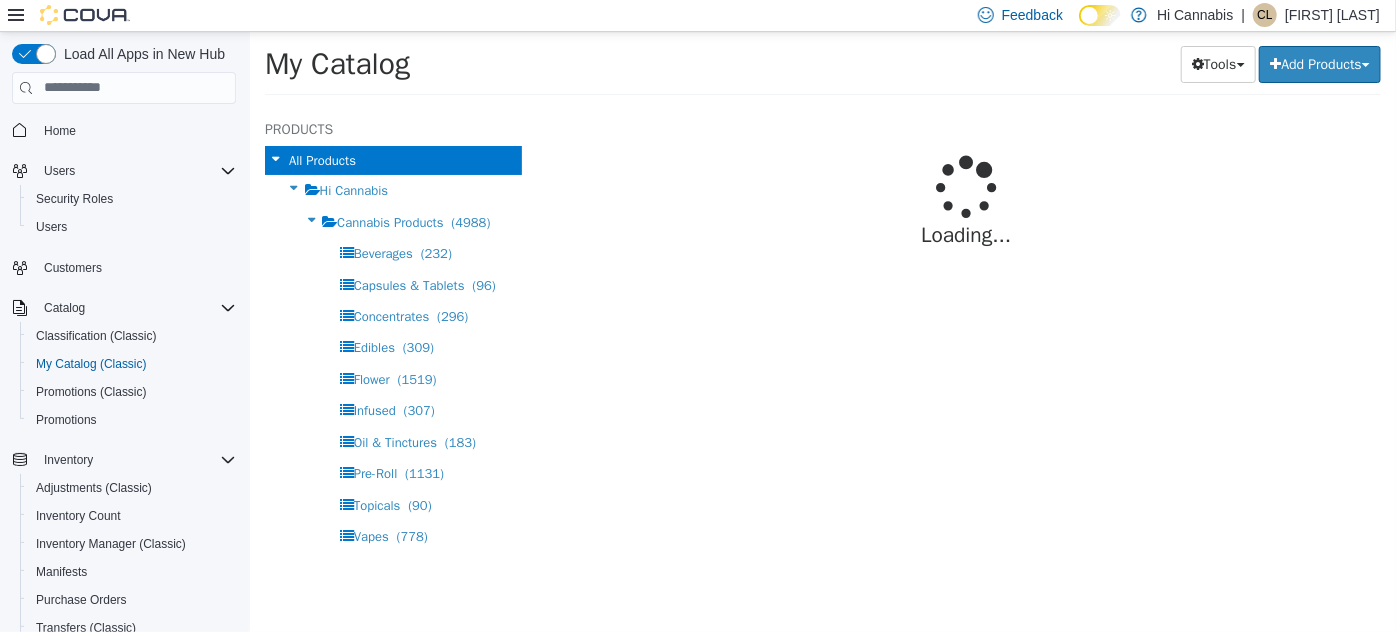 select on "**********" 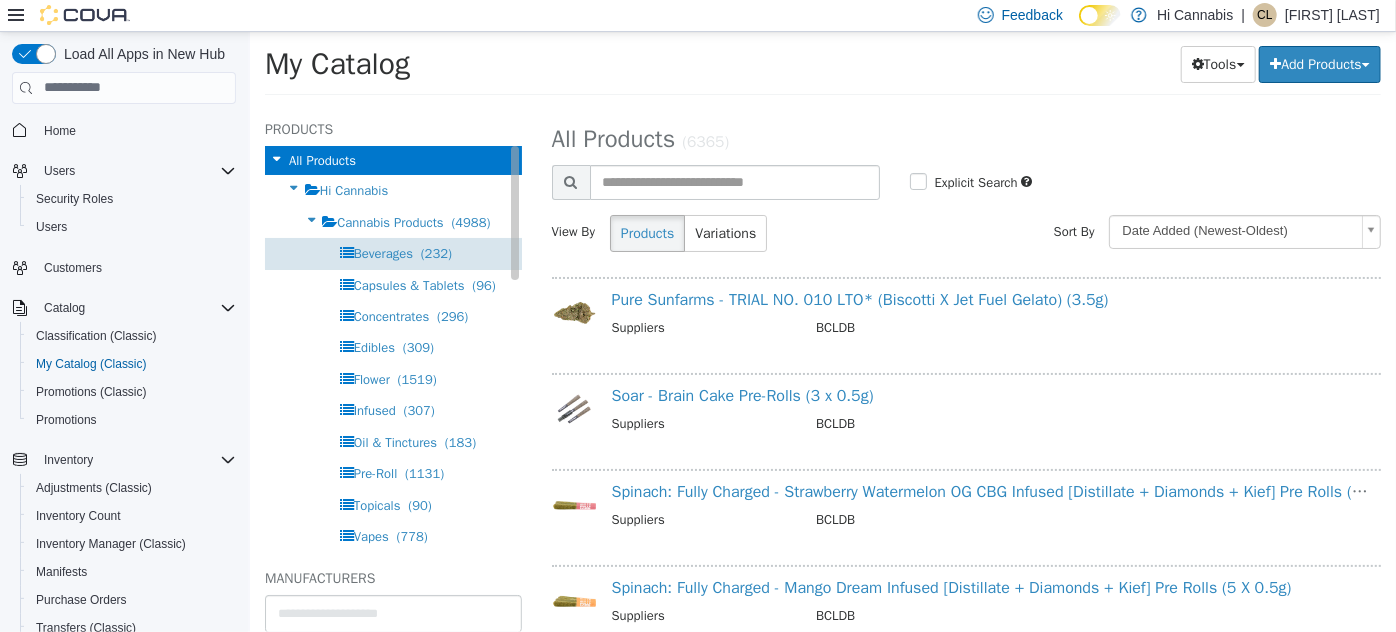 click on "Beverages" at bounding box center (382, 252) 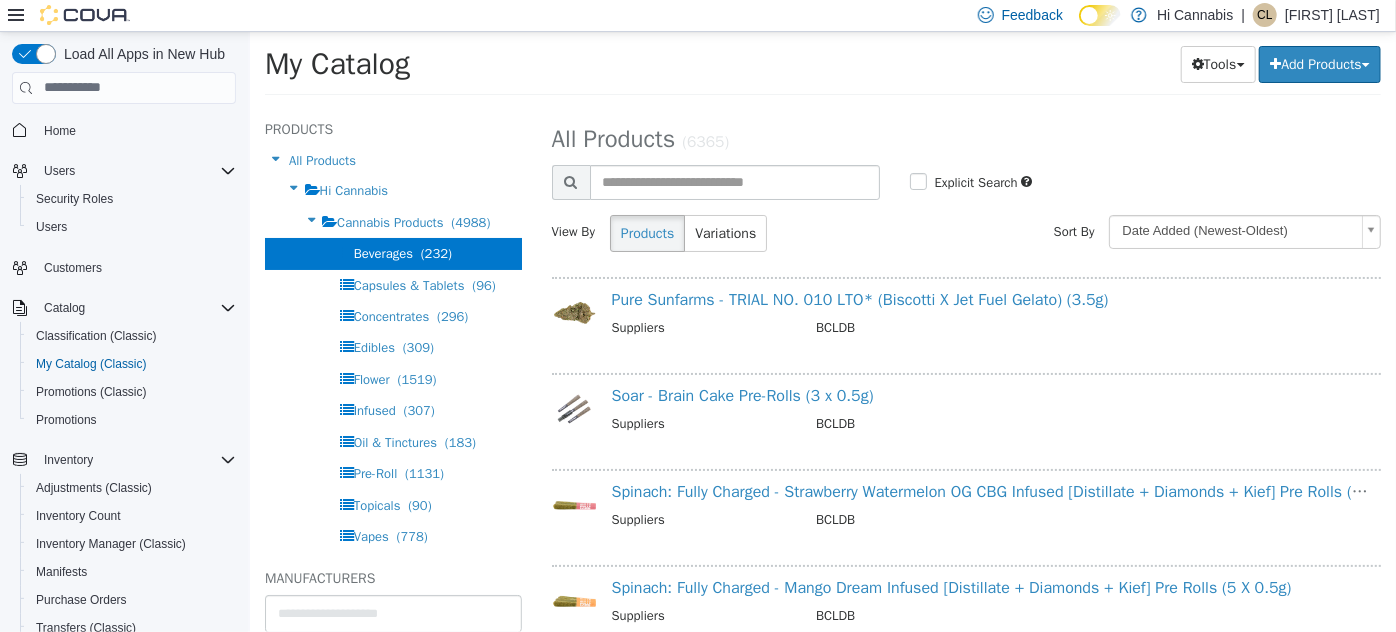 select on "**********" 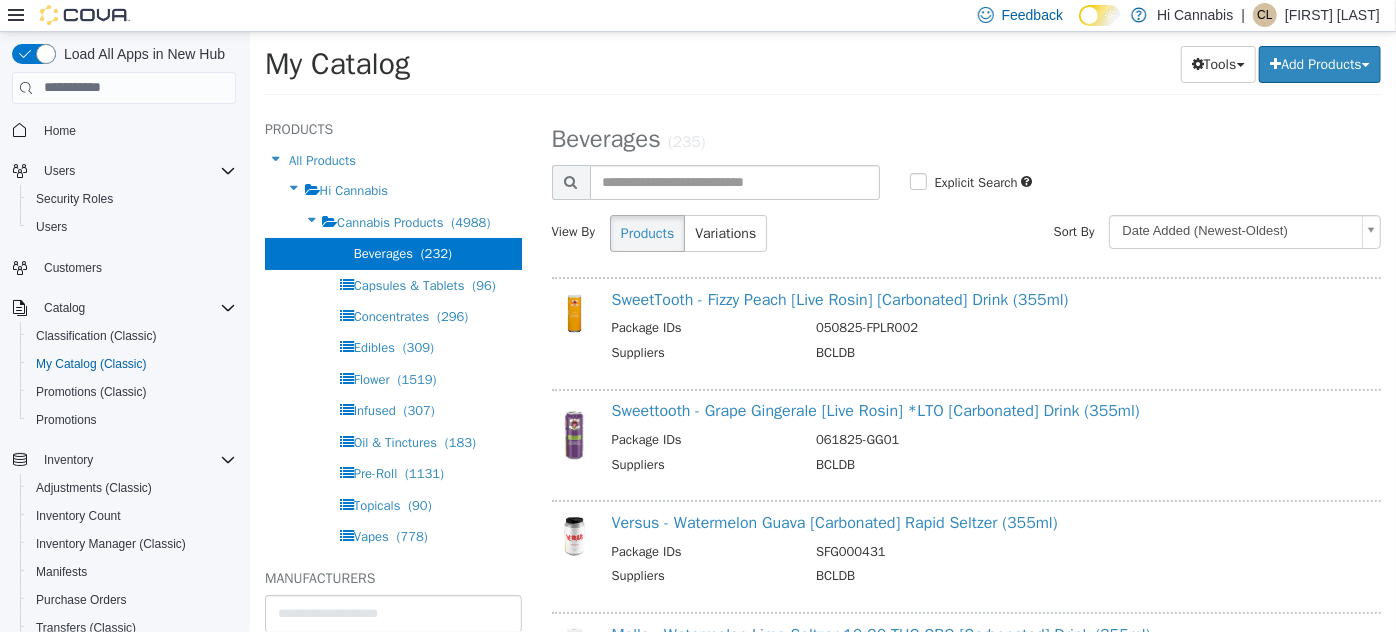 click on "Tools
Merge Products Map Private Products Bulk Product Editor Export
Add Products
Create New Product Bulk Import New Products" at bounding box center (1054, 63) 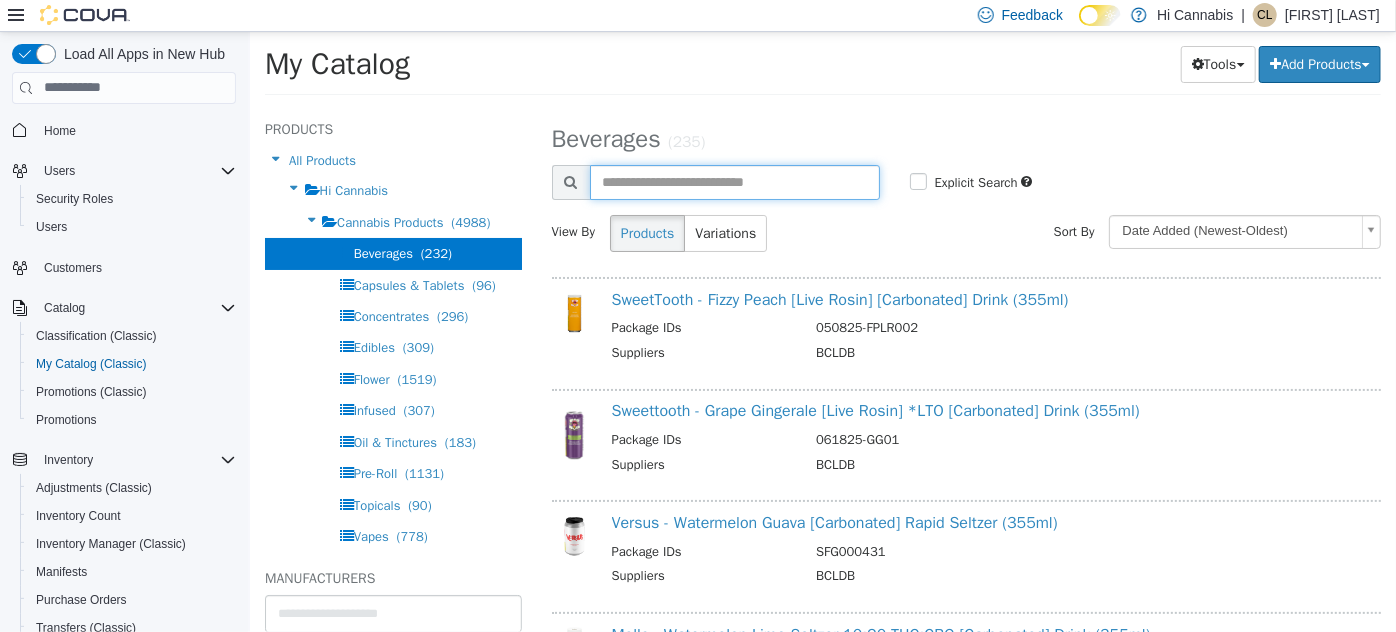 click at bounding box center [734, 181] 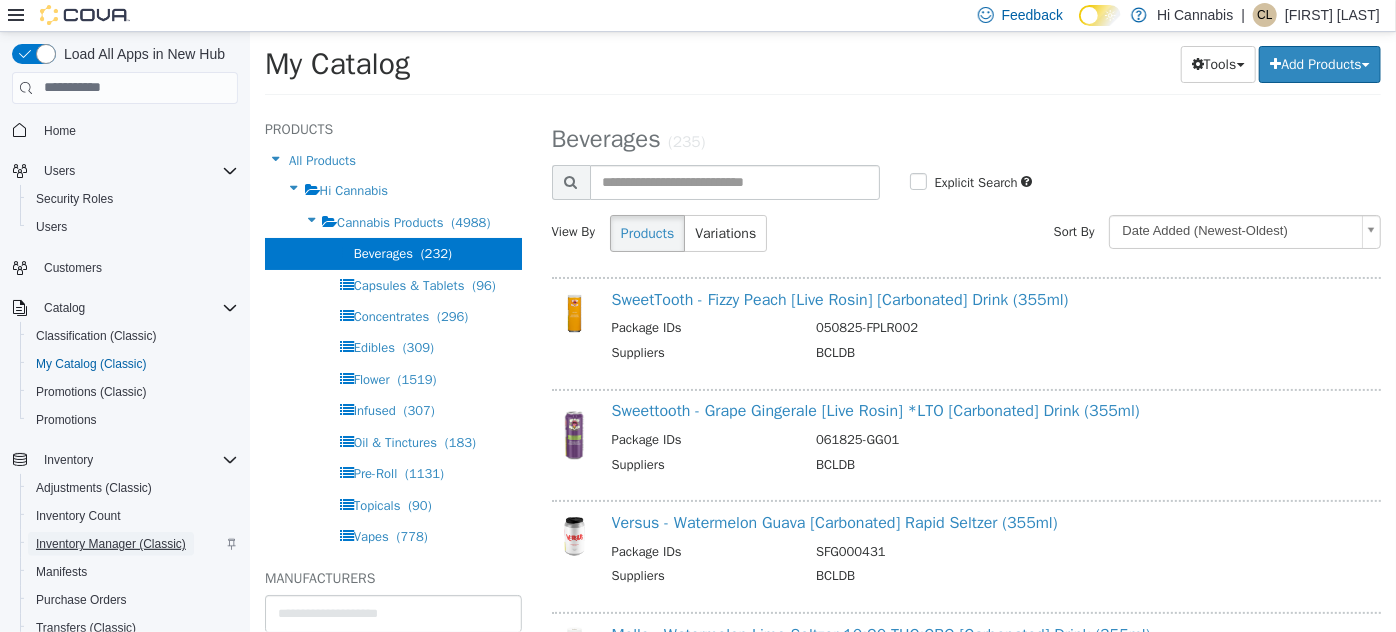 click on "Inventory Manager (Classic)" at bounding box center (111, 544) 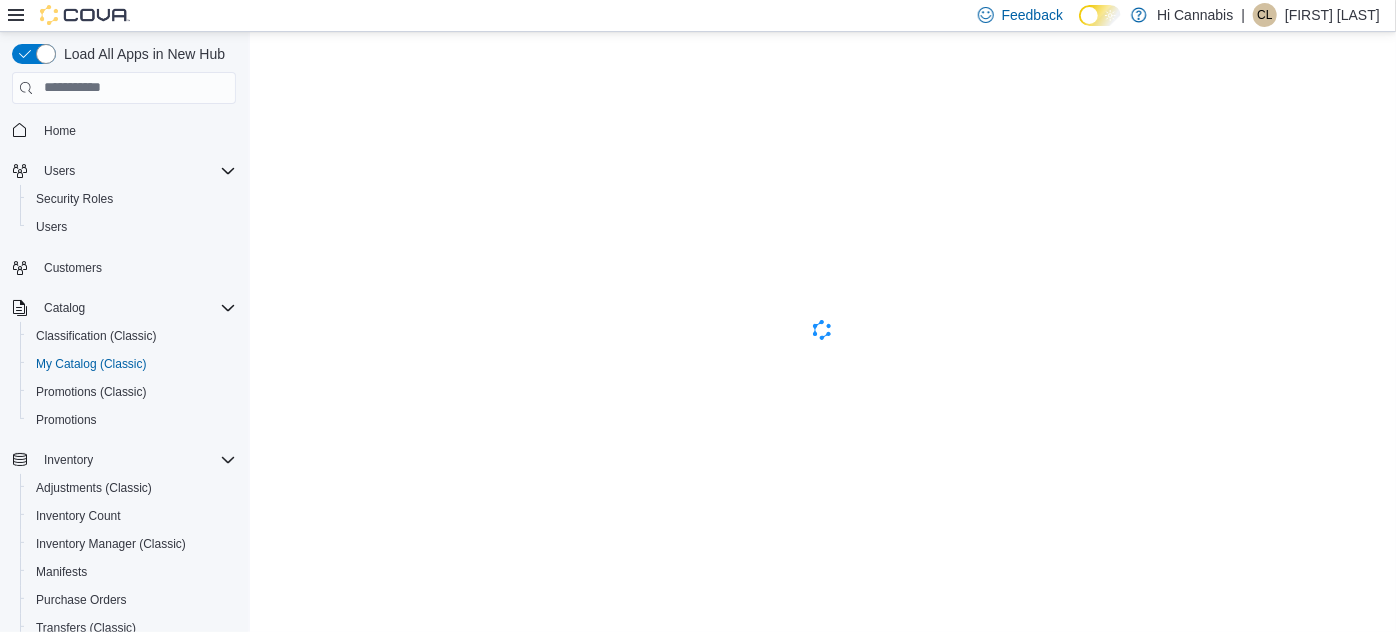 scroll, scrollTop: 0, scrollLeft: 0, axis: both 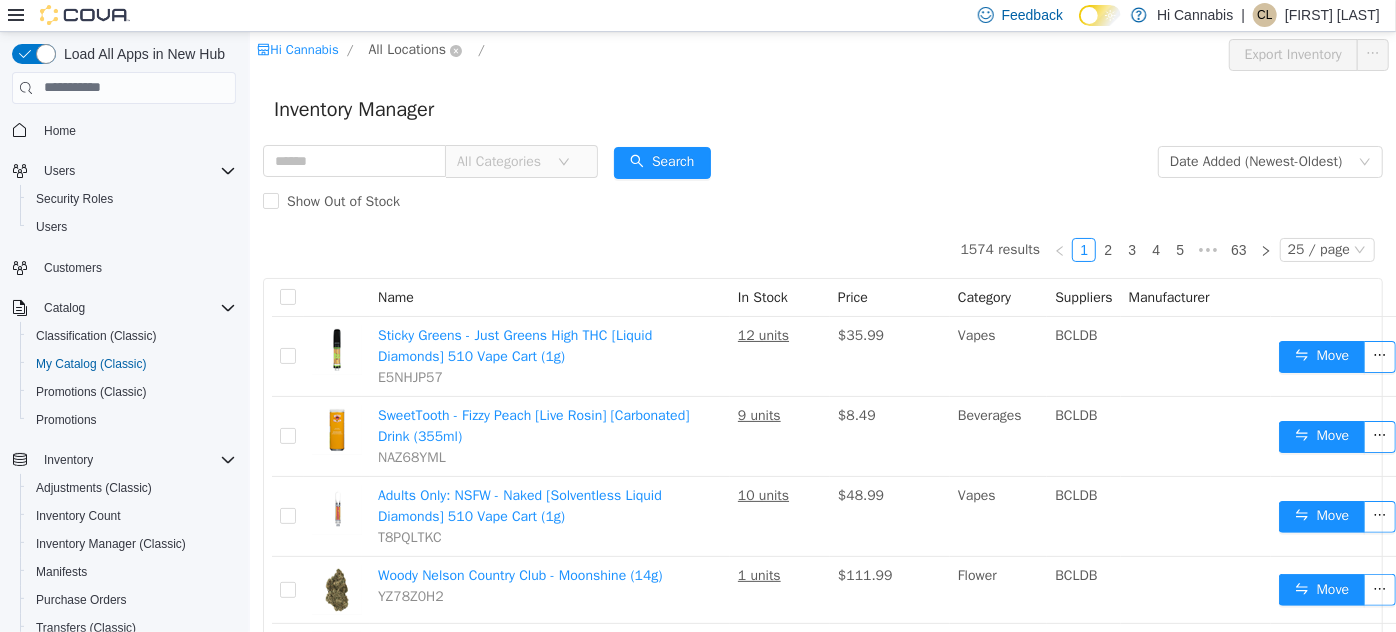 click on "All Locations" at bounding box center (406, 49) 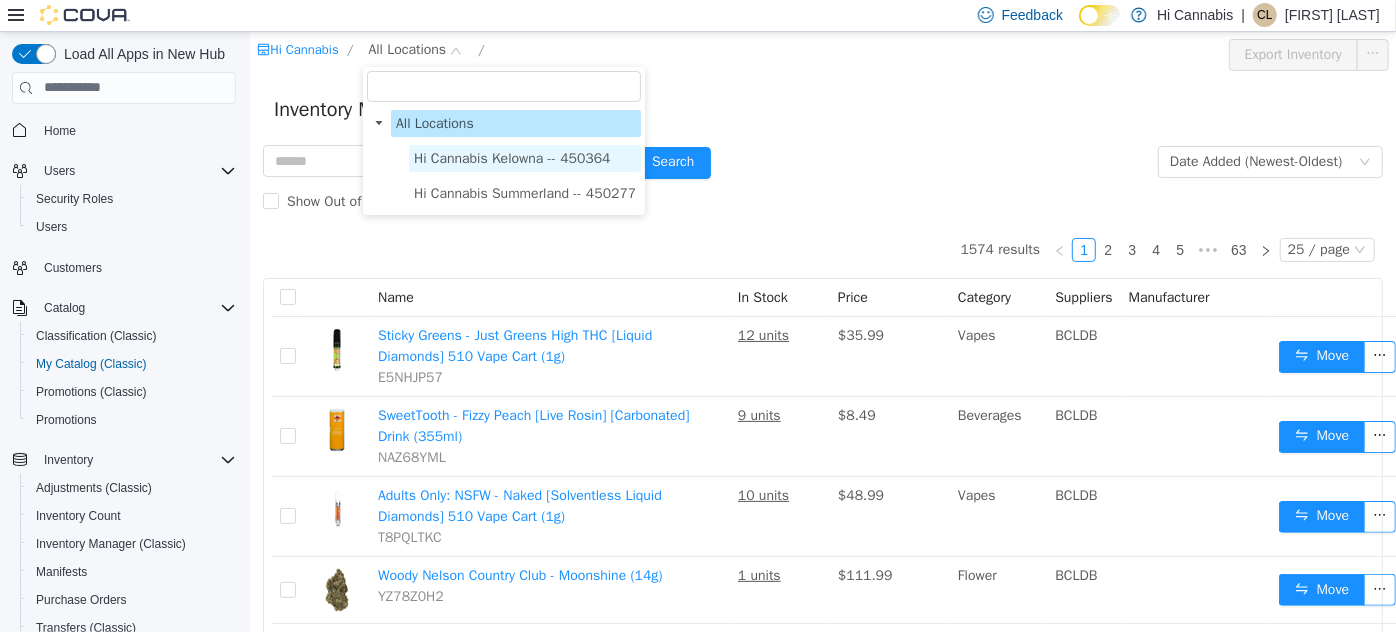 click on "Hi Cannabis Kelowna -- 450364" at bounding box center [511, 157] 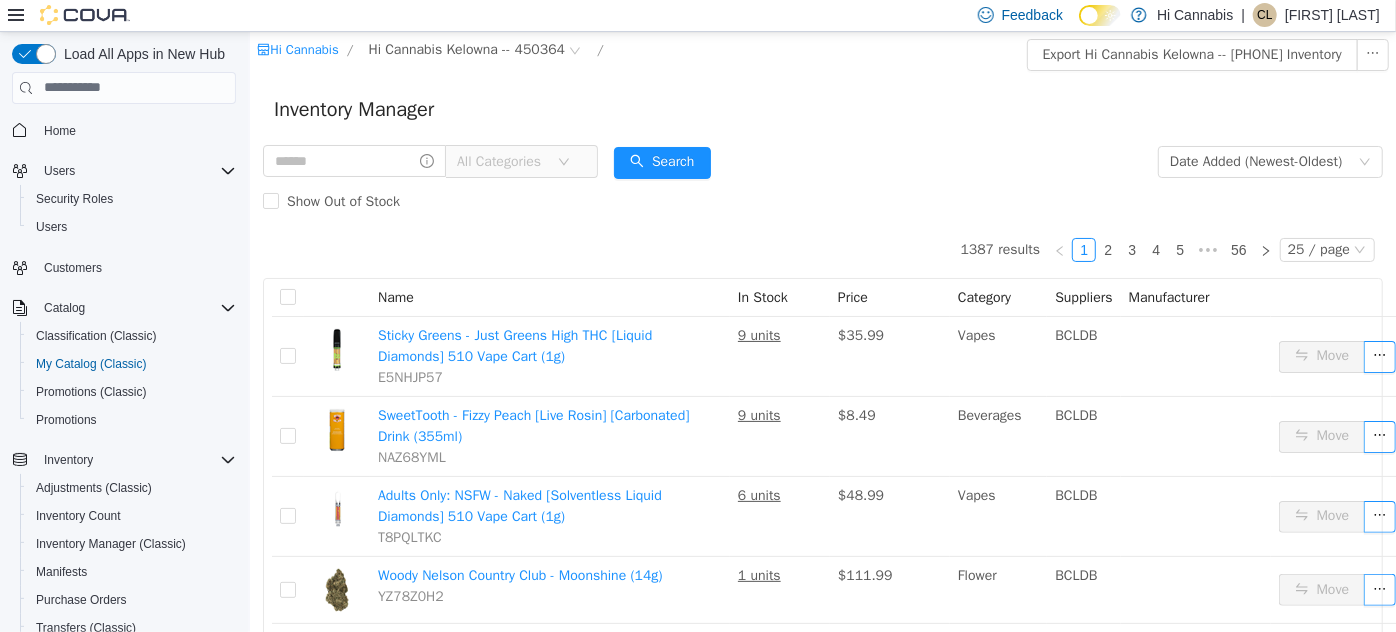 click on "All Categories Date Added (Newest-Oldest) Search Show Out of Stock 1387 results 1 2 3 4 5 ••• 56 25 / page Name In Stock Price Category Suppliers Manufacturer Sticky Greens - Just Greens High THC [Liquid Diamonds] 510 Vape Cart (1g) E5NHJP57 9 units $35.99 Vapes BCLDB Move SweetTooth - Fizzy Peach [Live Rosin] [Carbonated] Drink (355ml) NAZ68YML 9 units $8.49 Beverages BCLDB Move Adults Only: NSFW - Naked [Solventless Liquid Diamonds] 510 Vape Cart (1g) T8PQLTKC 6 units $48.99 Vapes BCLDB Move Woody Nelson Country Club - Moonshine (14g) YZ78Z0H2 1 units $111.99 Flower BCLDB Move BC Weed Co. - Lemon Bang Bang Pre-rolls (10 X 0.5g) ZPU3R4Q8 5 units $32.99 Pre-Roll BCLDB Move Sweettooth - Grape Gingerale [Live Rosin] *LTO [Carbonated] Drink (355ml) EMM8DUMB 8 units $8.49 Beverages BCLDB Move 7Acres - White Widow X (7g) 3QP8ZG2A 5 units $48.99 Flower BCLDB Move 7Acres - Nothern OG Kush (7g) DJ6CW6QZ 4 units $48.99 Flower BCLDB Move Pistol and Paris - Cookies and Cream (14g) FXAK661D 4 units $118.99 Flower 1" at bounding box center [822, 1185] 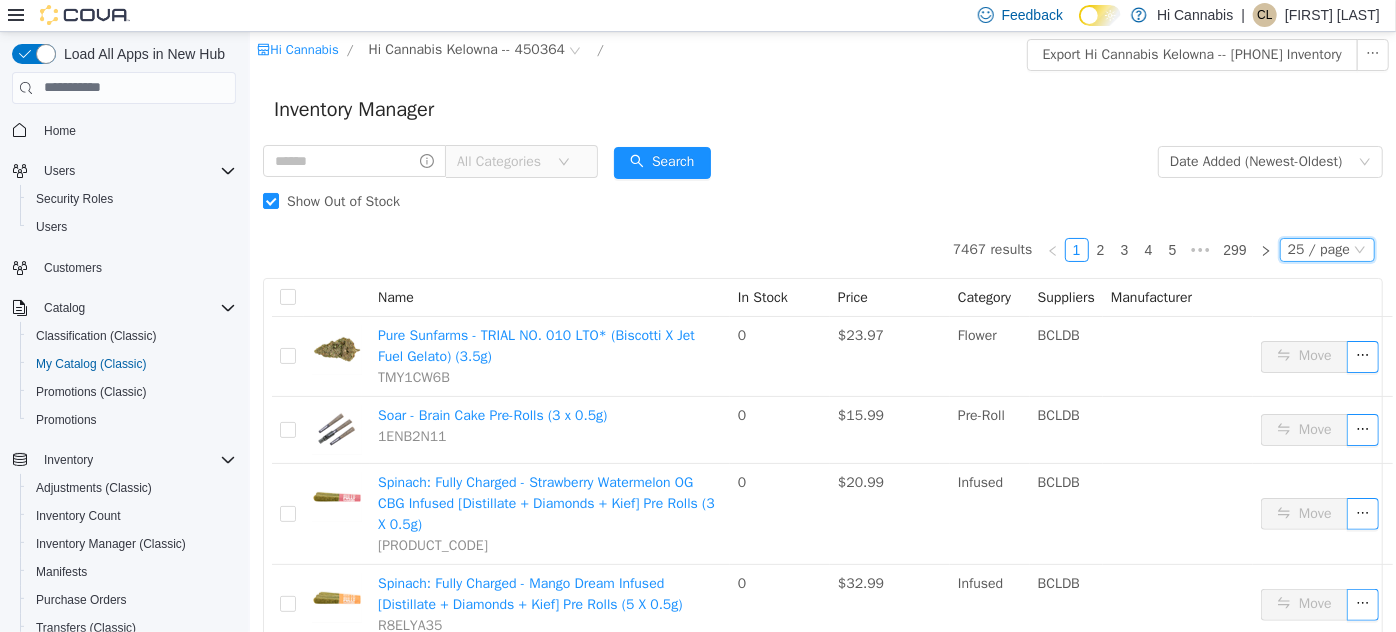 click on "25 / page" at bounding box center [1318, 249] 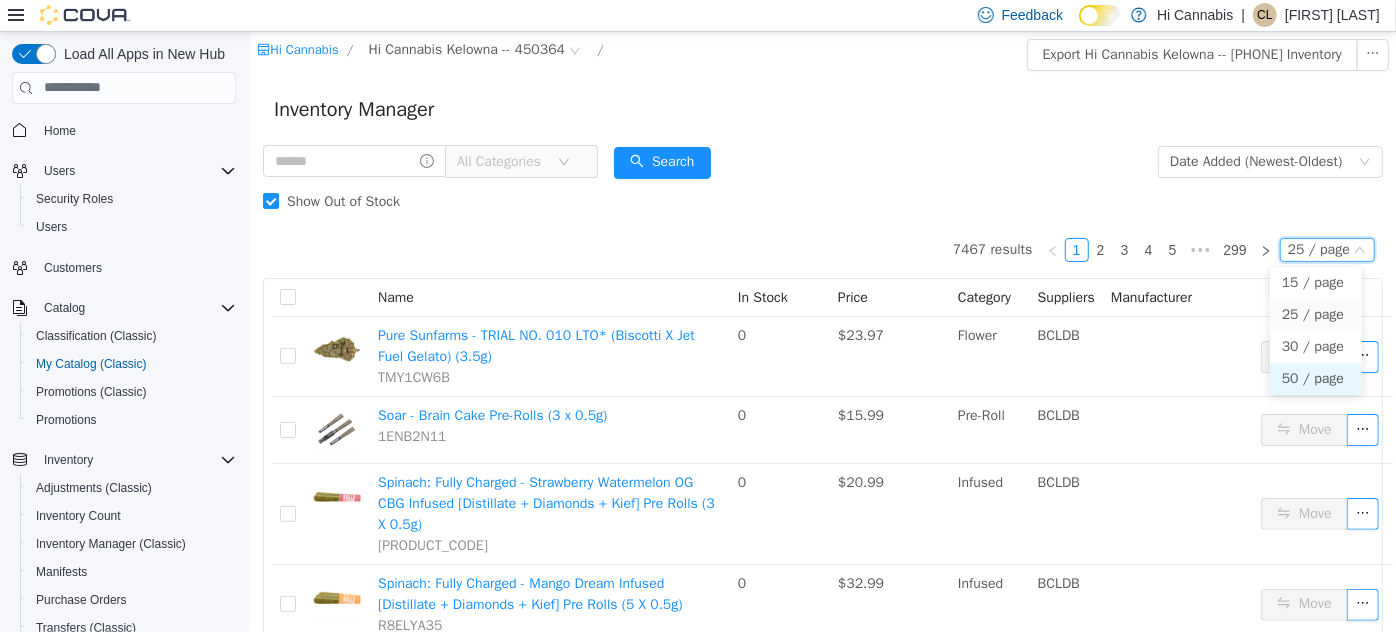 click on "50 / page" at bounding box center (1315, 378) 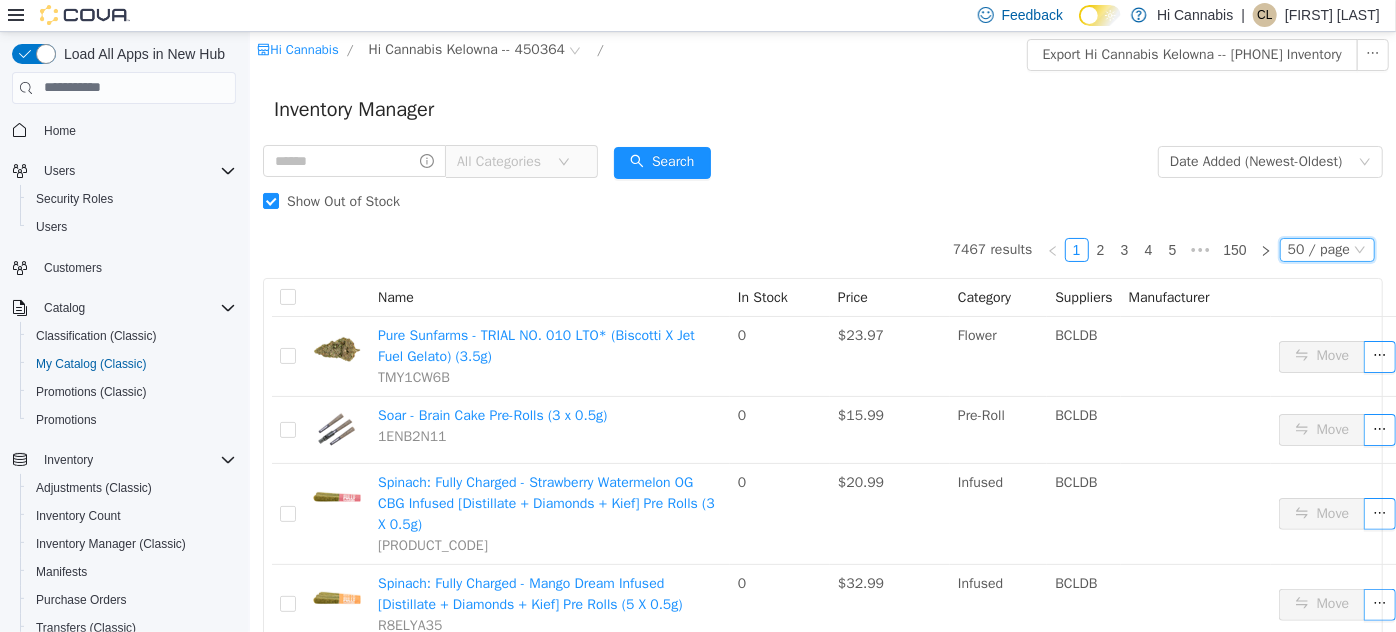 click on "All Categories" at bounding box center (501, 161) 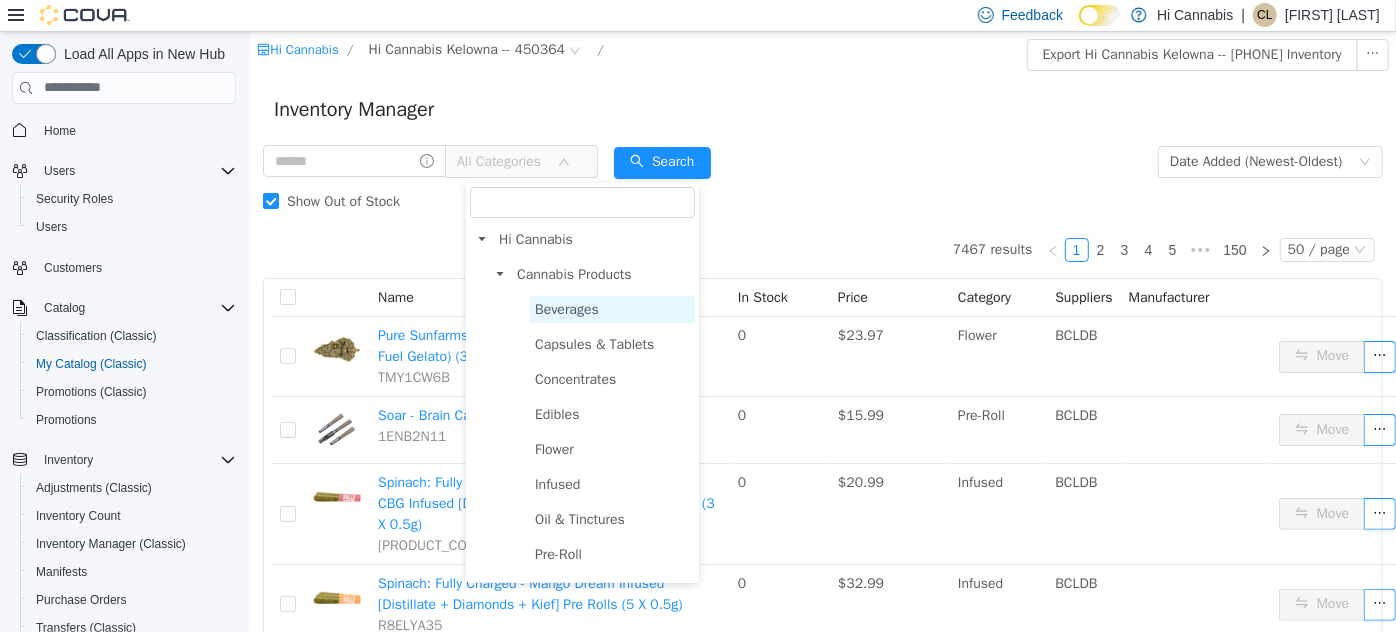 click on "Beverages" at bounding box center (566, 308) 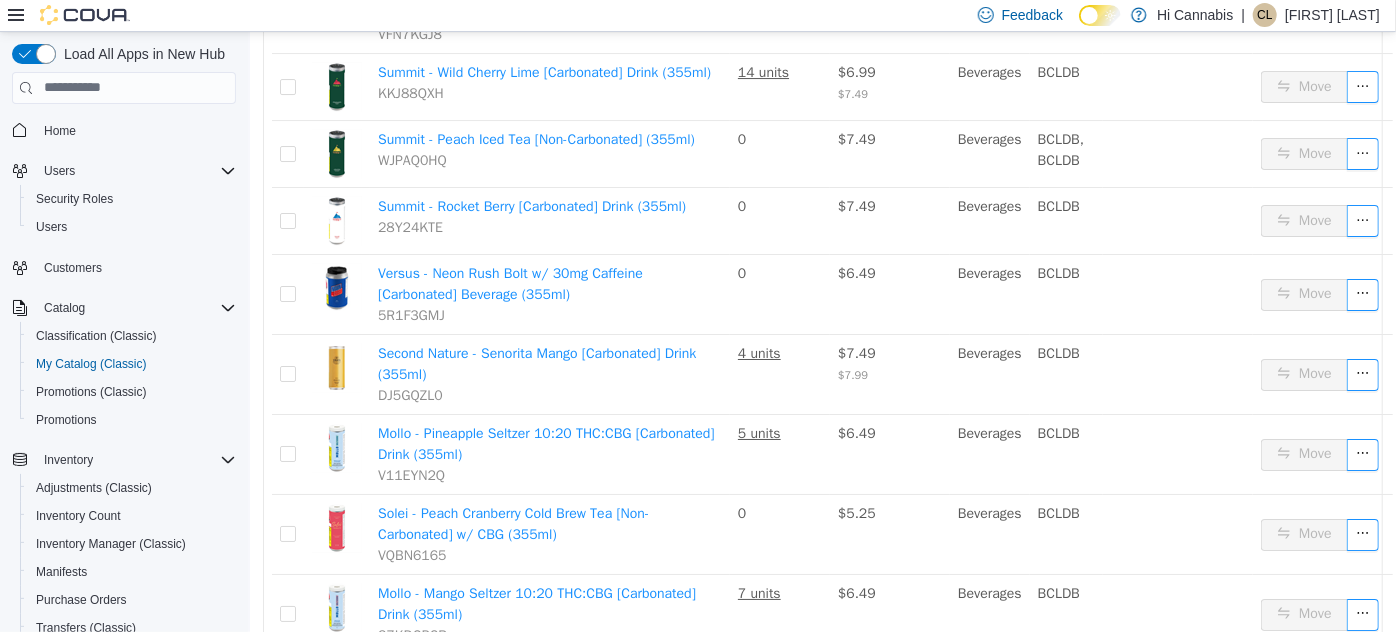 scroll, scrollTop: 3636, scrollLeft: 0, axis: vertical 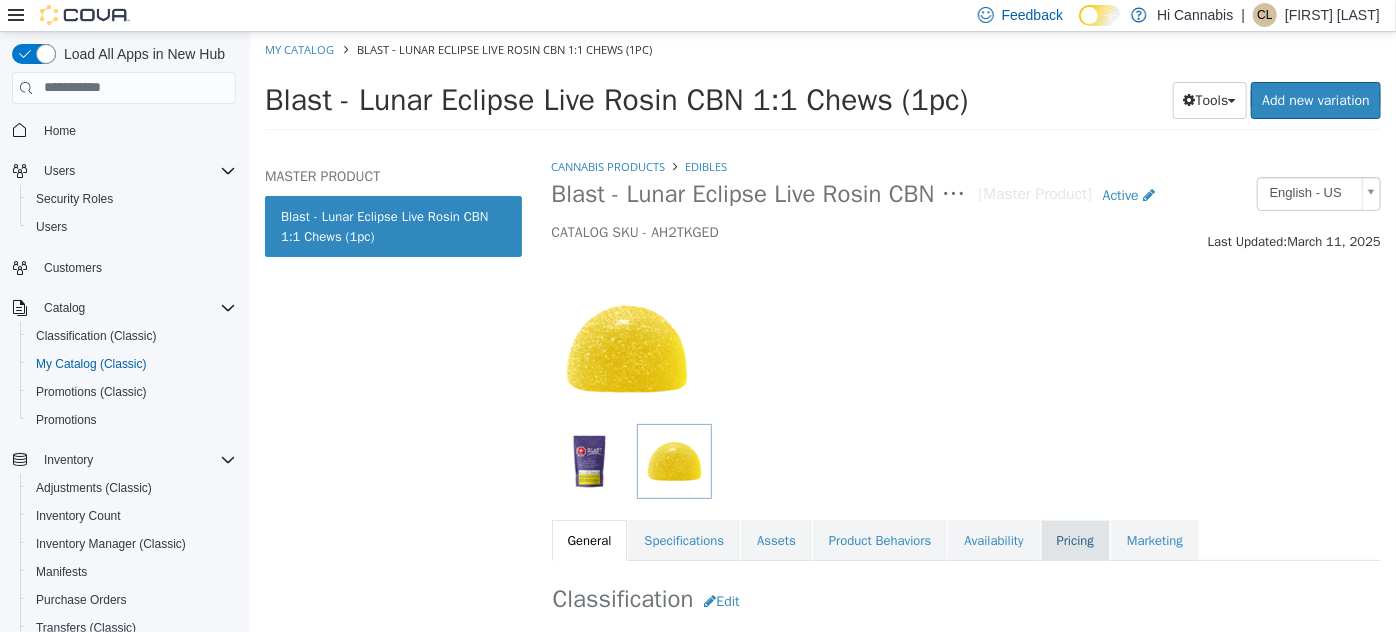 click on "Pricing" at bounding box center [1074, 540] 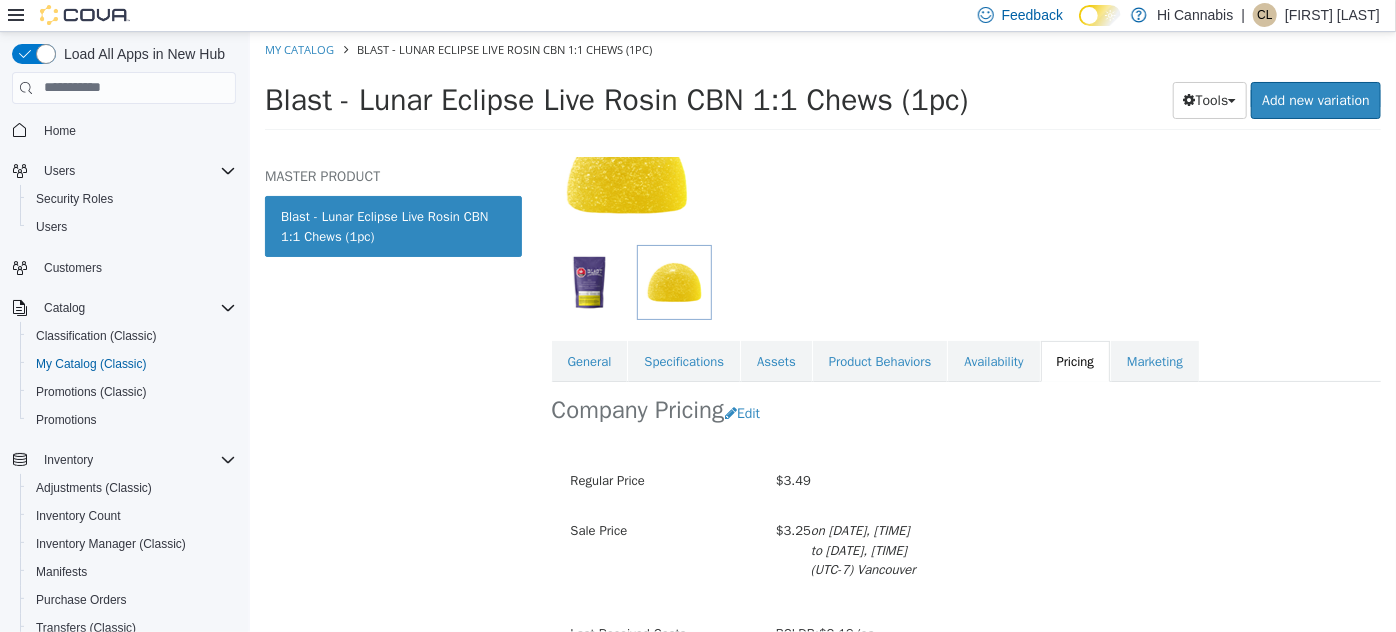 scroll, scrollTop: 286, scrollLeft: 0, axis: vertical 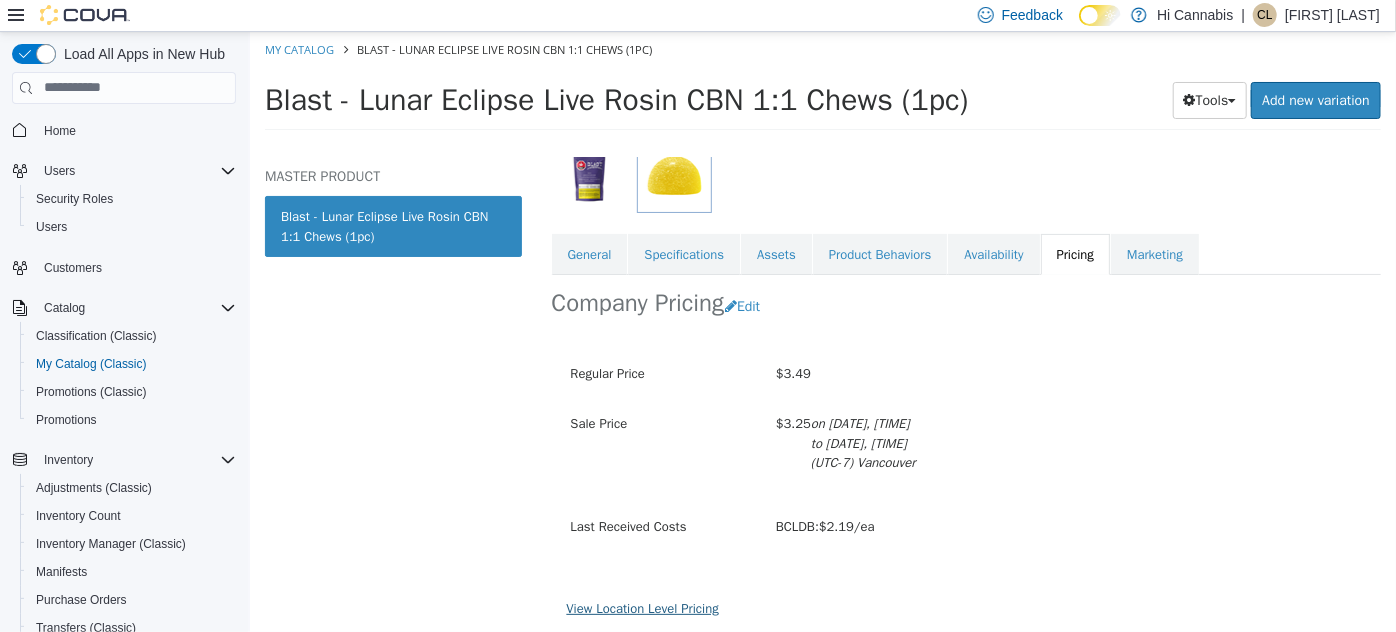 click on "View Location Level Pricing" at bounding box center [642, 607] 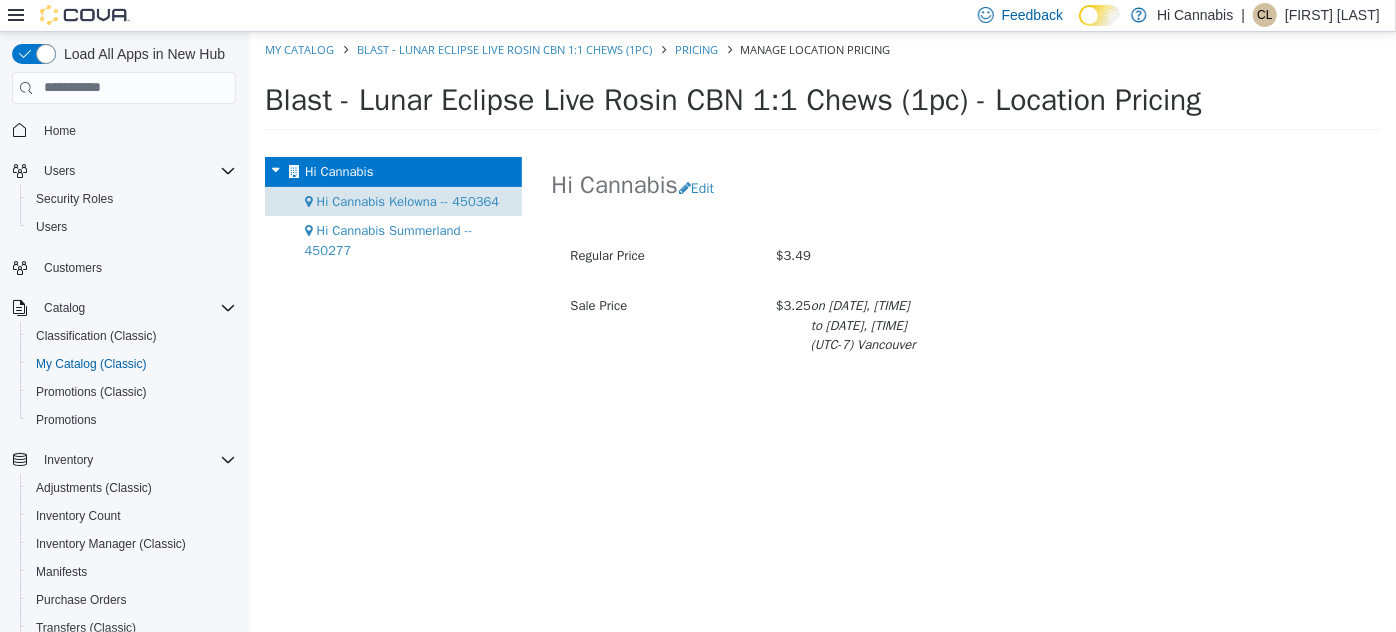 click on "Hi Cannabis Kelowna -- 450364" at bounding box center [407, 200] 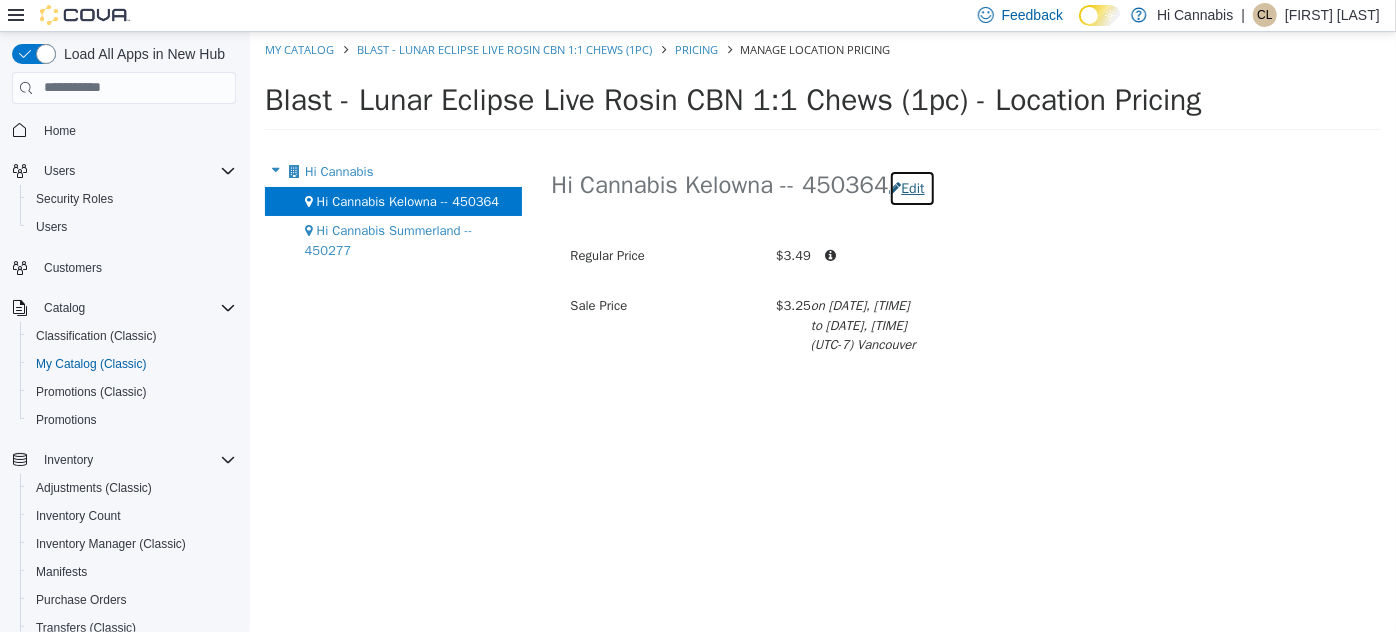 click on "Edit" at bounding box center (911, 187) 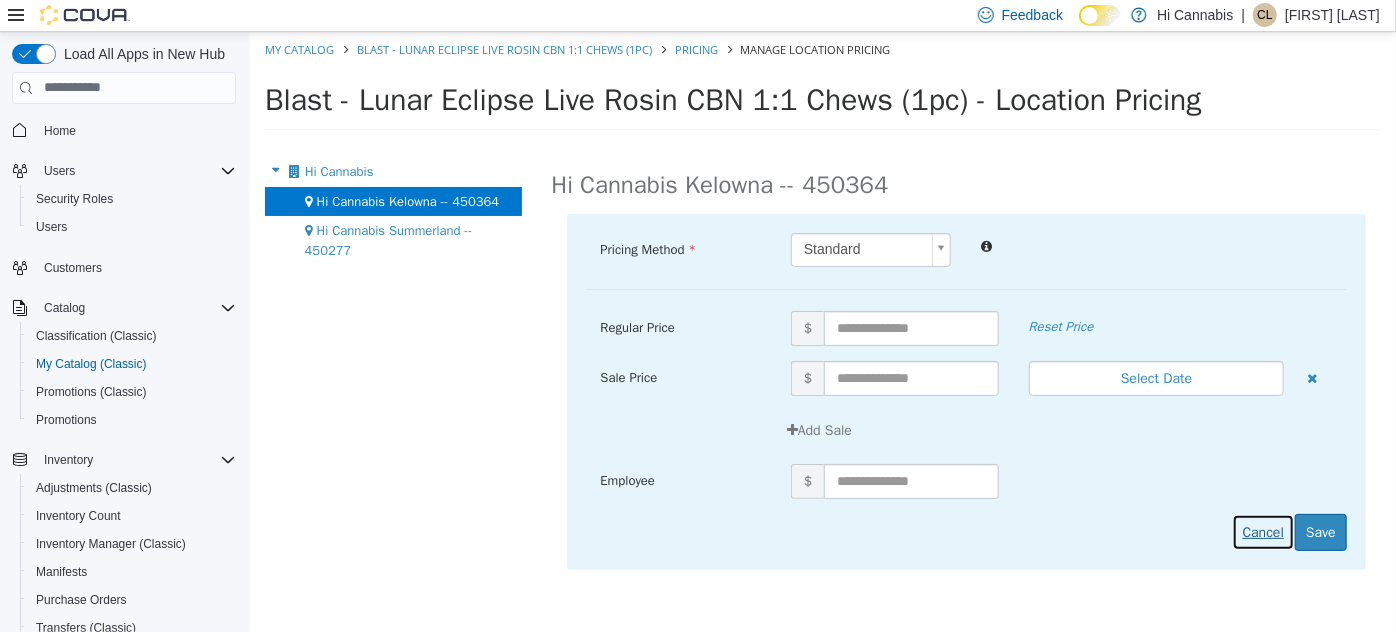 click on "Cancel" at bounding box center [1262, 531] 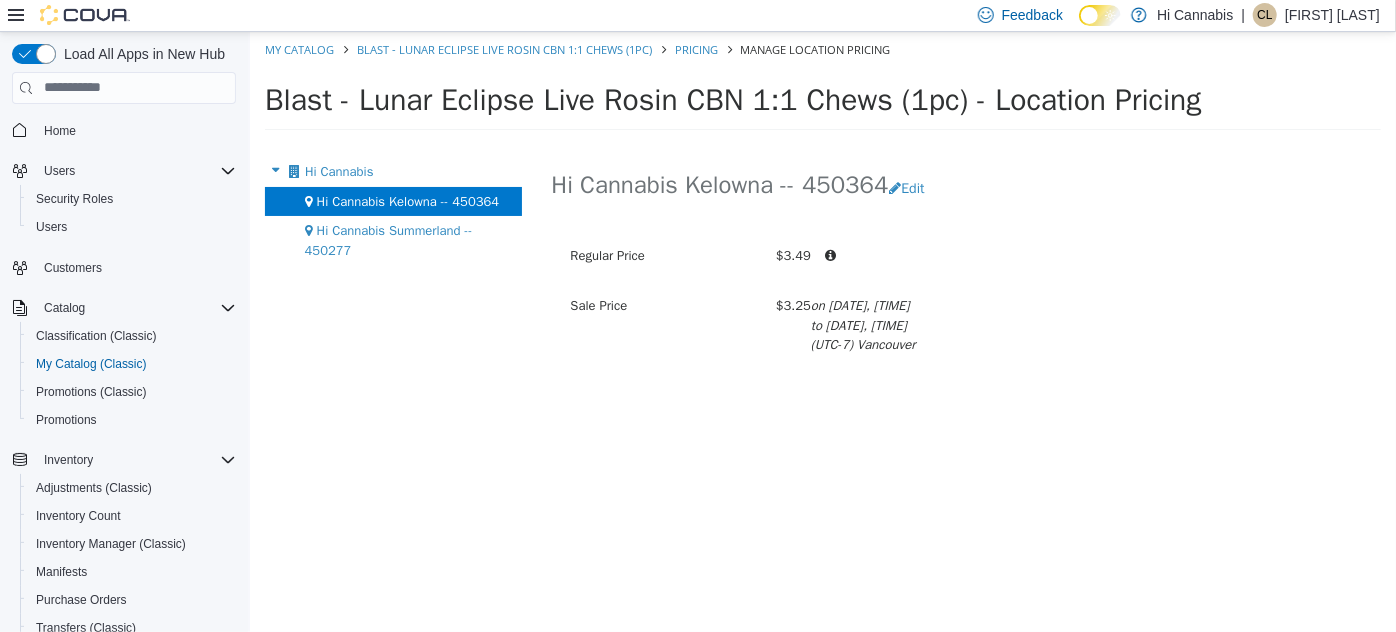 click on "Hi Cannabis" at bounding box center (338, 170) 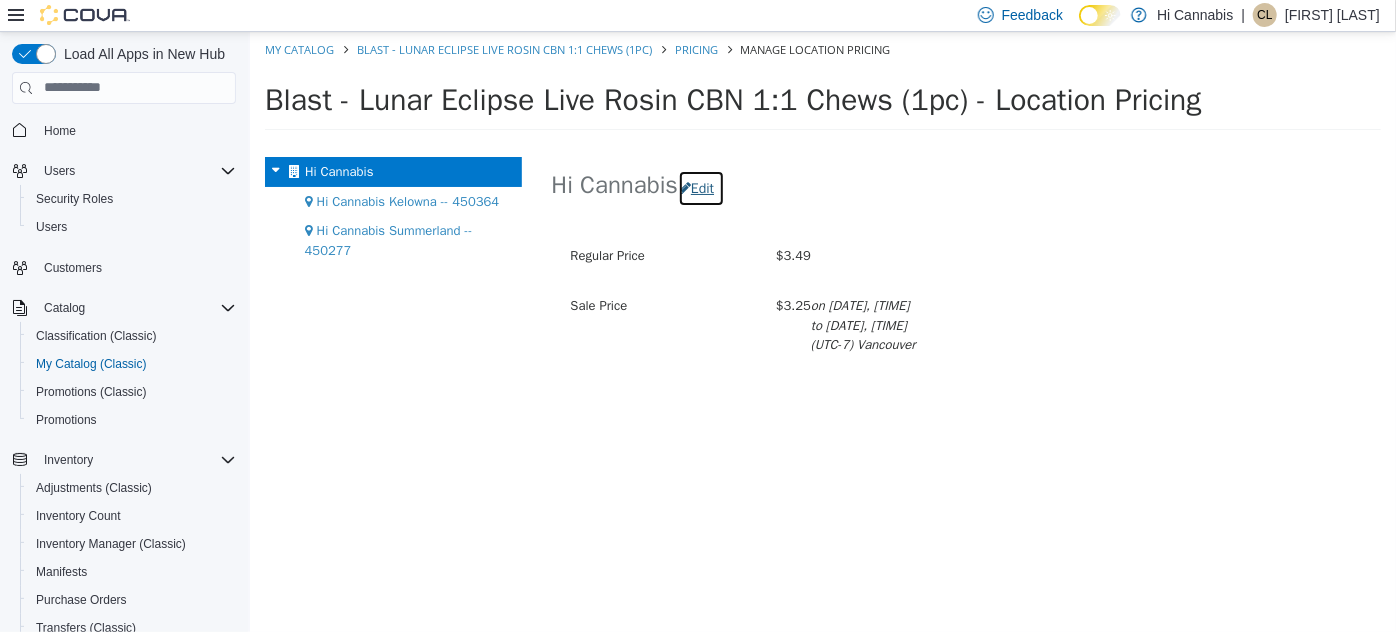 click on "Edit" at bounding box center (700, 187) 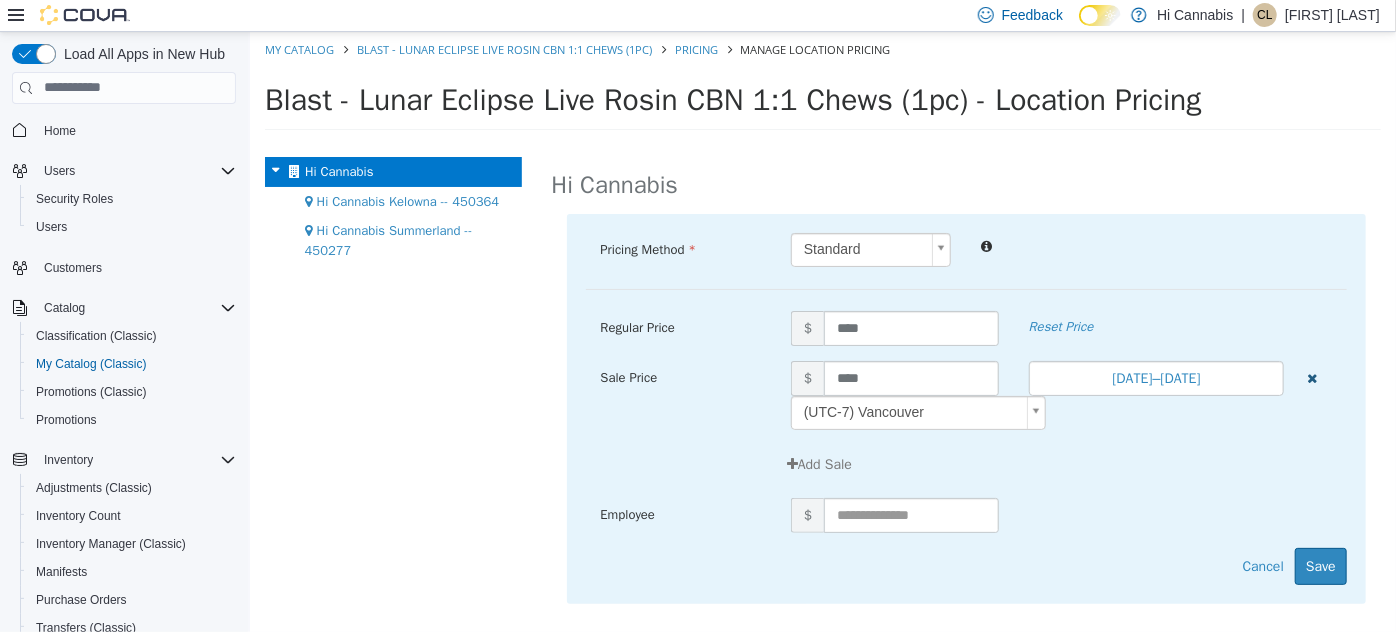 click at bounding box center [1311, 375] 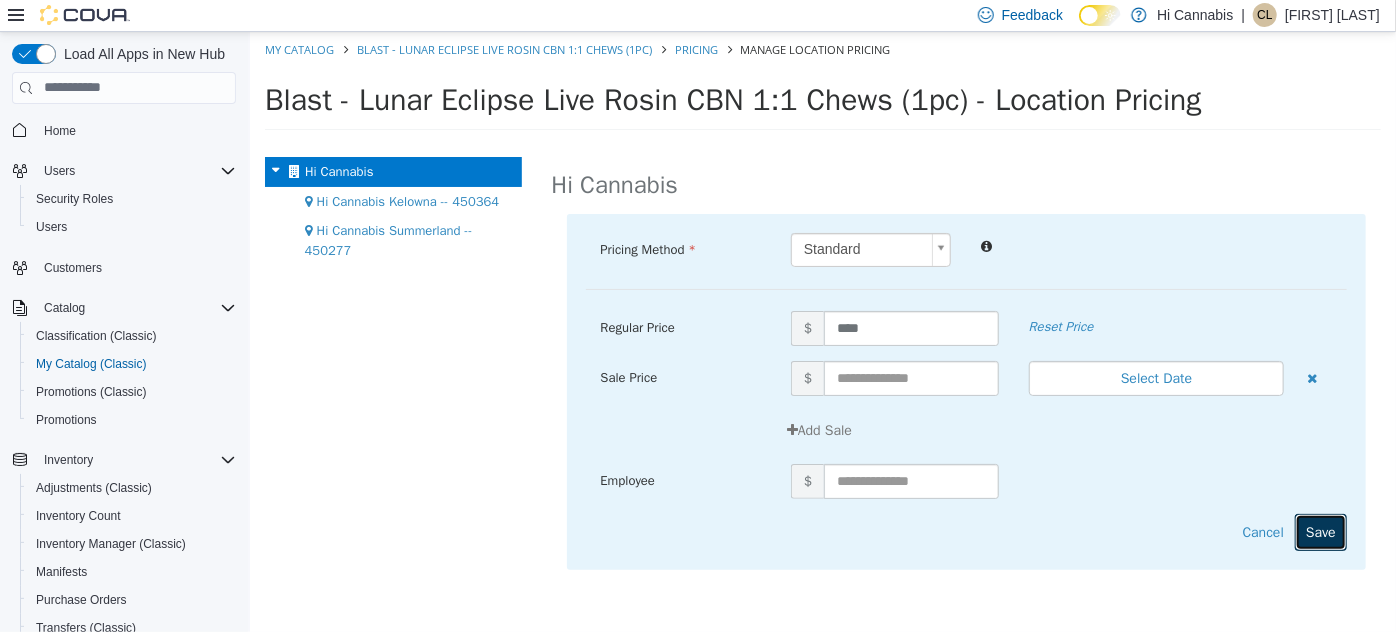click on "Save" at bounding box center [1320, 531] 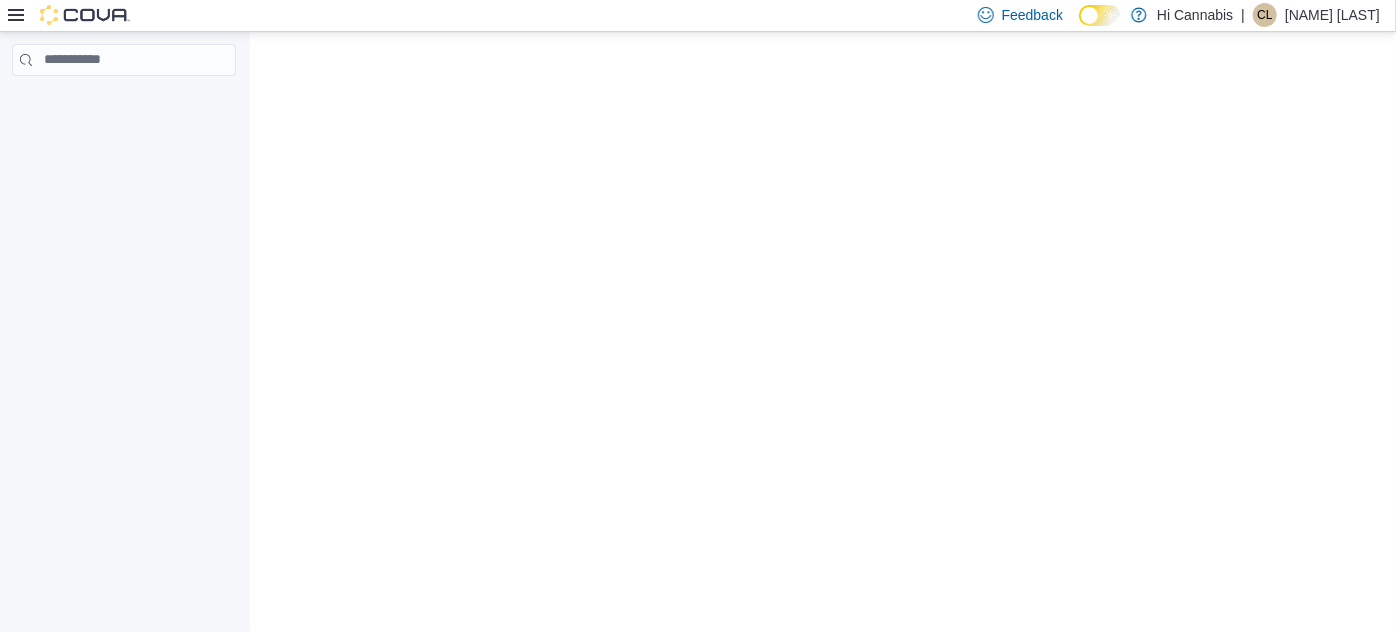 scroll, scrollTop: 0, scrollLeft: 0, axis: both 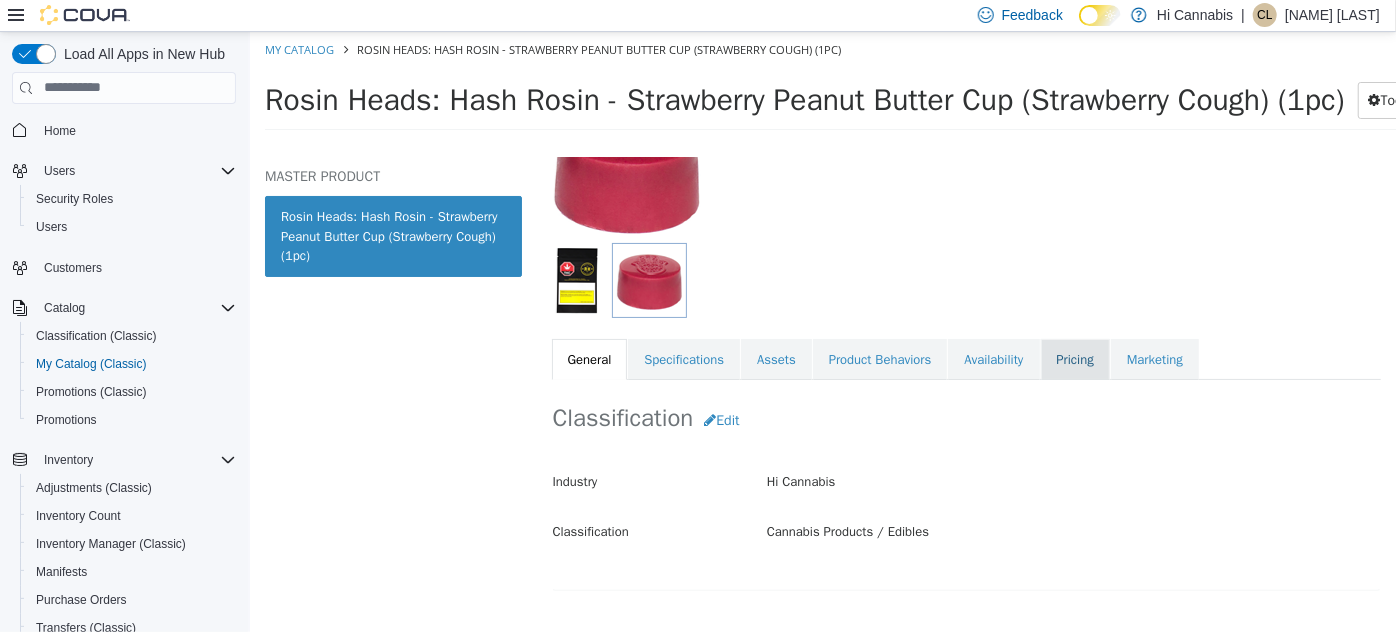 click on "Pricing" at bounding box center [1074, 359] 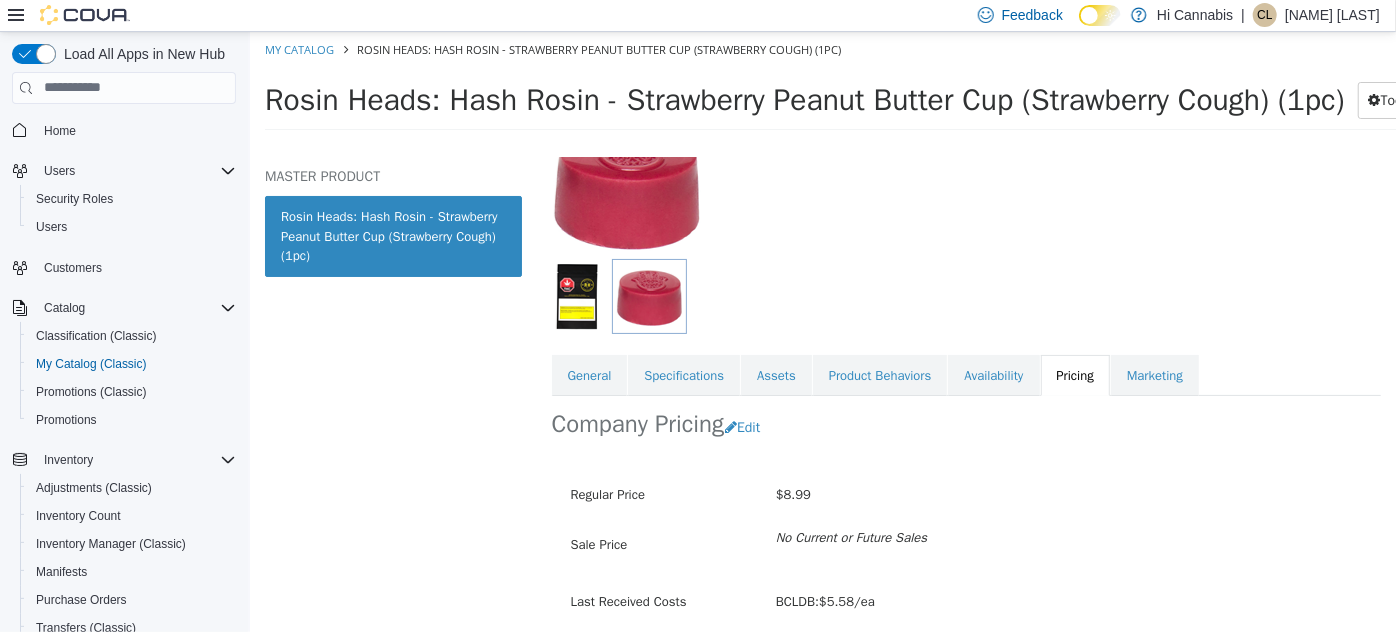 scroll, scrollTop: 253, scrollLeft: 0, axis: vertical 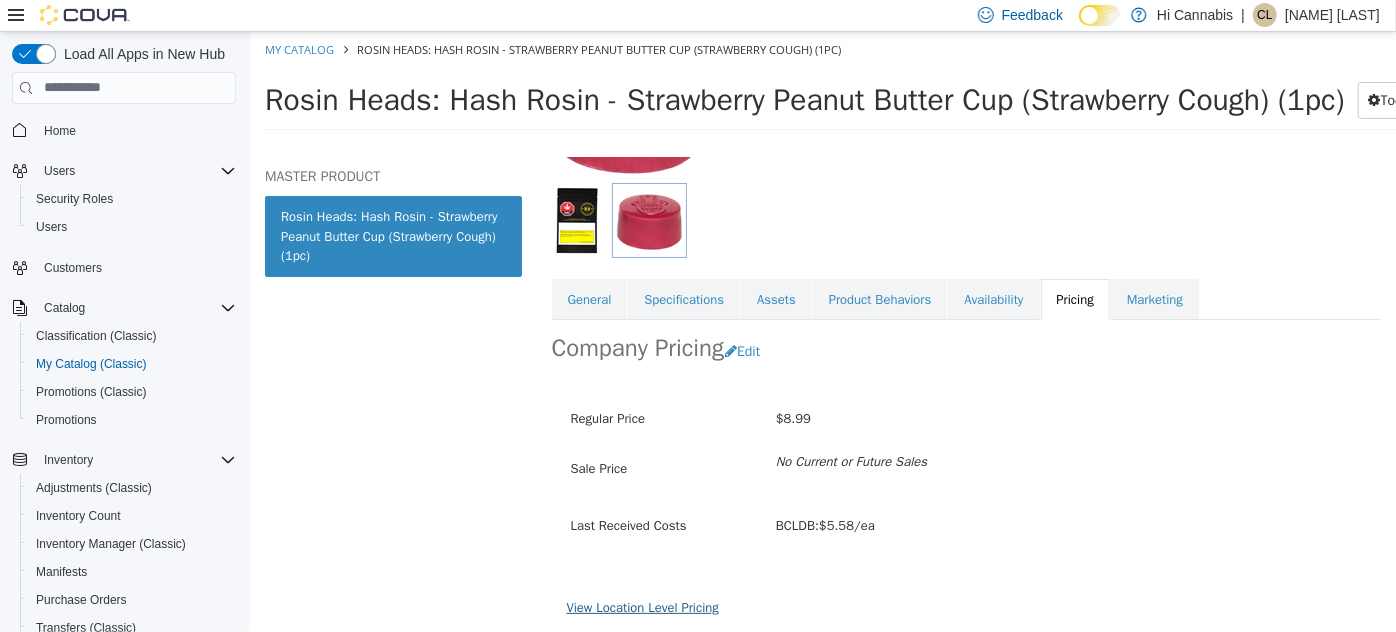 click on "View Location Level Pricing" at bounding box center (642, 606) 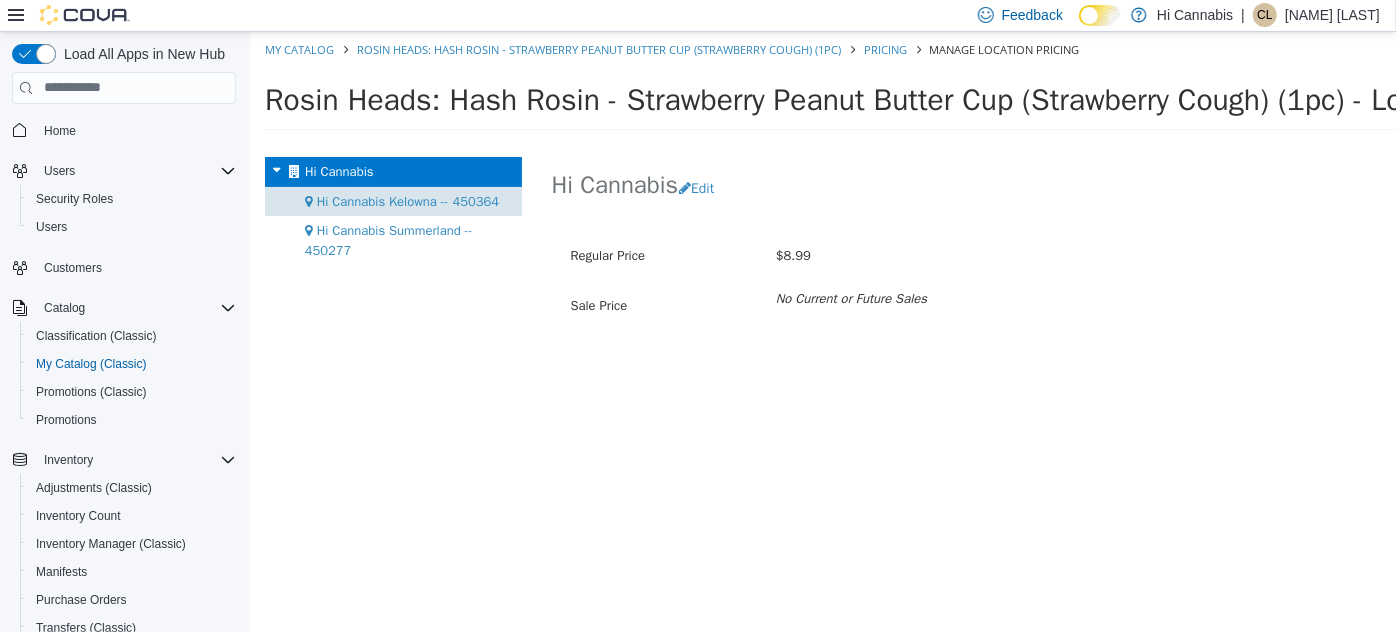 click on "Hi Cannabis Kelowna -- 450364" at bounding box center [407, 200] 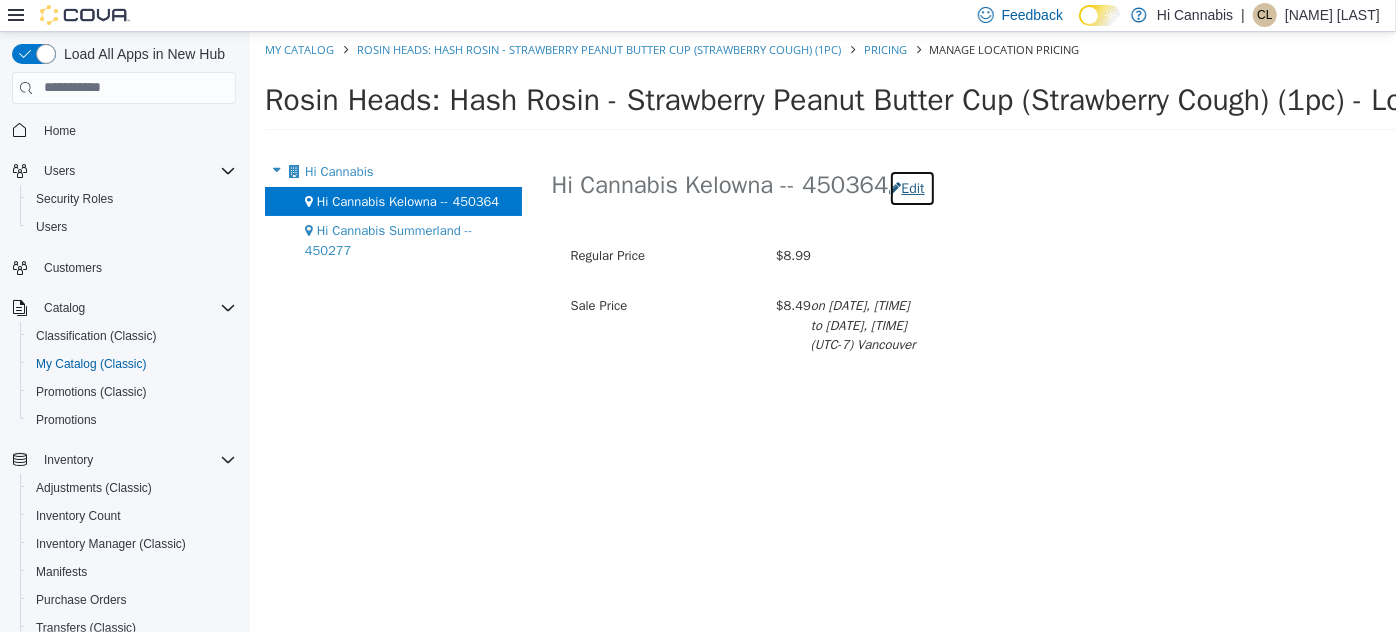 click on "Edit" at bounding box center [911, 187] 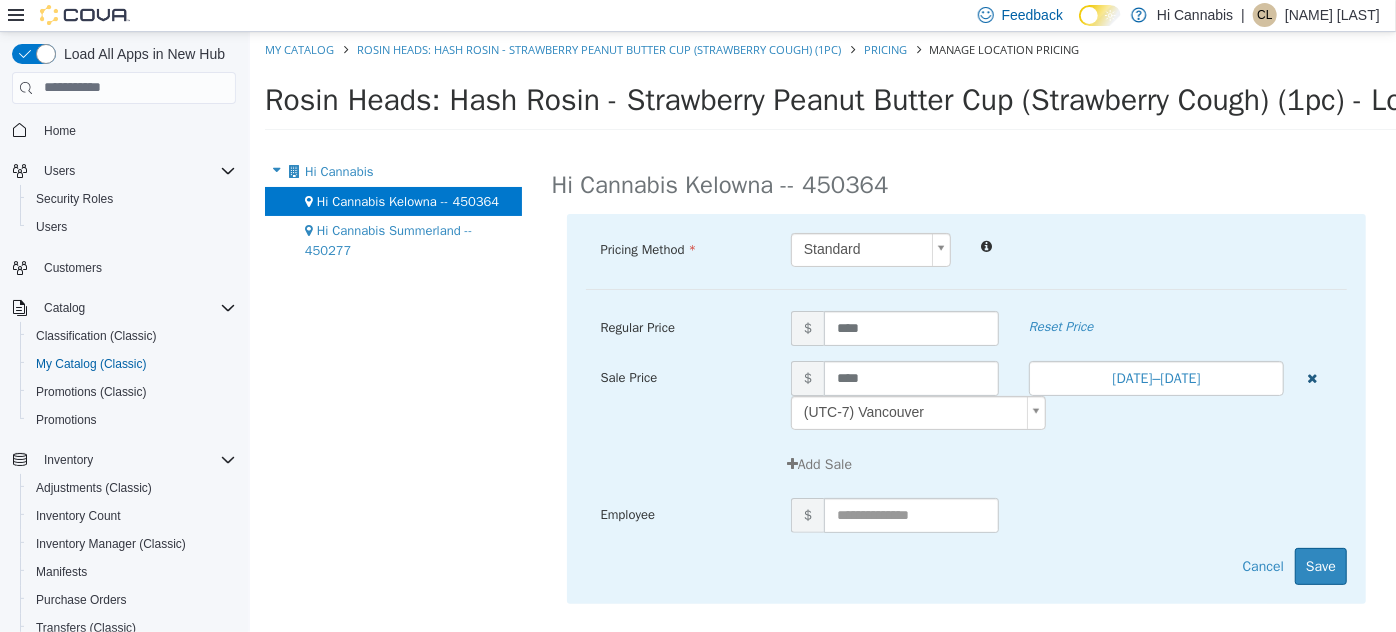 click at bounding box center (1311, 377) 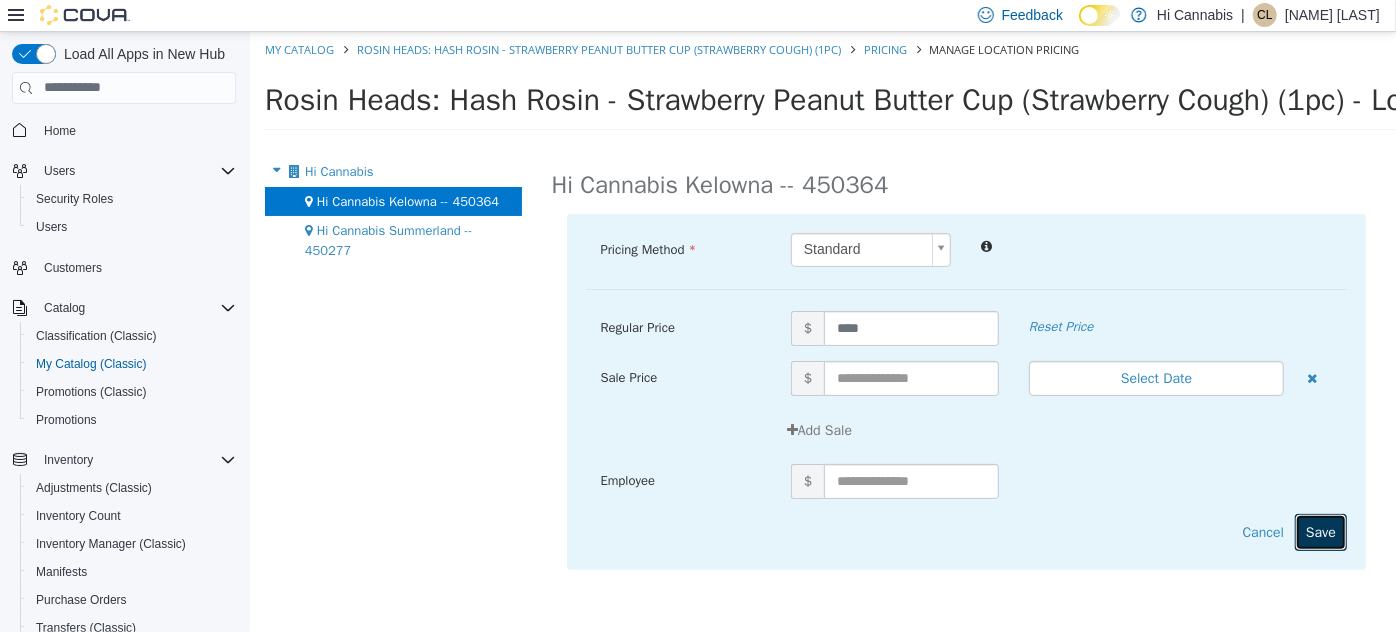 click on "Save" at bounding box center (1320, 531) 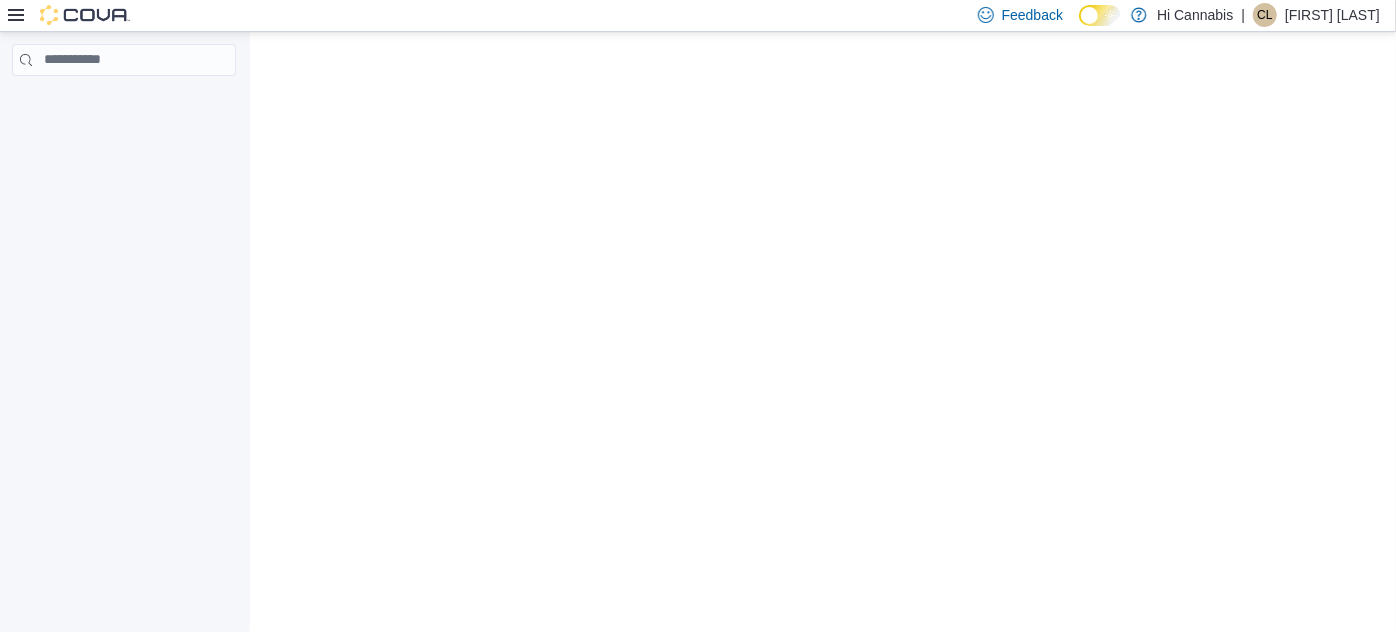 scroll, scrollTop: 0, scrollLeft: 0, axis: both 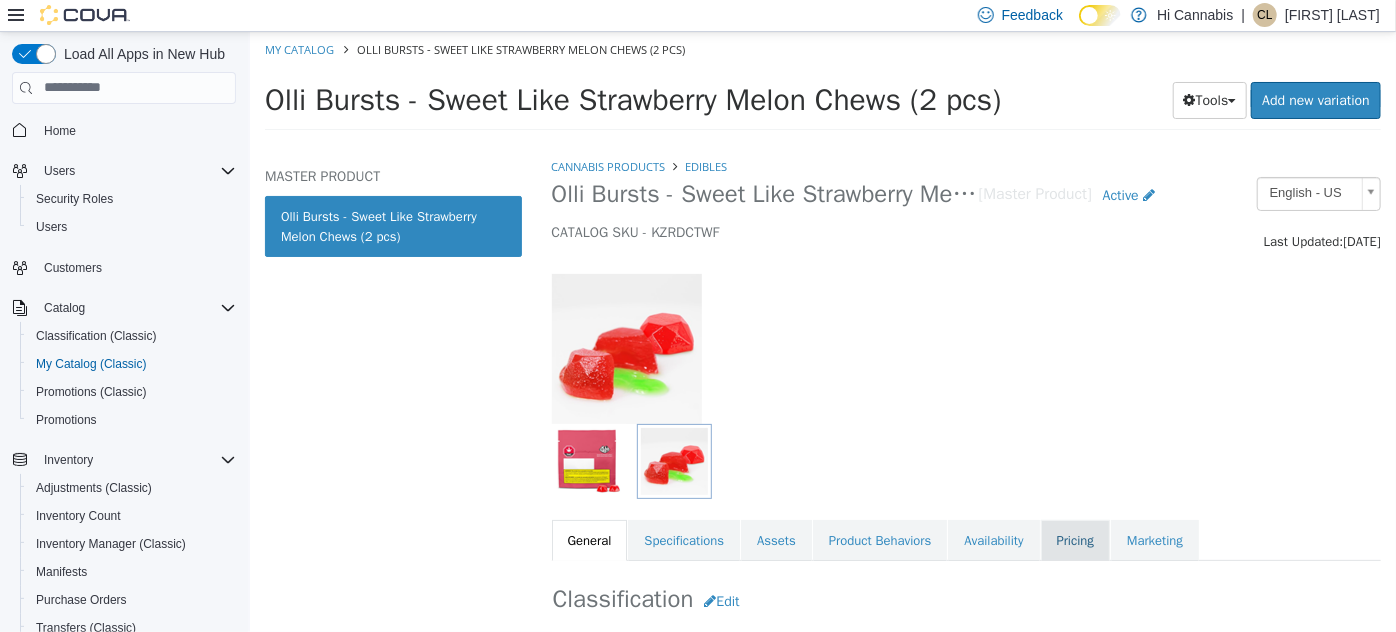 click on "Pricing" at bounding box center (1074, 540) 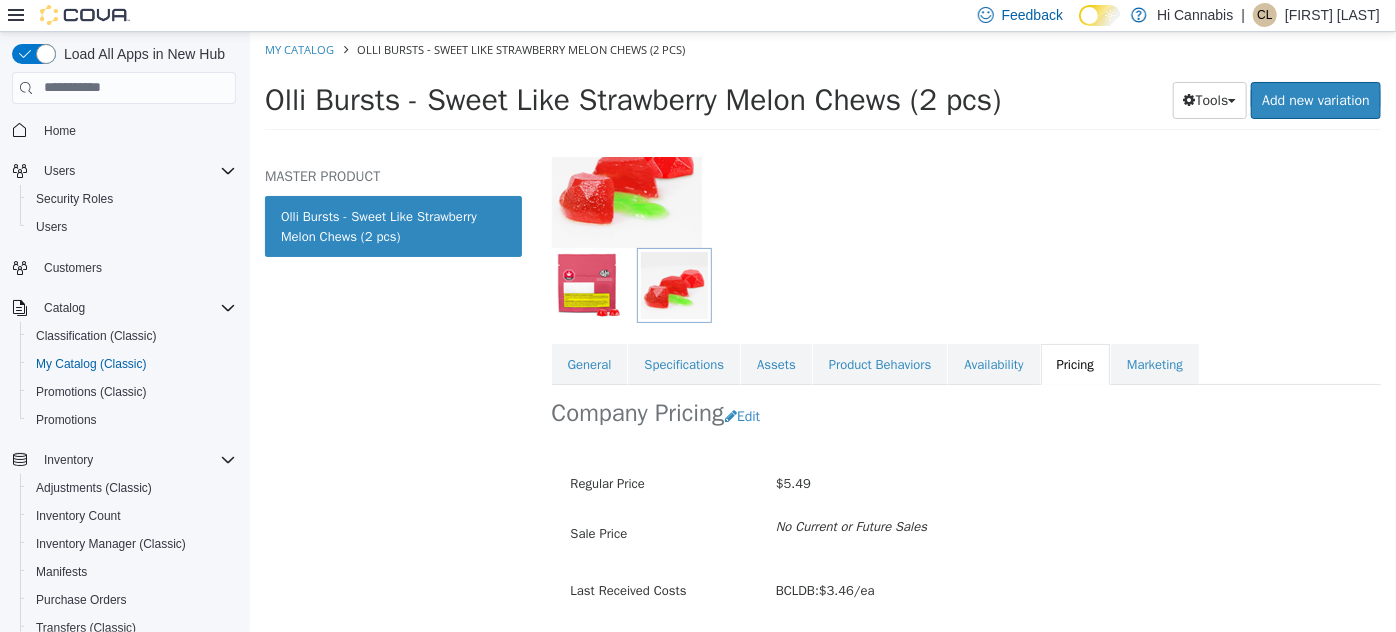 scroll, scrollTop: 240, scrollLeft: 0, axis: vertical 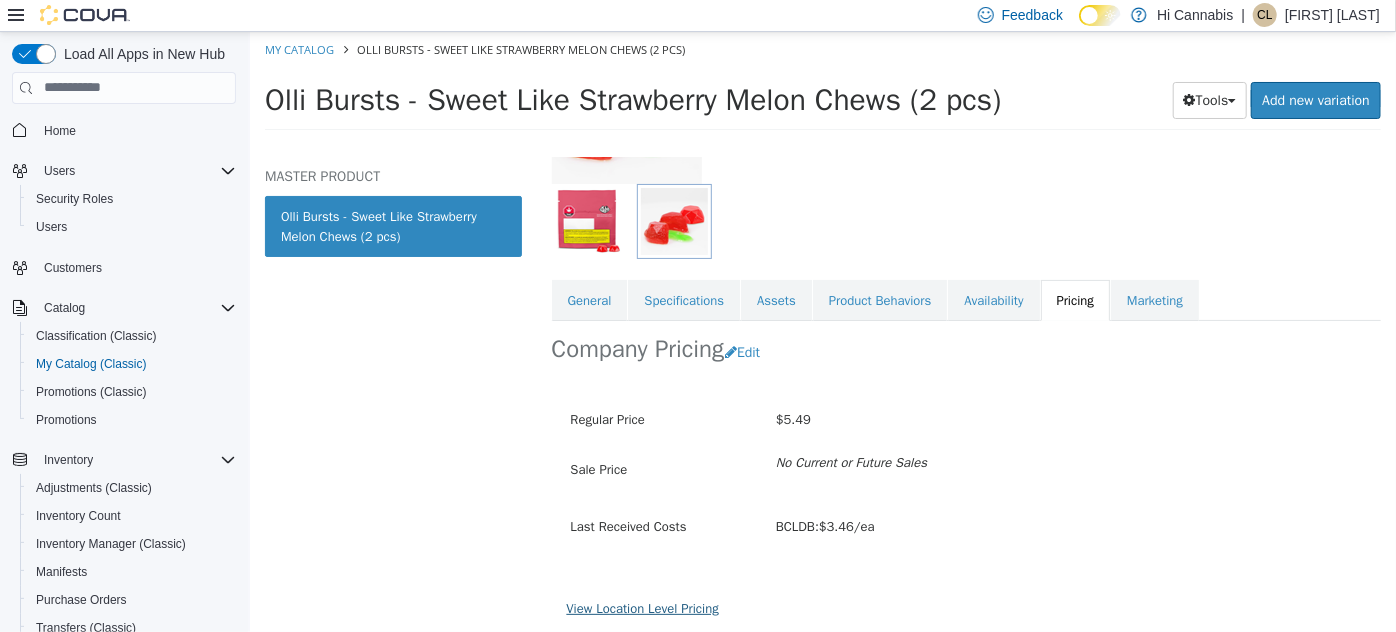 click on "View Location Level Pricing" at bounding box center [642, 607] 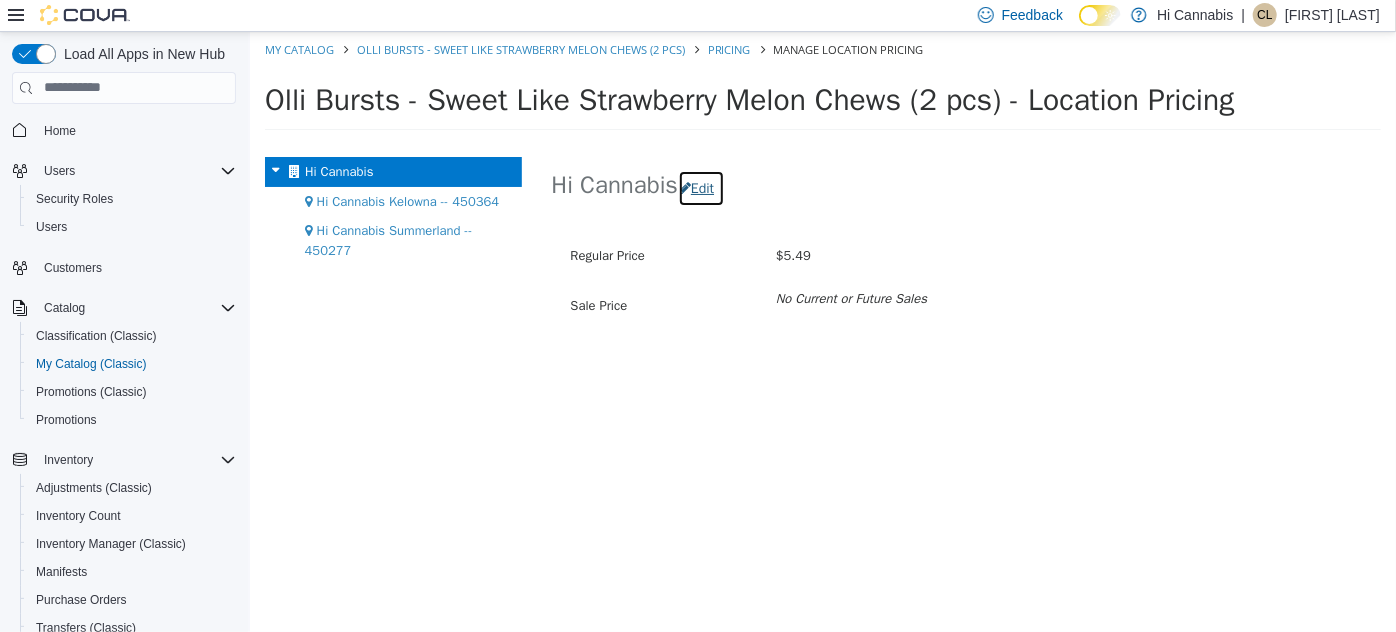 click on "Edit" at bounding box center [700, 187] 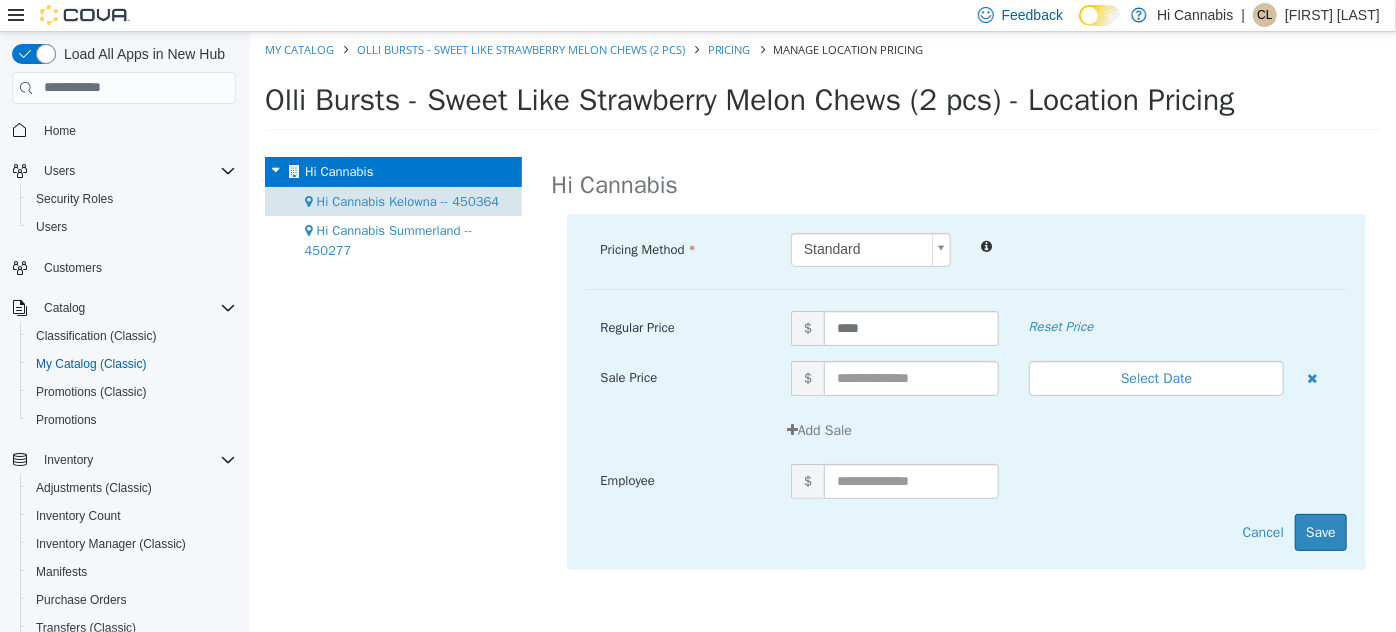 click on "Hi Cannabis Kelowna -- 450364" at bounding box center [407, 200] 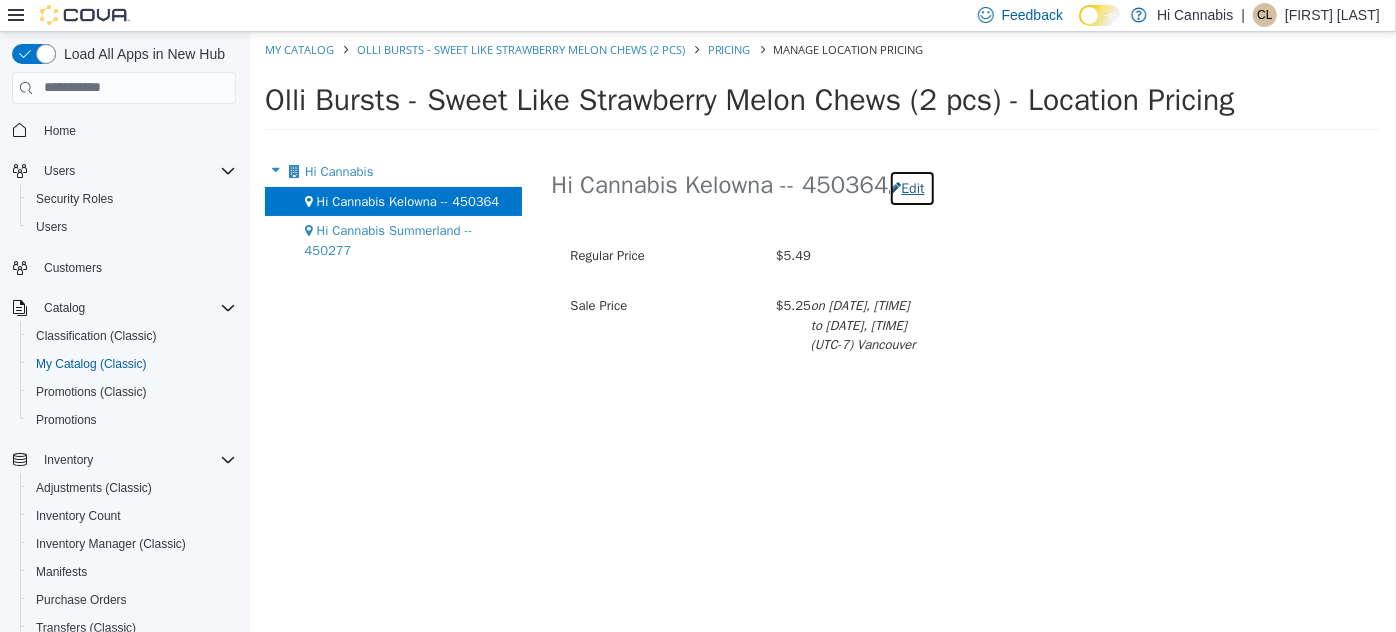 click on "Edit" at bounding box center [911, 187] 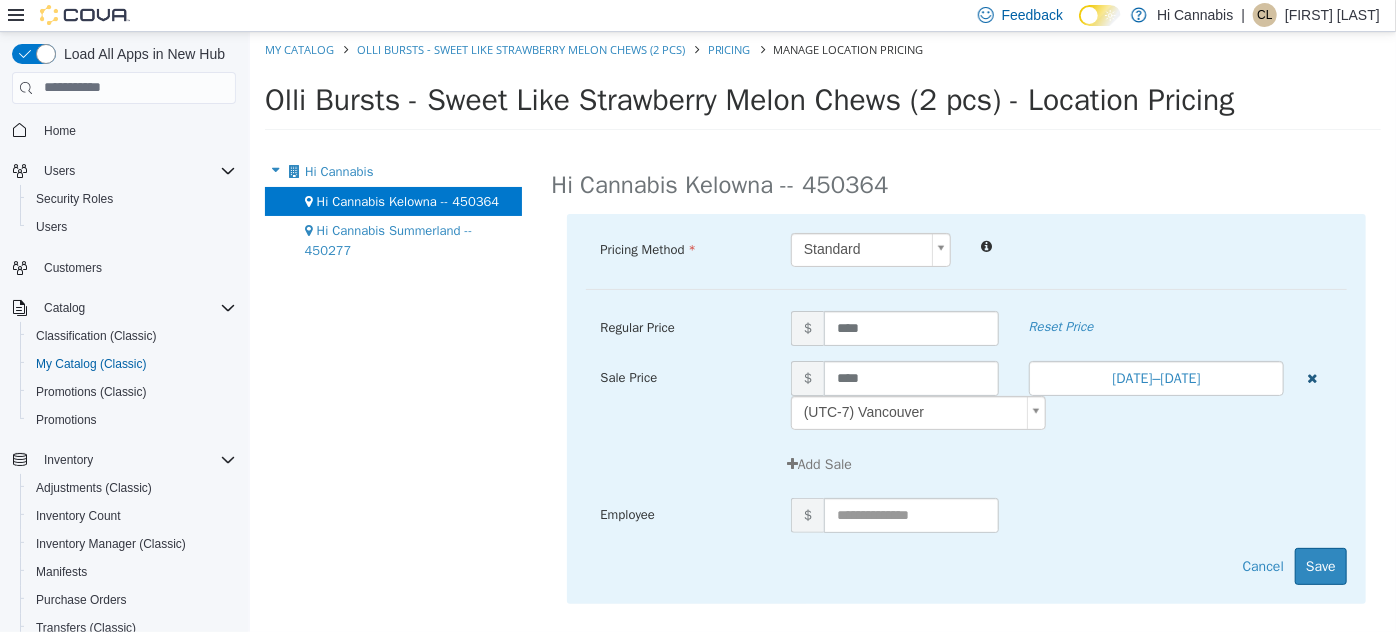 click at bounding box center [1311, 377] 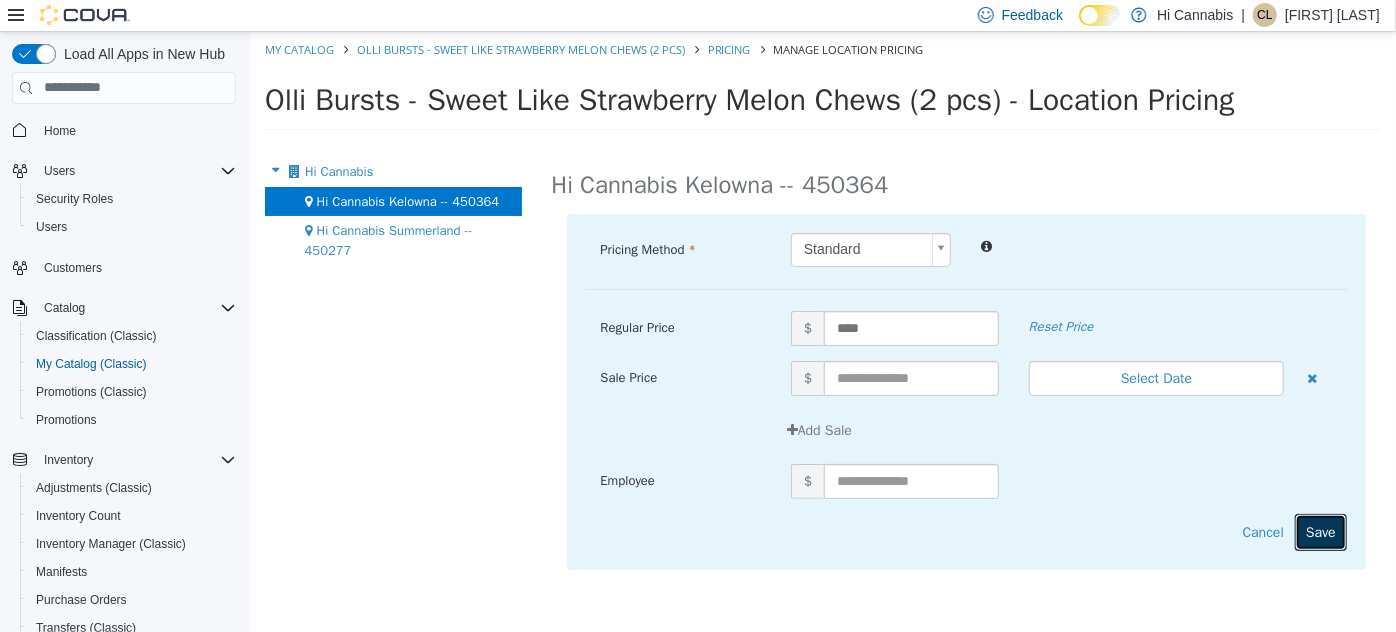 click on "Save" at bounding box center (1320, 531) 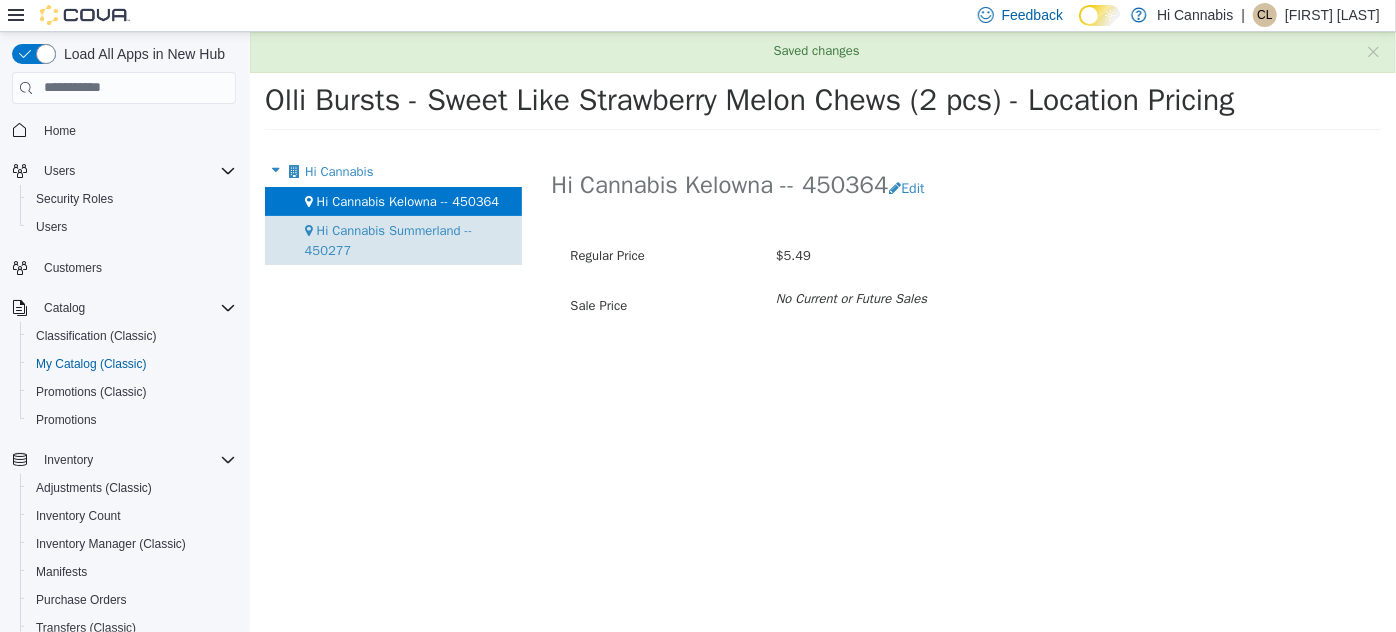 click on "Hi Cannabis Summerland -- 450277" at bounding box center [392, 239] 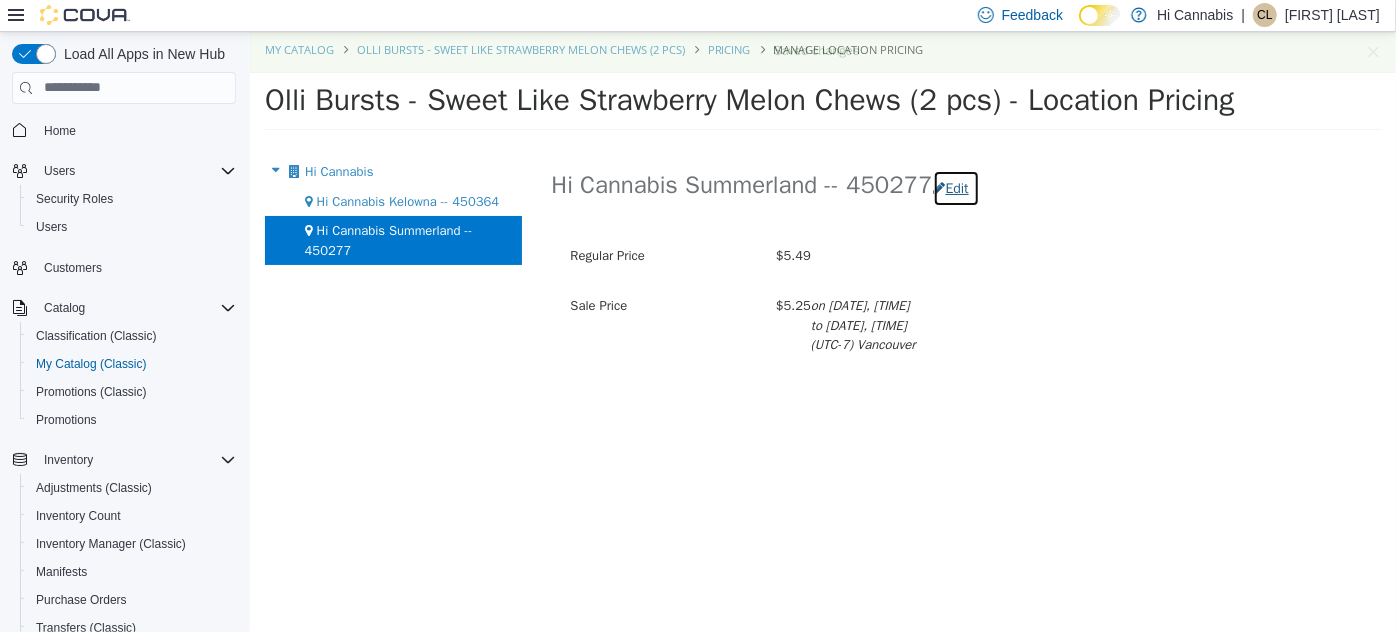 click on "Edit" at bounding box center (955, 187) 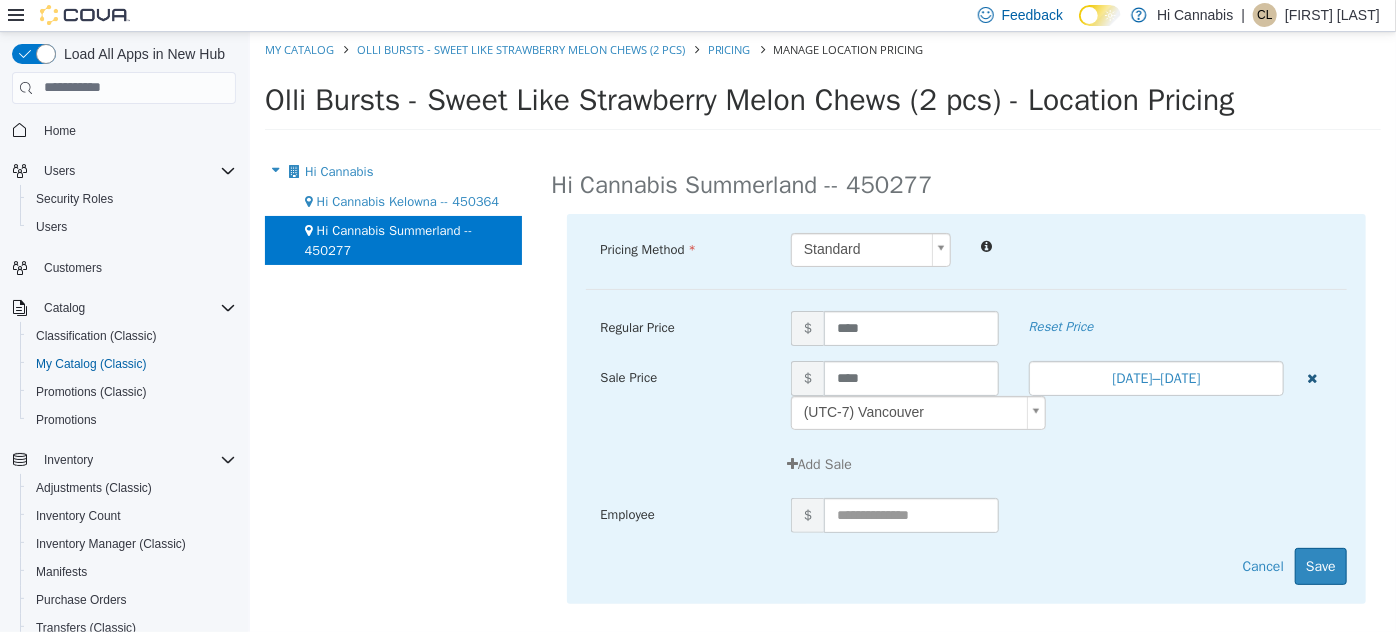 click at bounding box center (1311, 375) 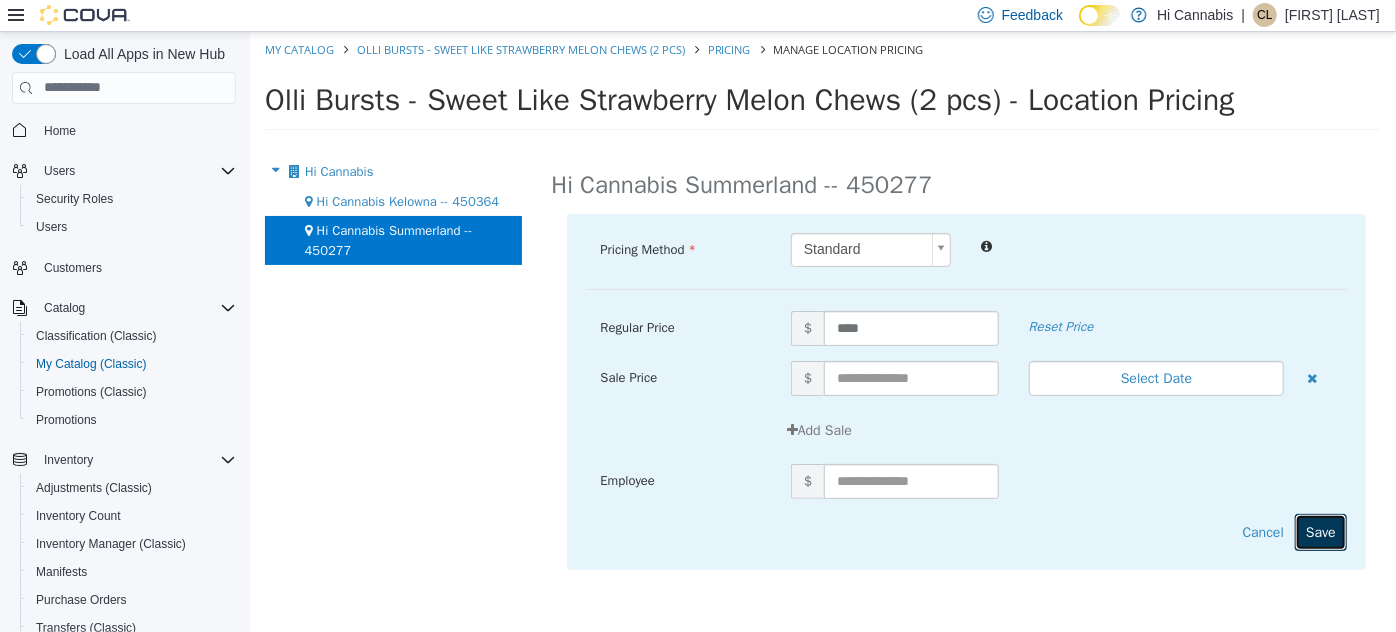 click on "Save" at bounding box center (1320, 531) 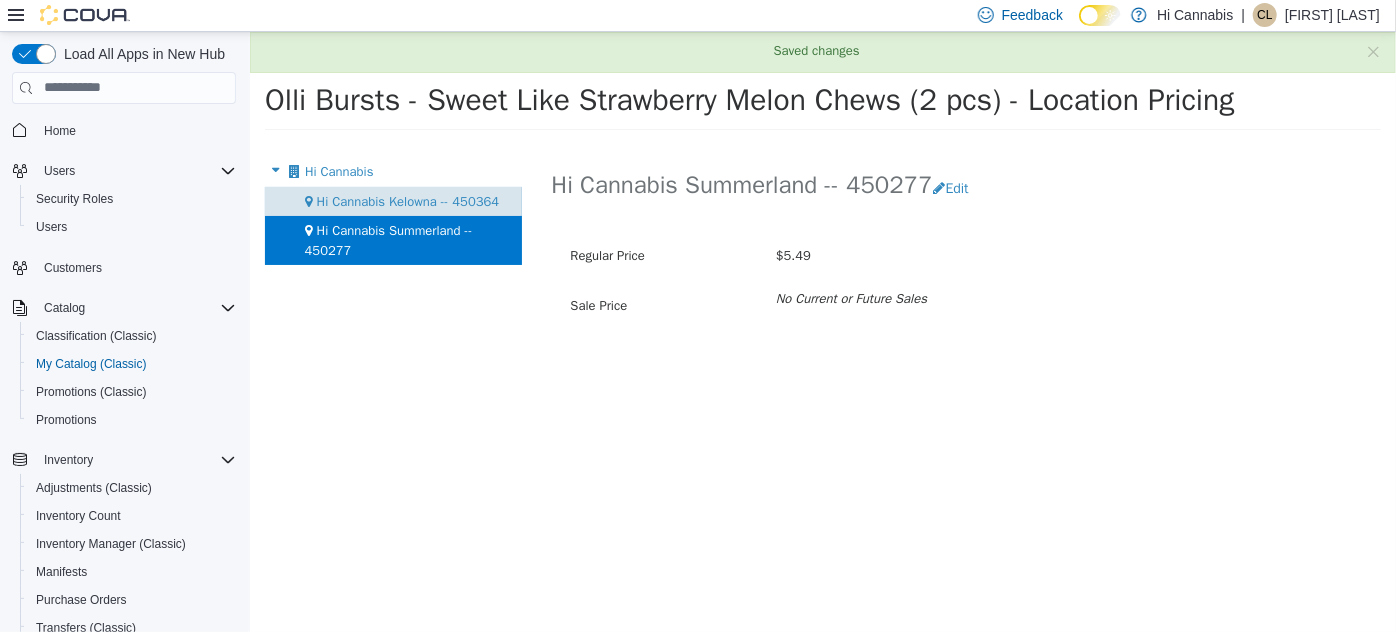 click on "Hi Cannabis Kelowna -- 450364" at bounding box center [407, 200] 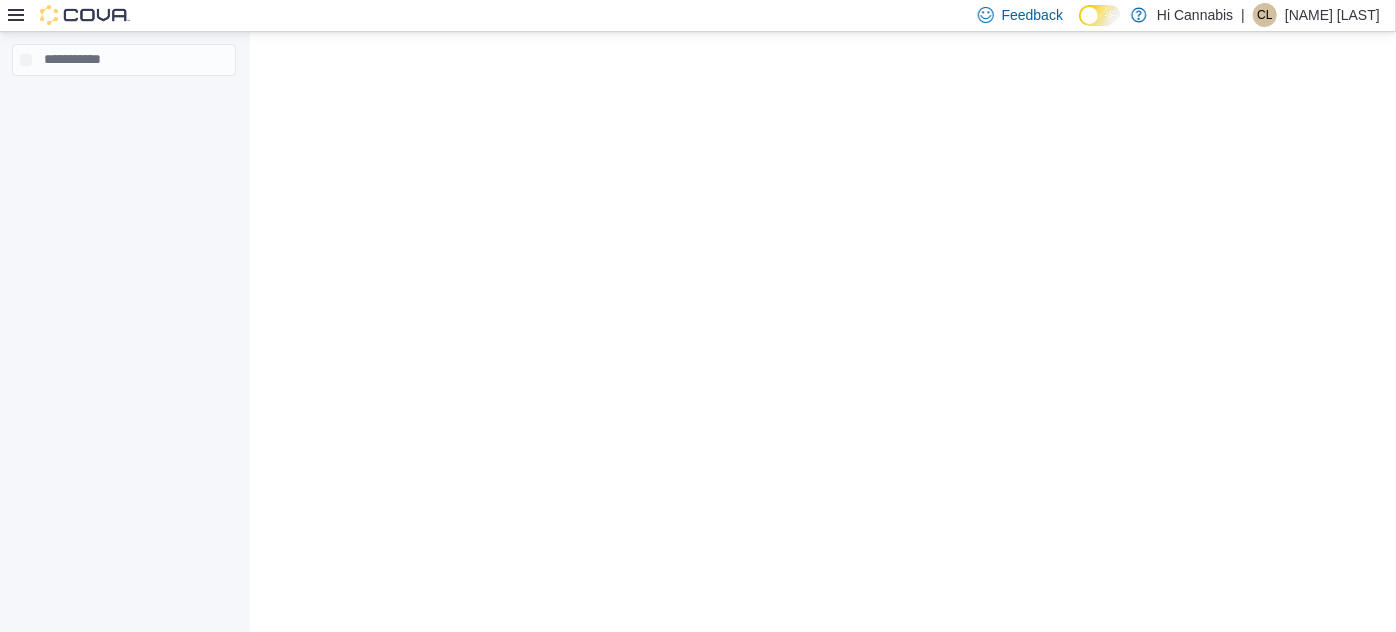 scroll, scrollTop: 0, scrollLeft: 0, axis: both 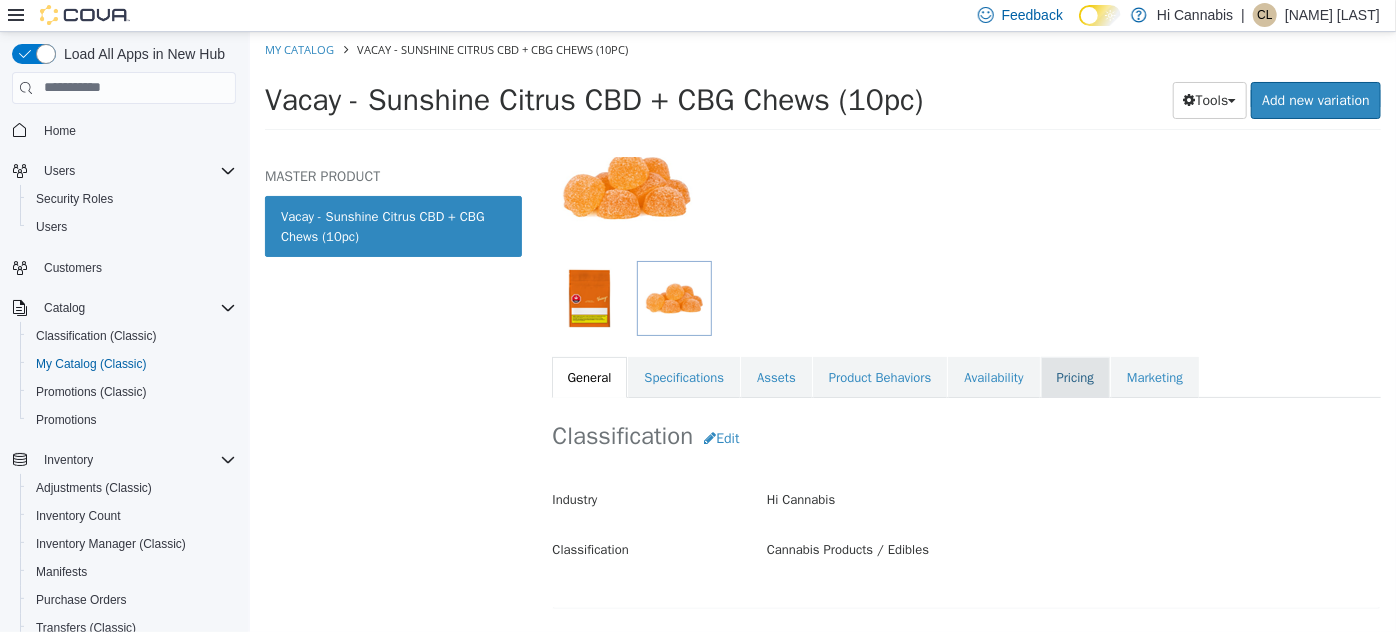 click on "Pricing" at bounding box center (1074, 377) 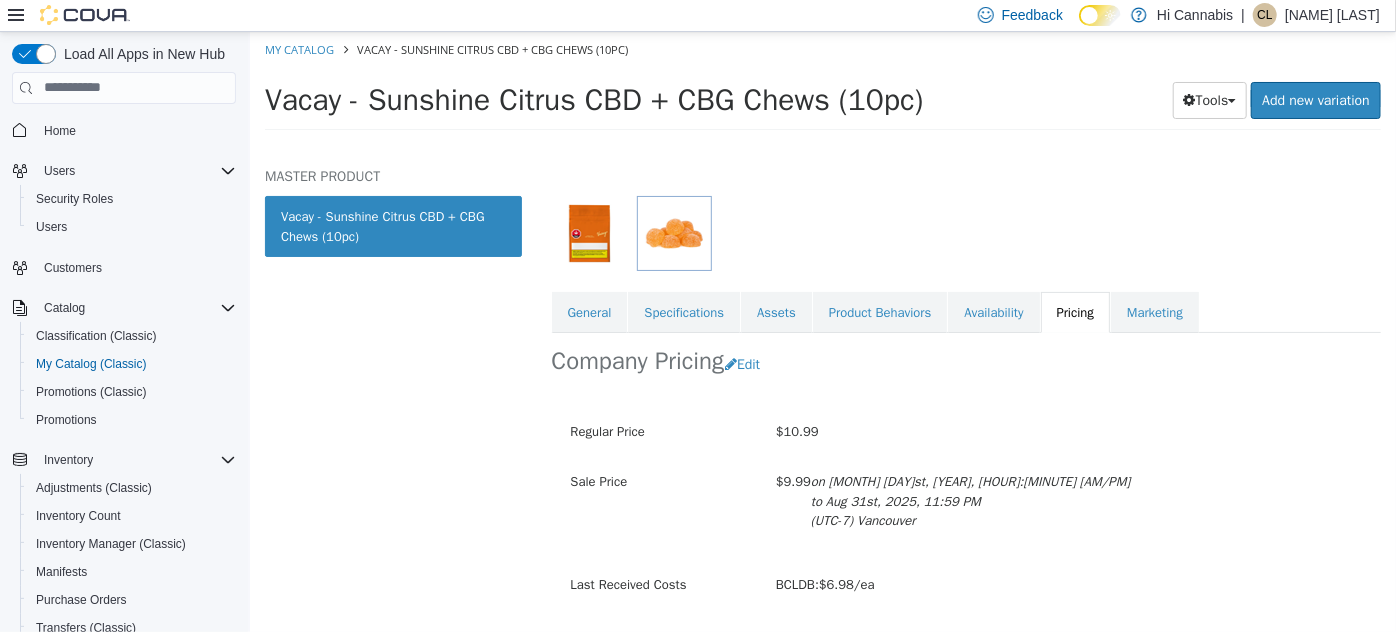 scroll, scrollTop: 286, scrollLeft: 0, axis: vertical 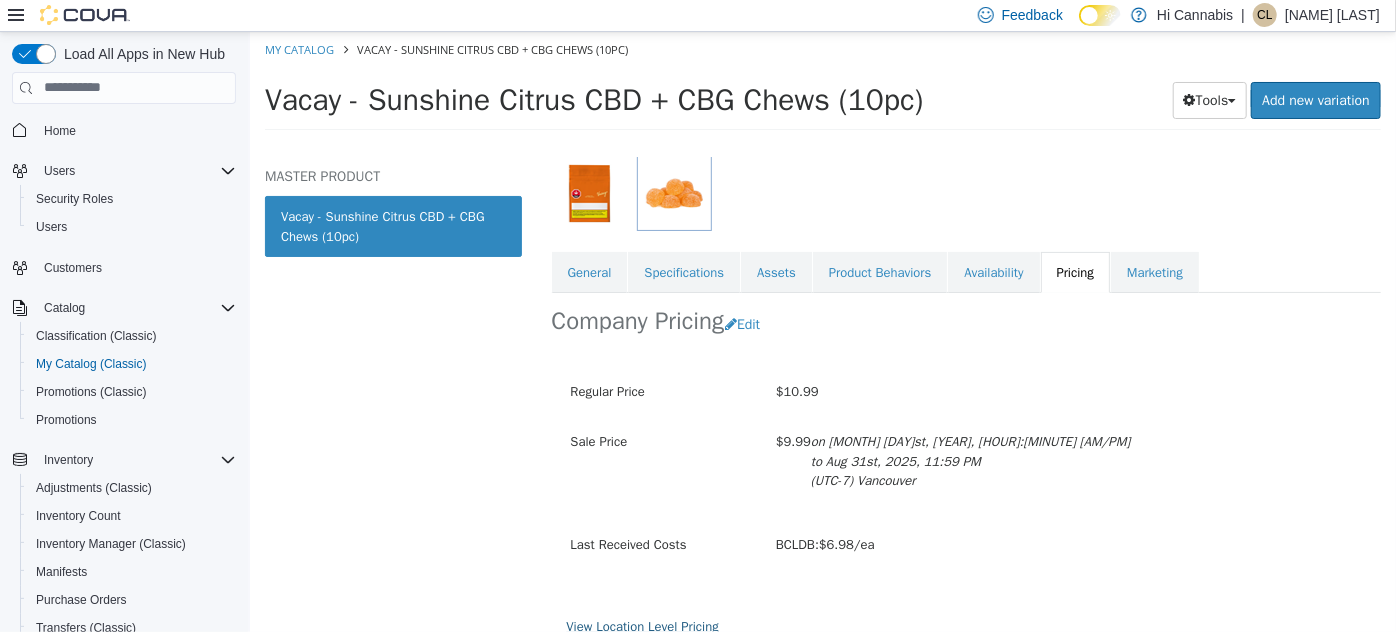 click on "View Location Level Pricing" at bounding box center (642, 625) 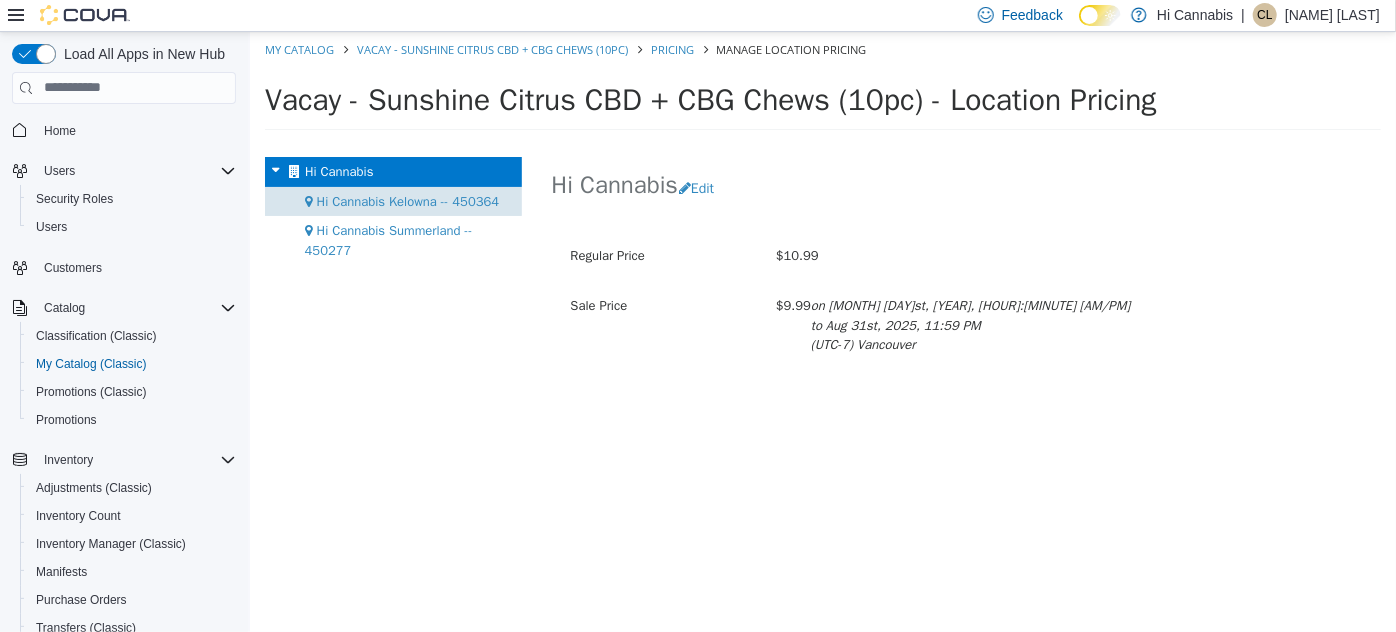 click on "Hi Cannabis Kelowna -- 450364" at bounding box center (407, 200) 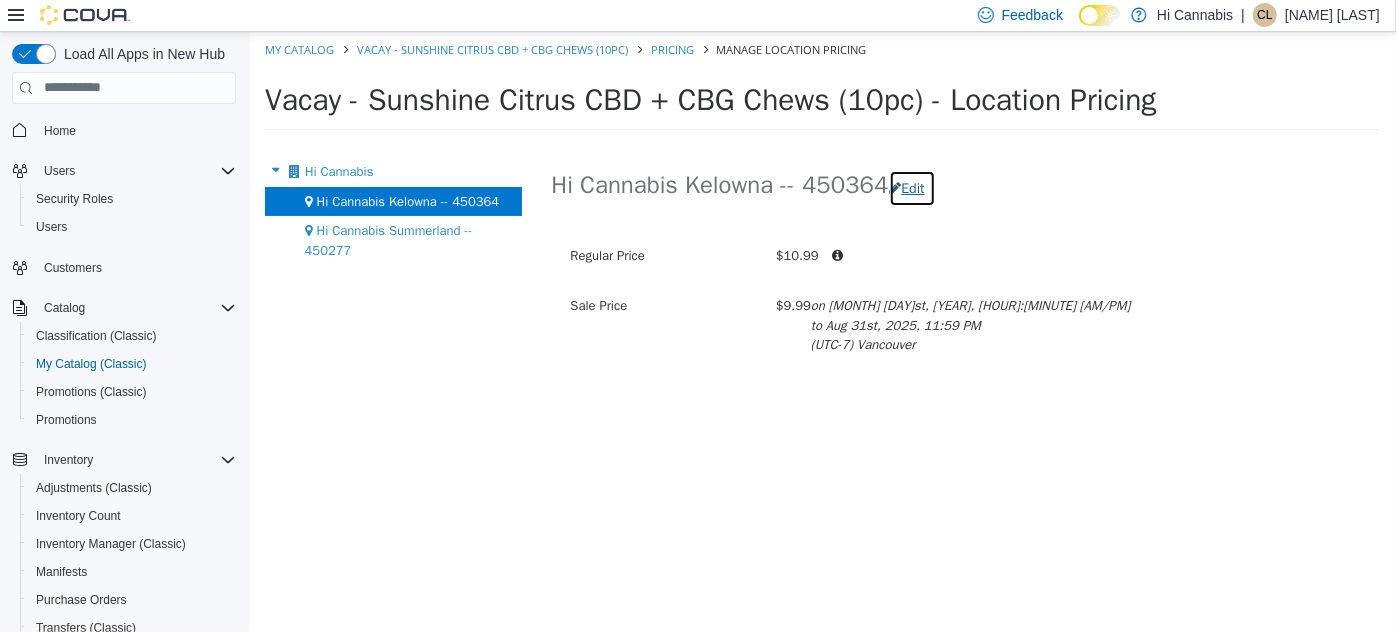 click on "Edit" at bounding box center (911, 187) 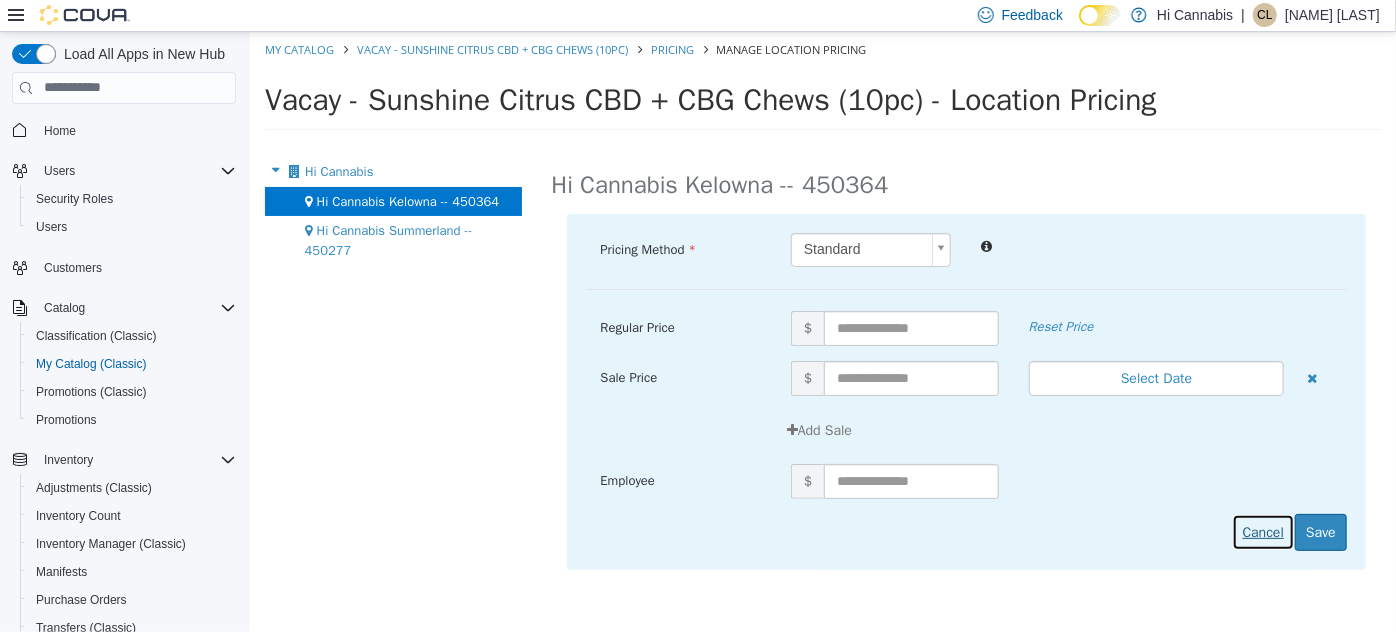 click on "Cancel" at bounding box center (1262, 531) 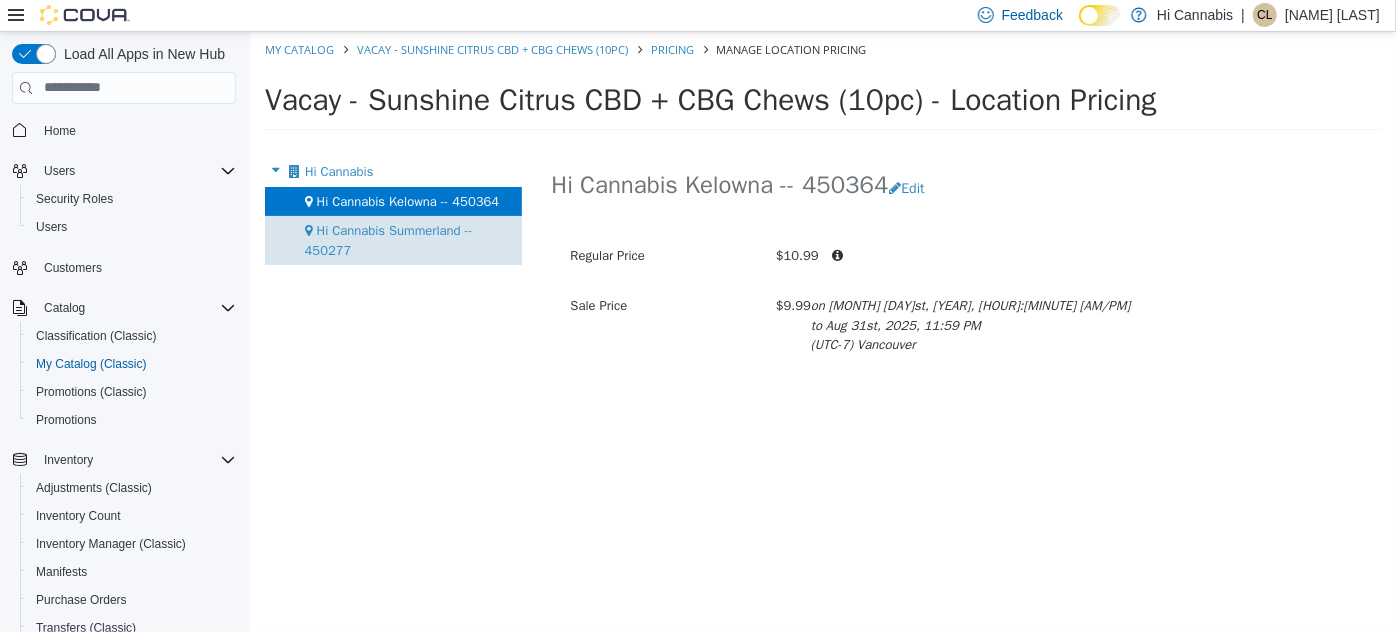 click on "Hi Cannabis Summerland -- 450277" at bounding box center (388, 239) 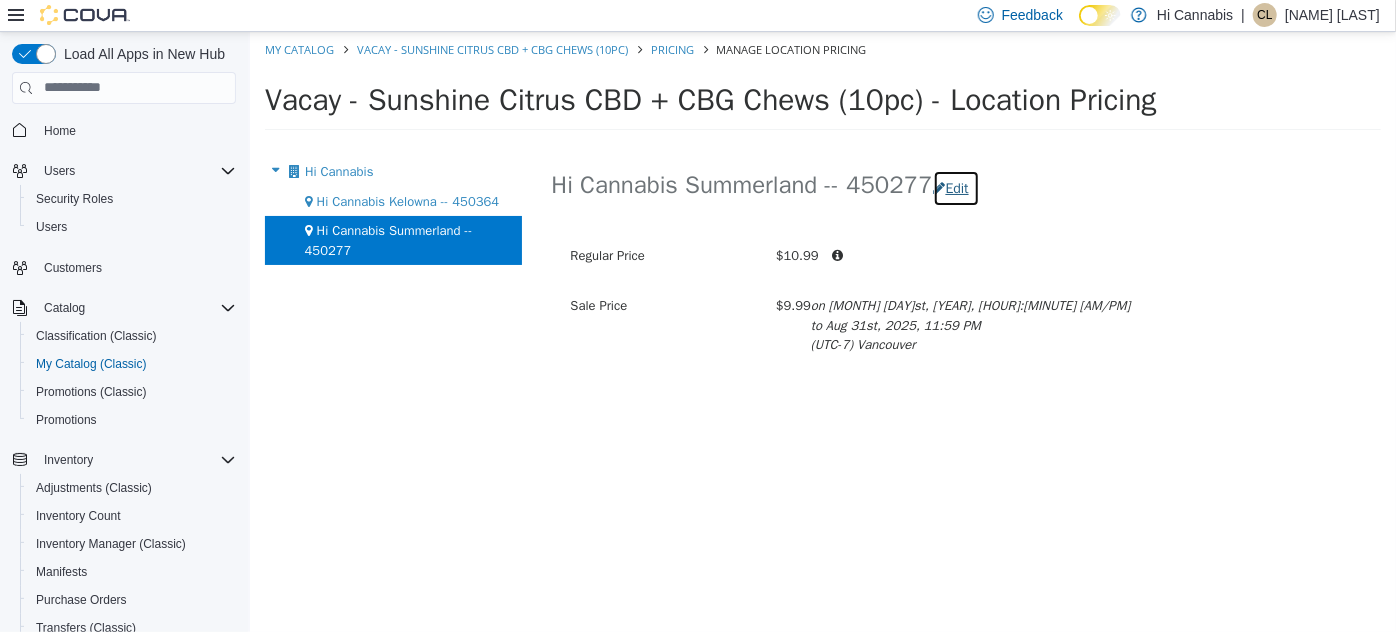 click on "Edit" at bounding box center (955, 187) 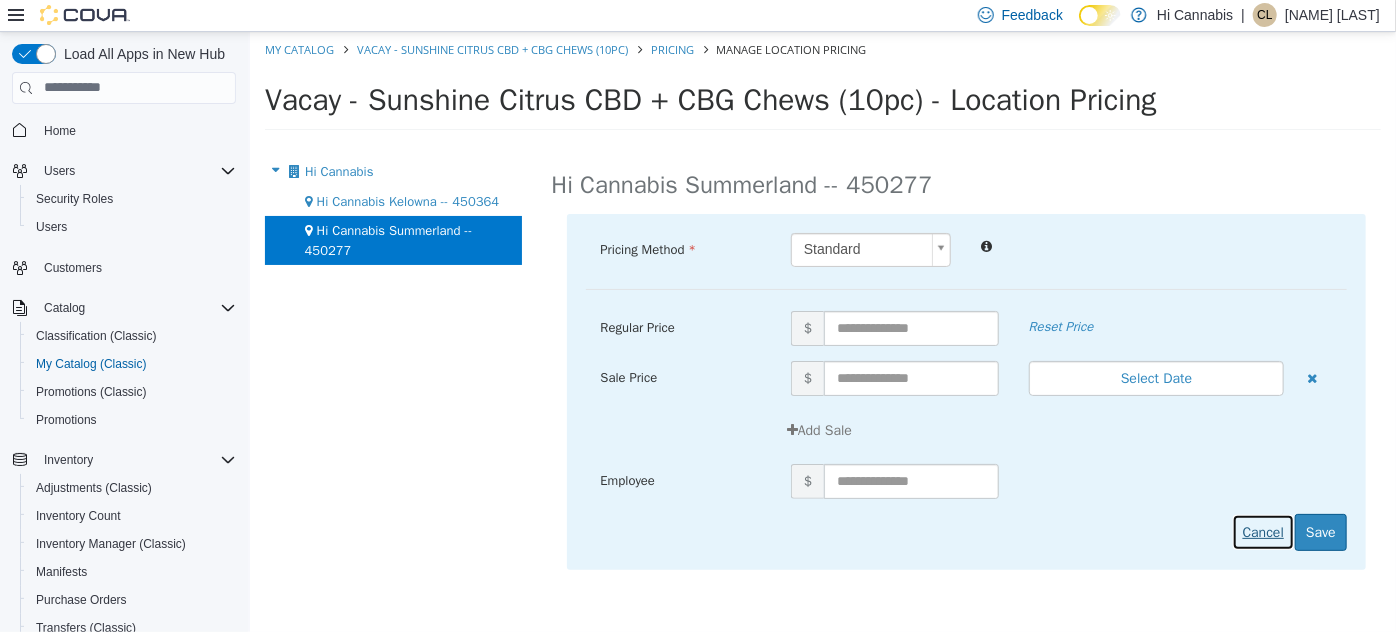 click on "Cancel" at bounding box center (1262, 531) 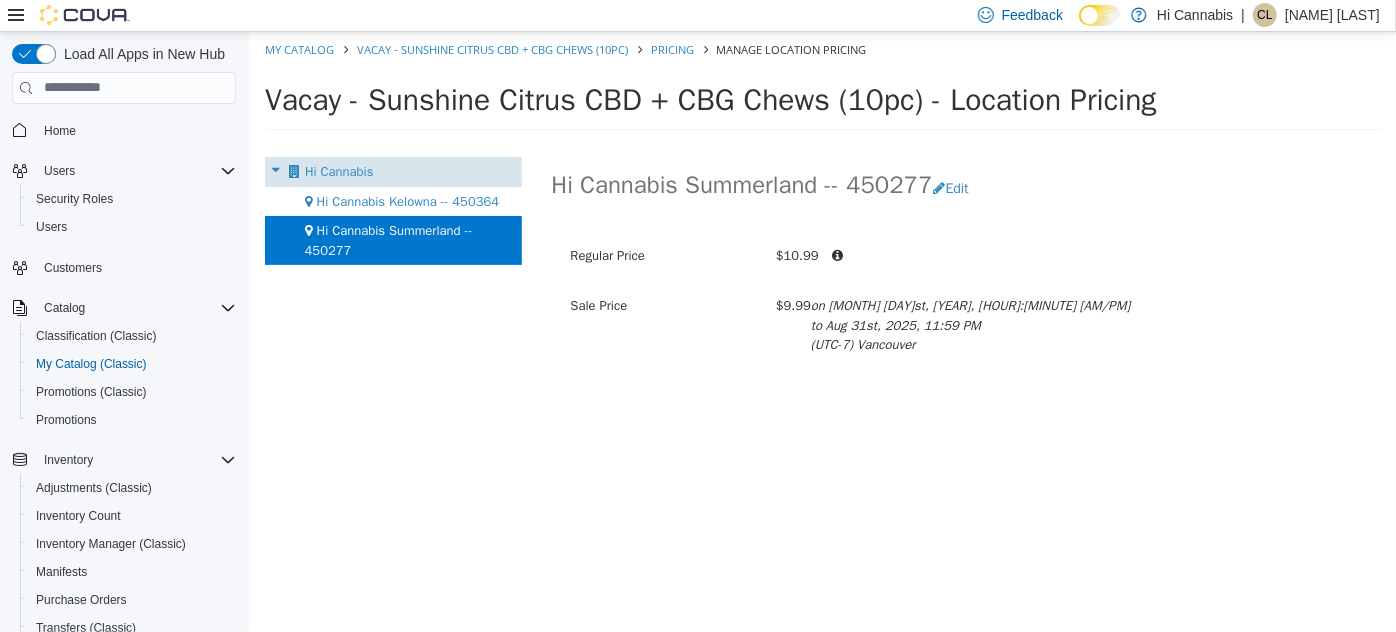 click on "Hi Cannabis" at bounding box center (338, 170) 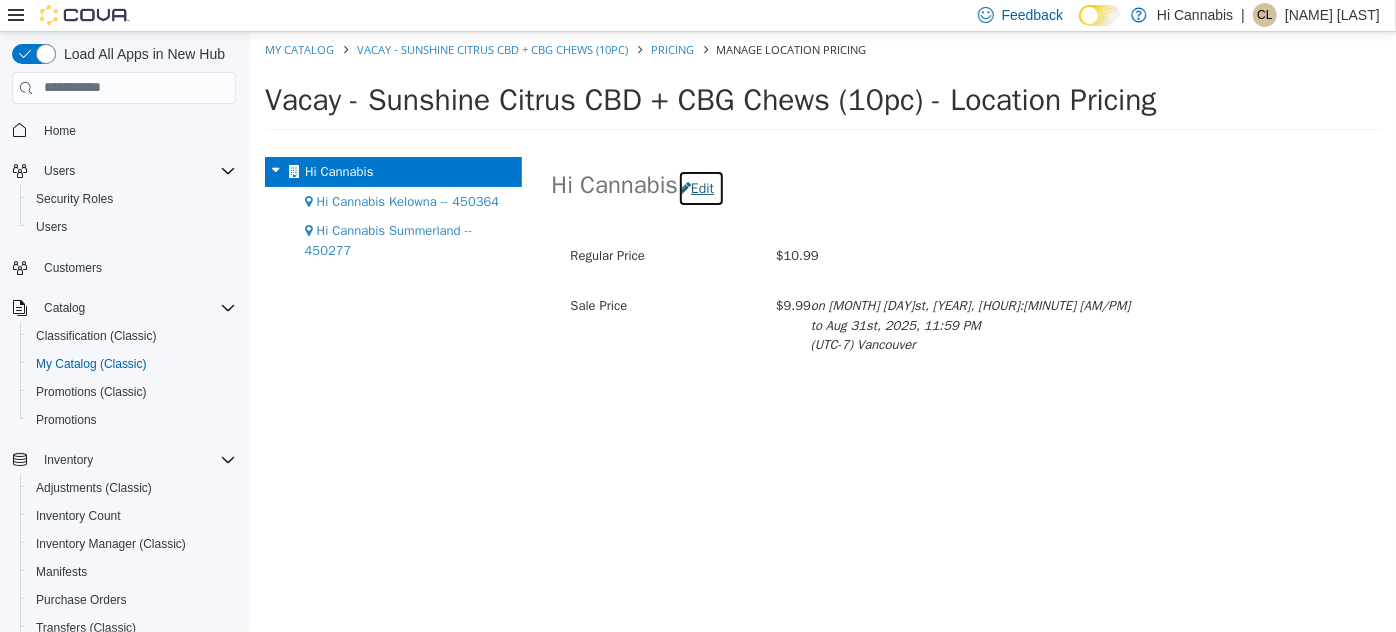 click on "Edit" at bounding box center (700, 187) 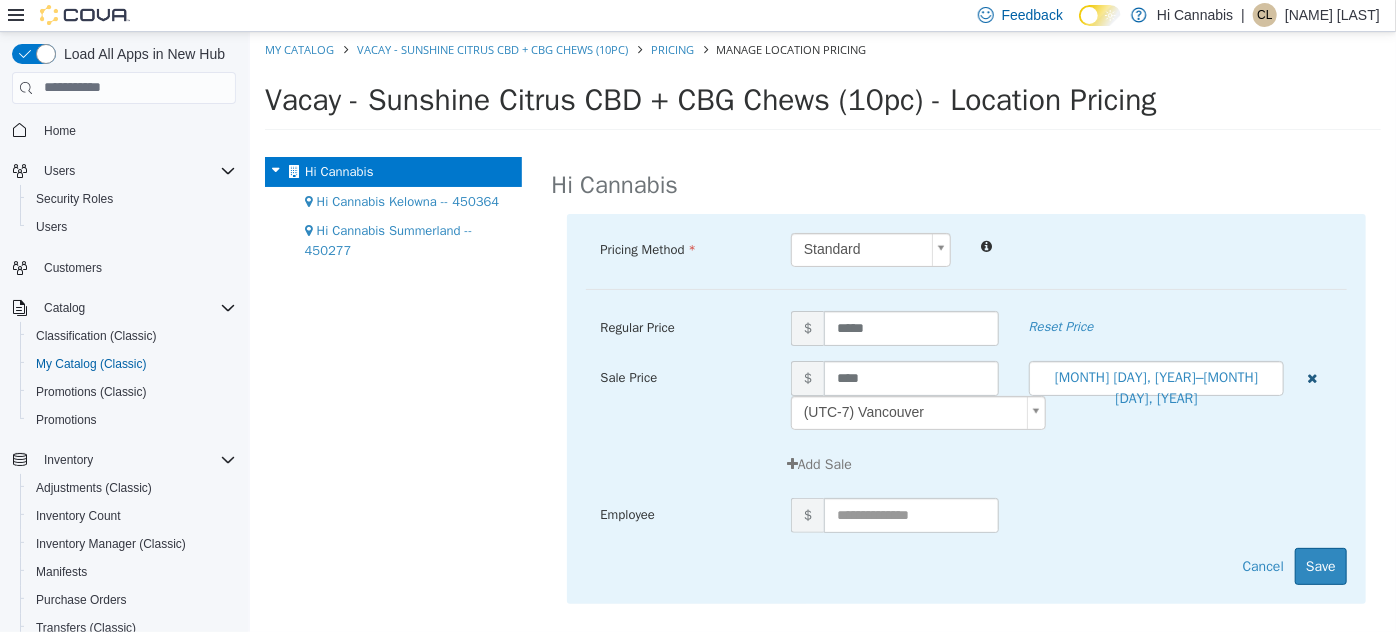 click at bounding box center [1311, 377] 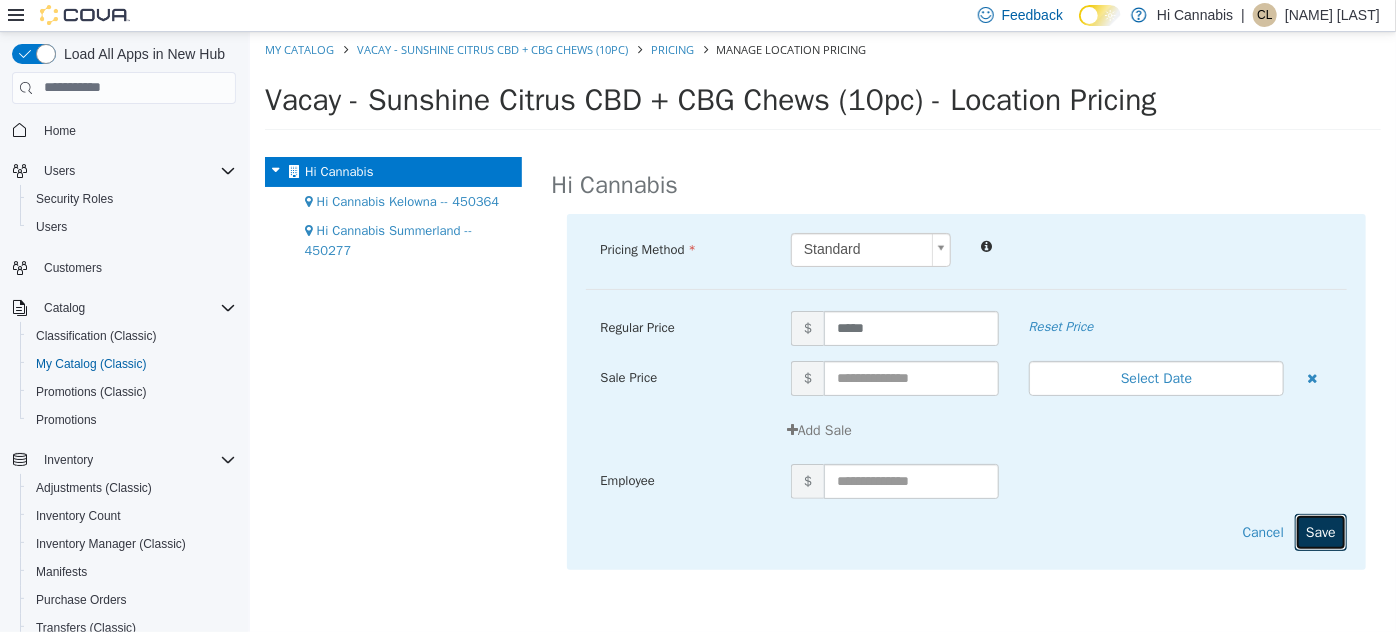 click on "Save" at bounding box center (1320, 531) 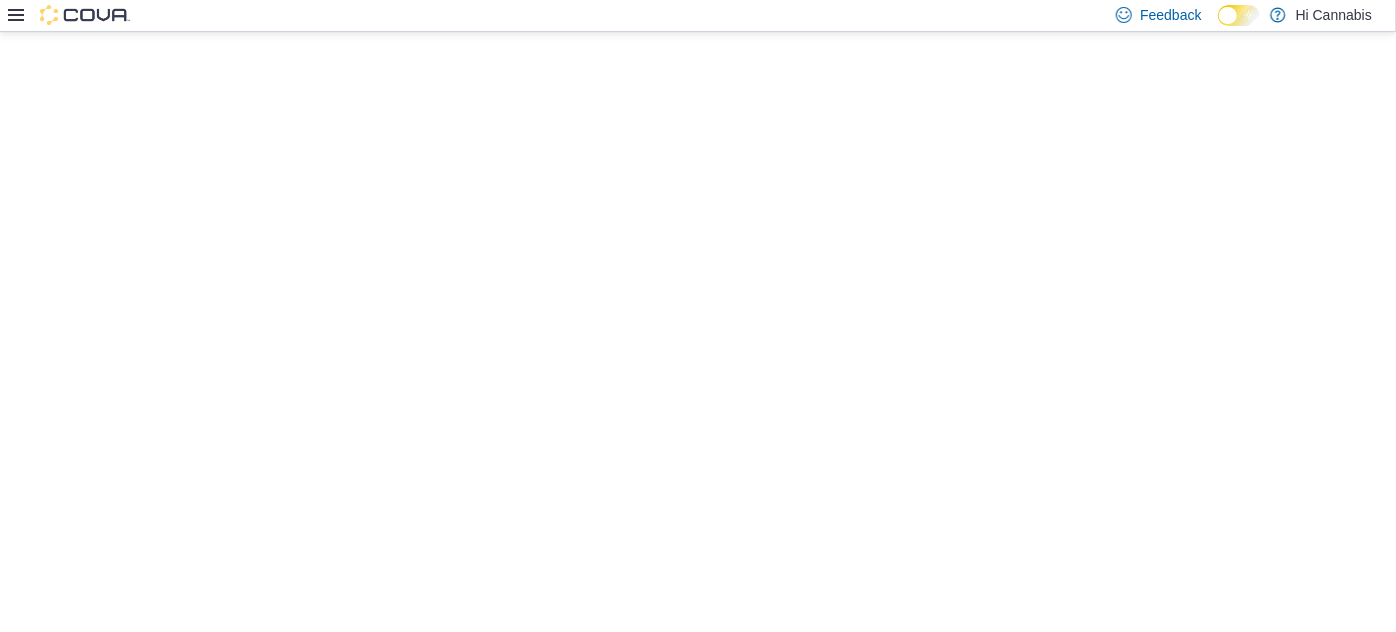 scroll, scrollTop: 0, scrollLeft: 0, axis: both 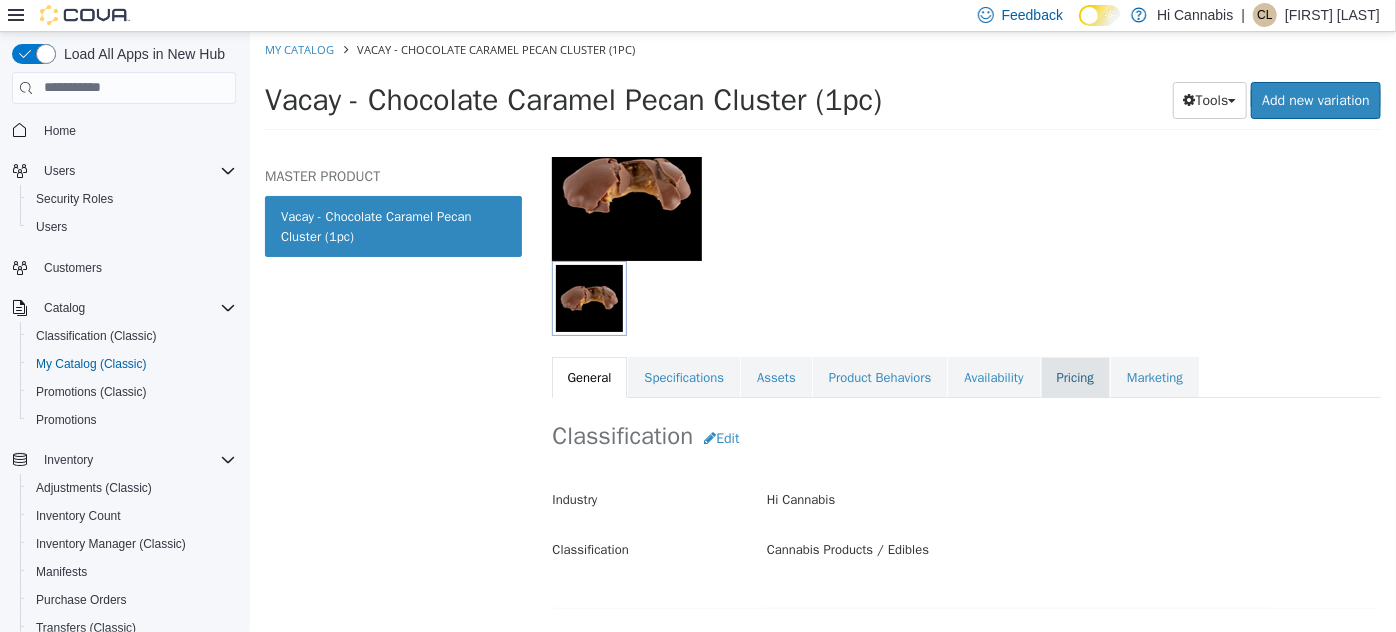 click on "Pricing" at bounding box center [1074, 377] 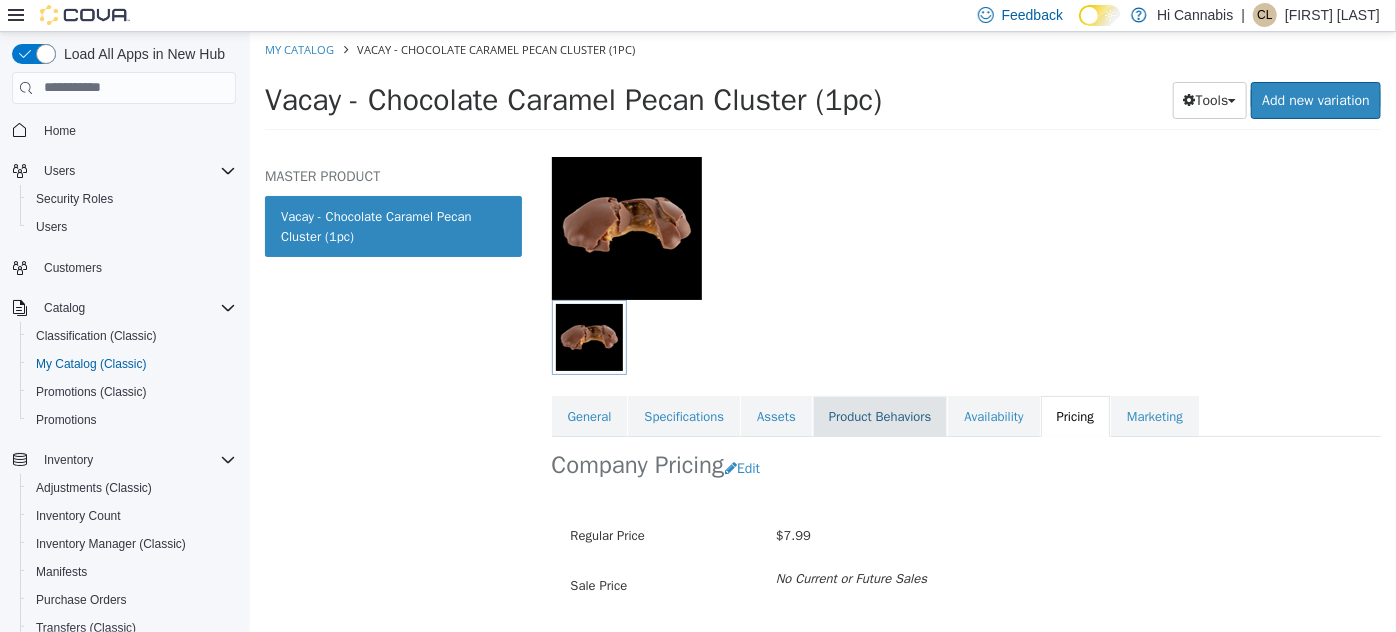 scroll, scrollTop: 240, scrollLeft: 0, axis: vertical 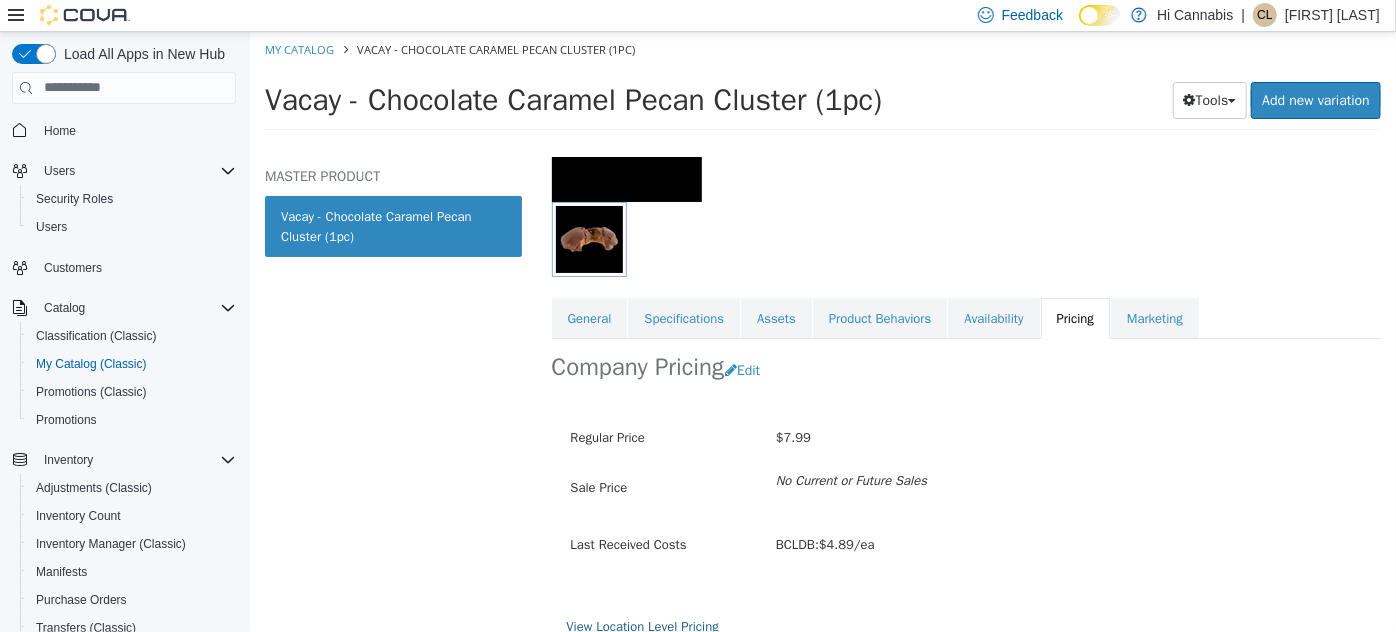 click on "View Location Level Pricing" at bounding box center (642, 625) 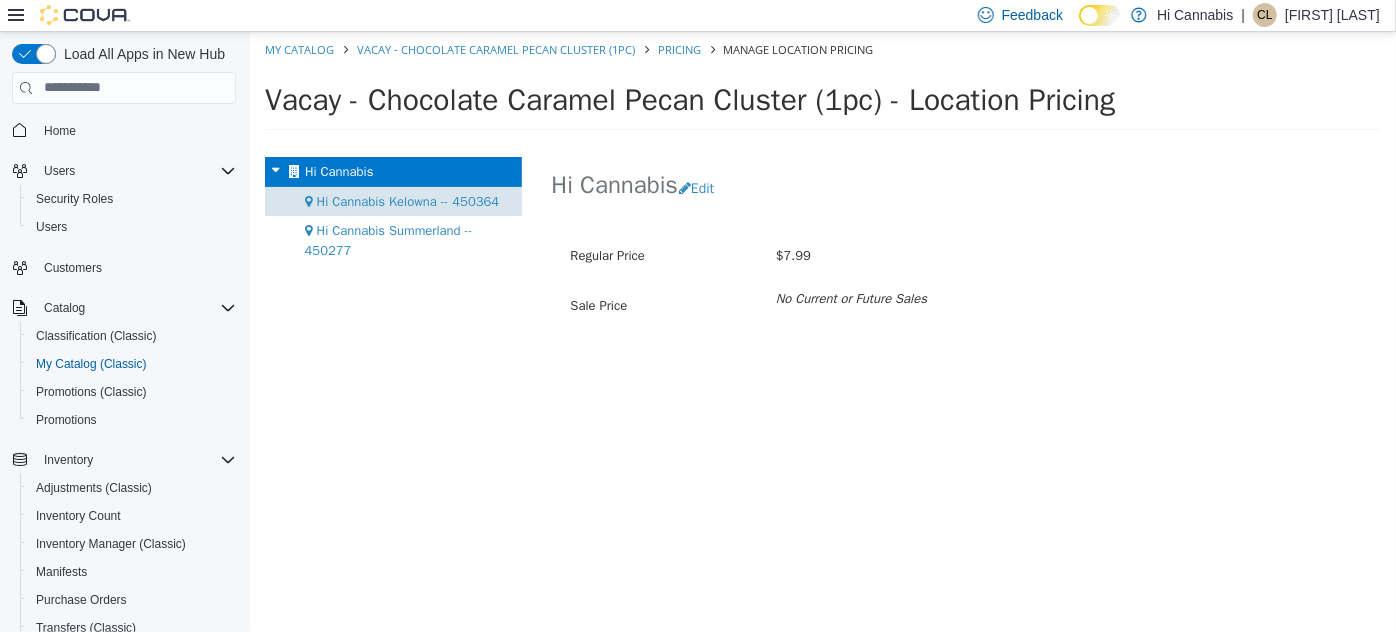 click on "Hi Cannabis Kelowna -- 450364" at bounding box center [407, 200] 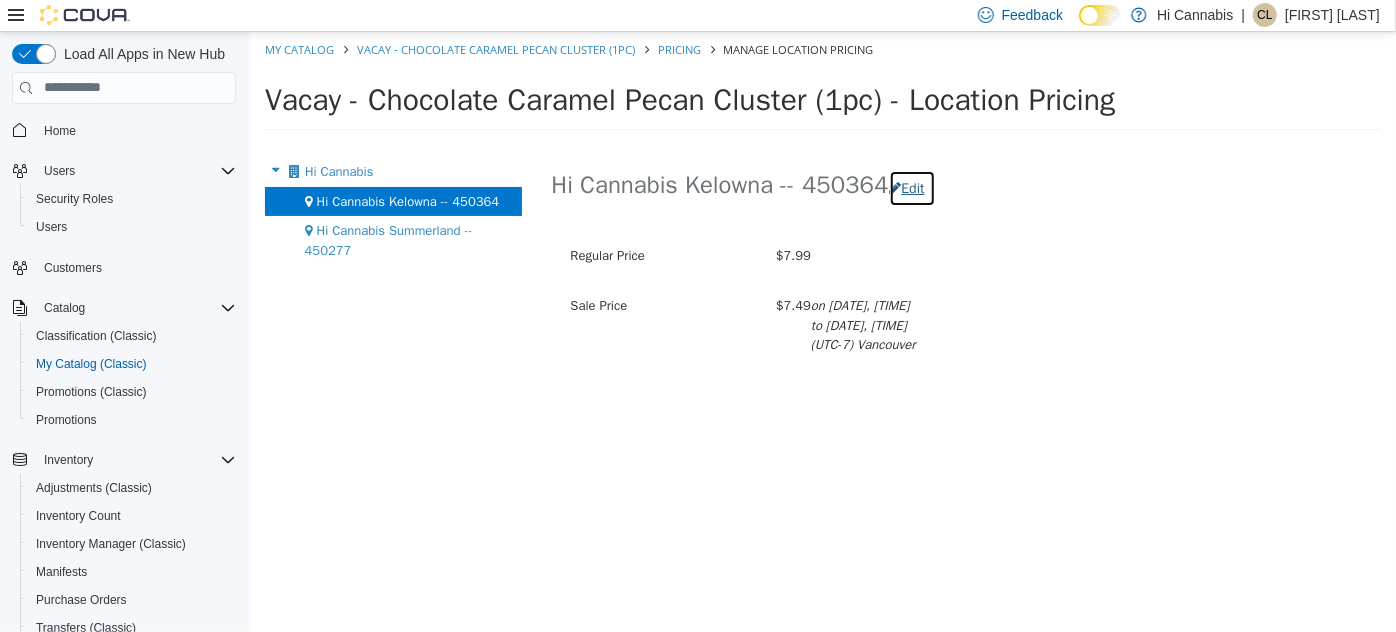 click on "Edit" at bounding box center [911, 187] 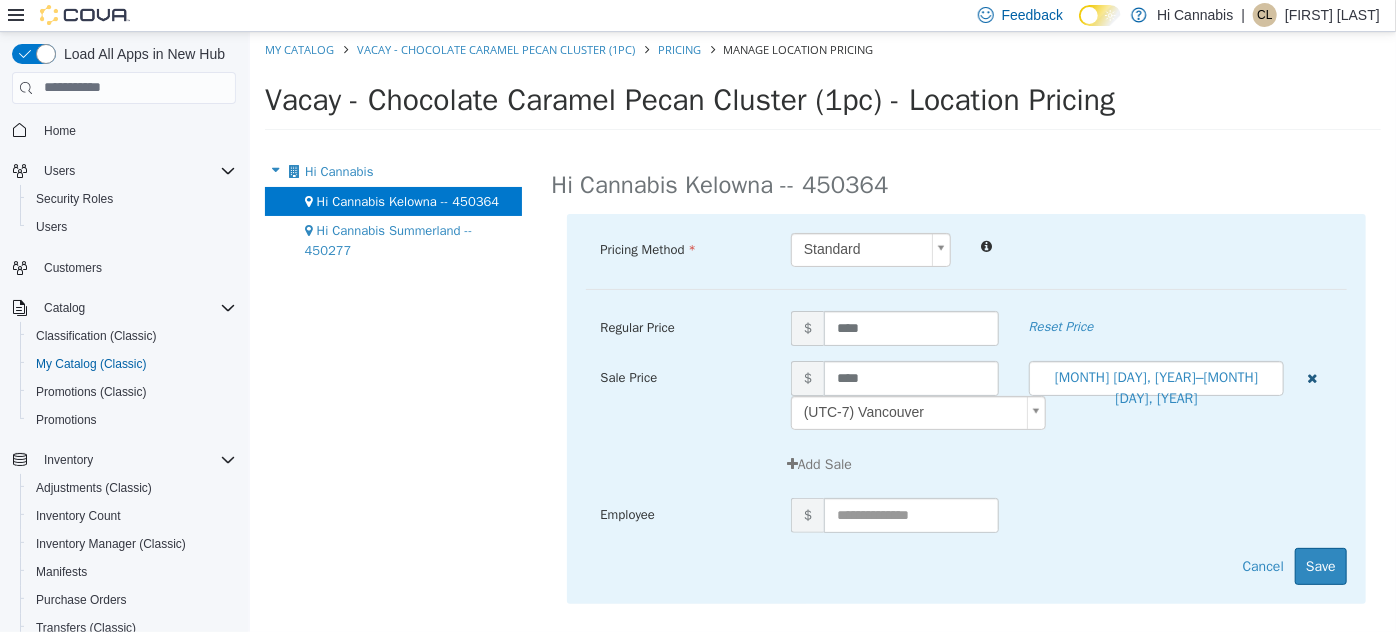 click at bounding box center (1311, 377) 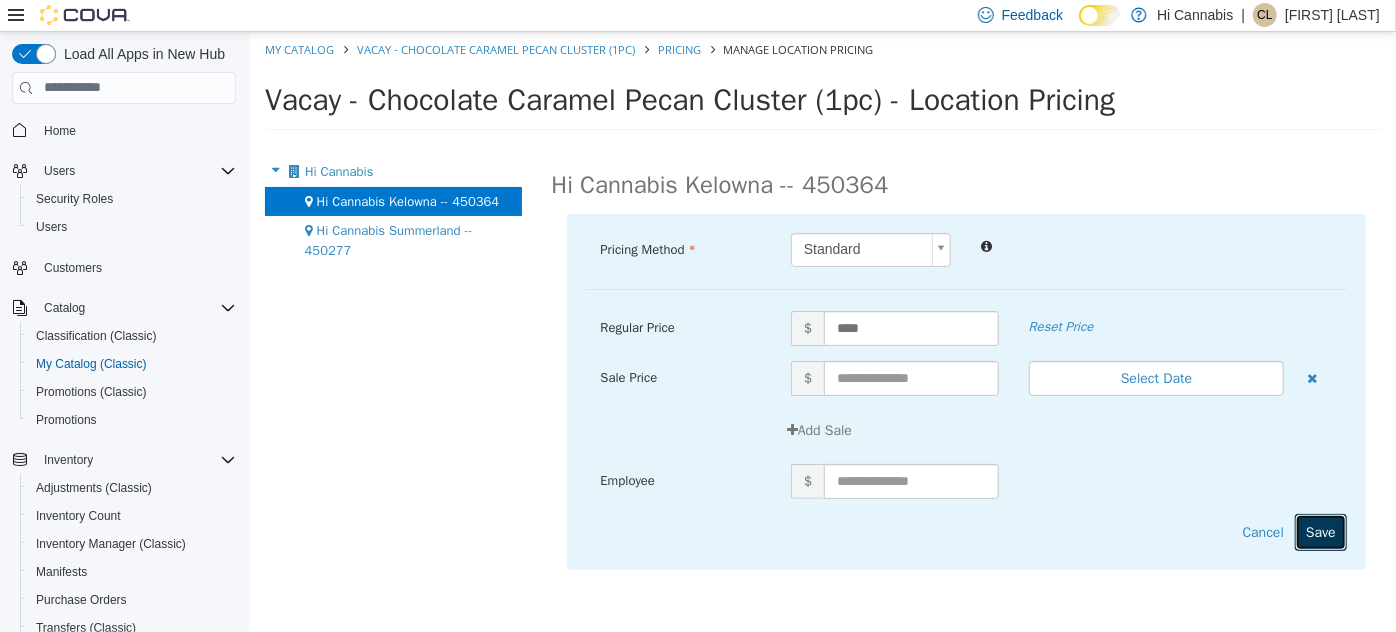 click on "Save" at bounding box center [1320, 531] 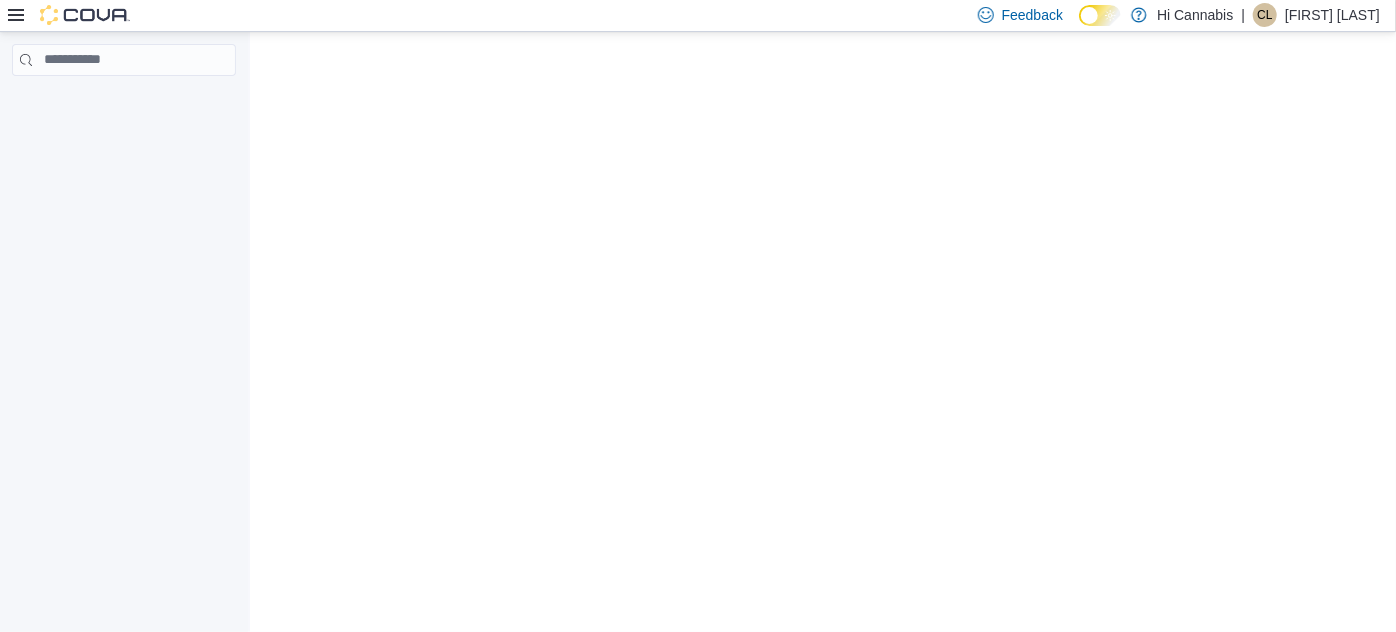 scroll, scrollTop: 0, scrollLeft: 0, axis: both 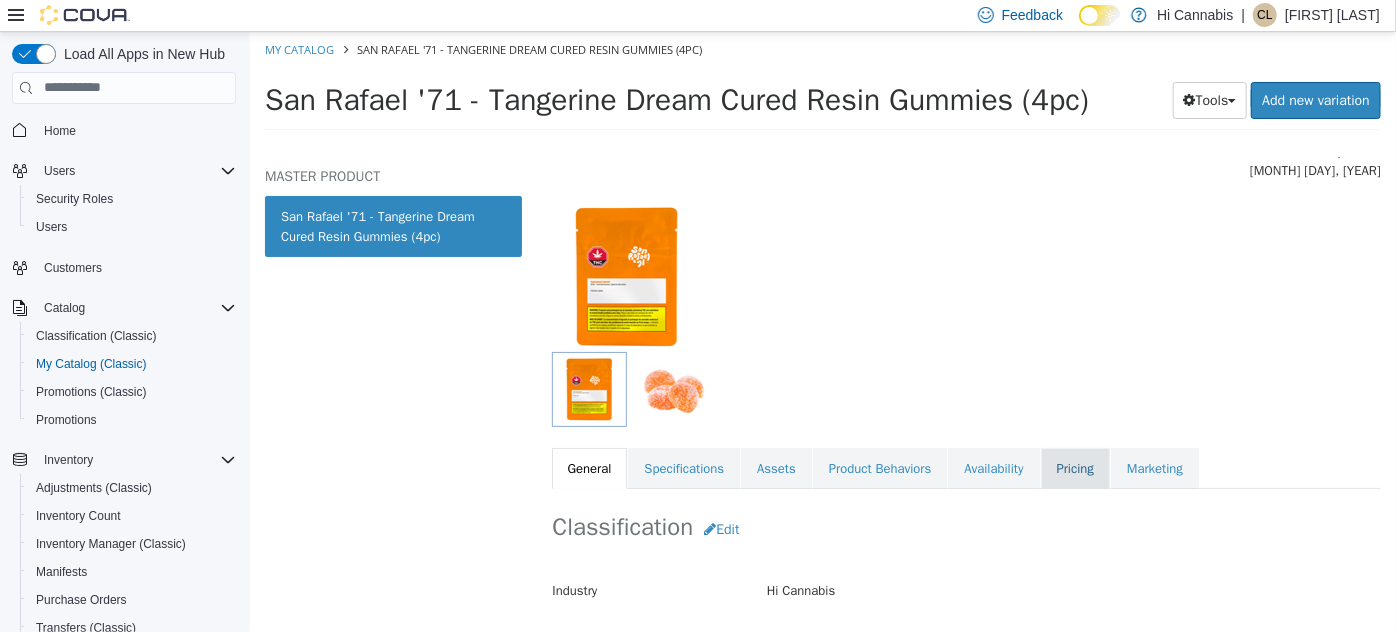 click on "Pricing" at bounding box center [1074, 468] 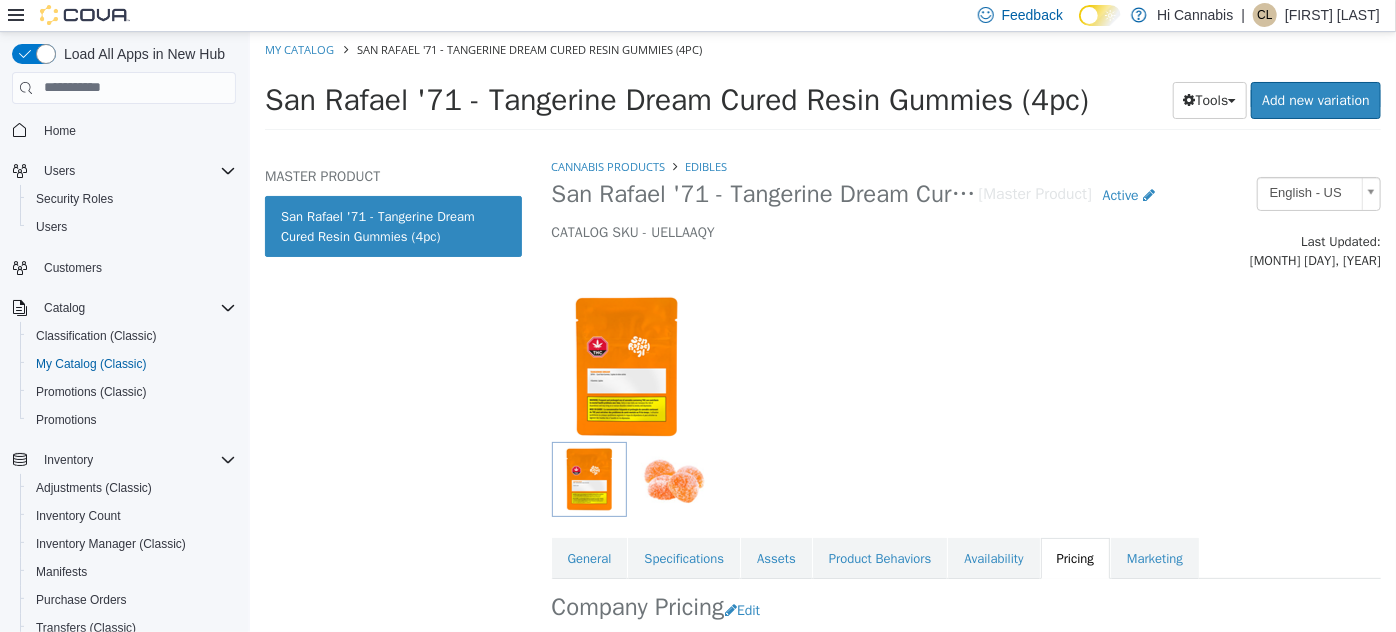 scroll, scrollTop: 286, scrollLeft: 0, axis: vertical 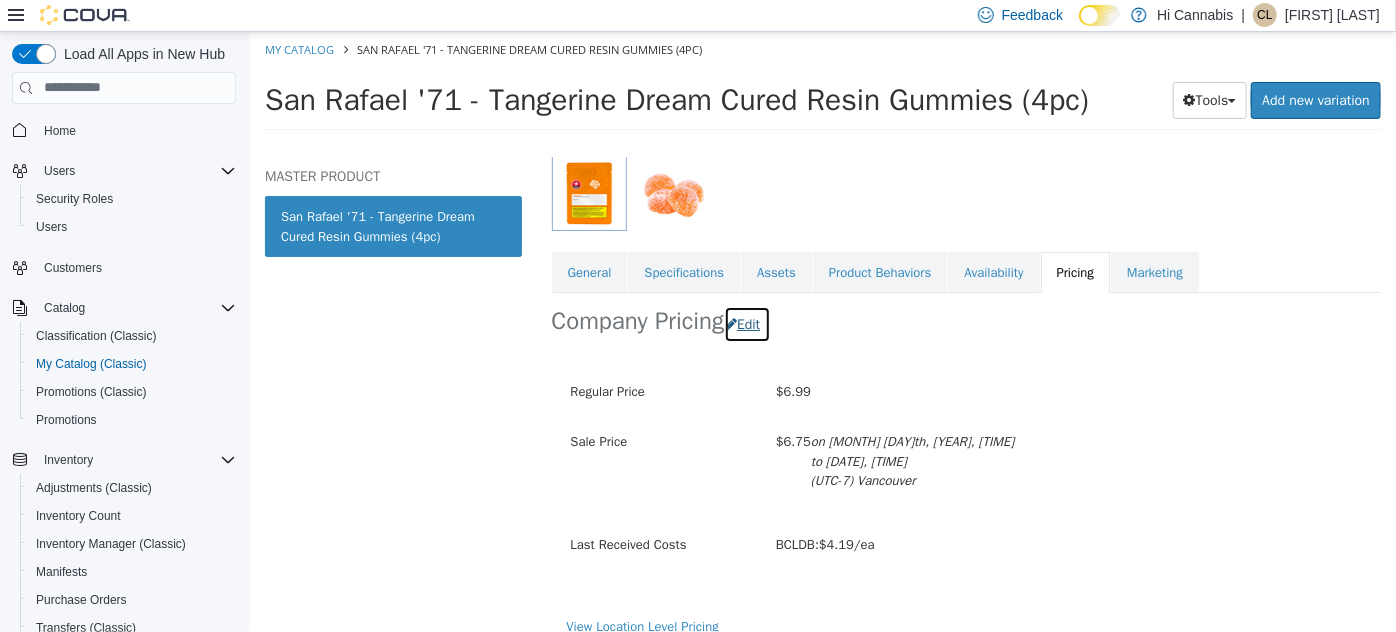 click on "Edit" at bounding box center (746, 323) 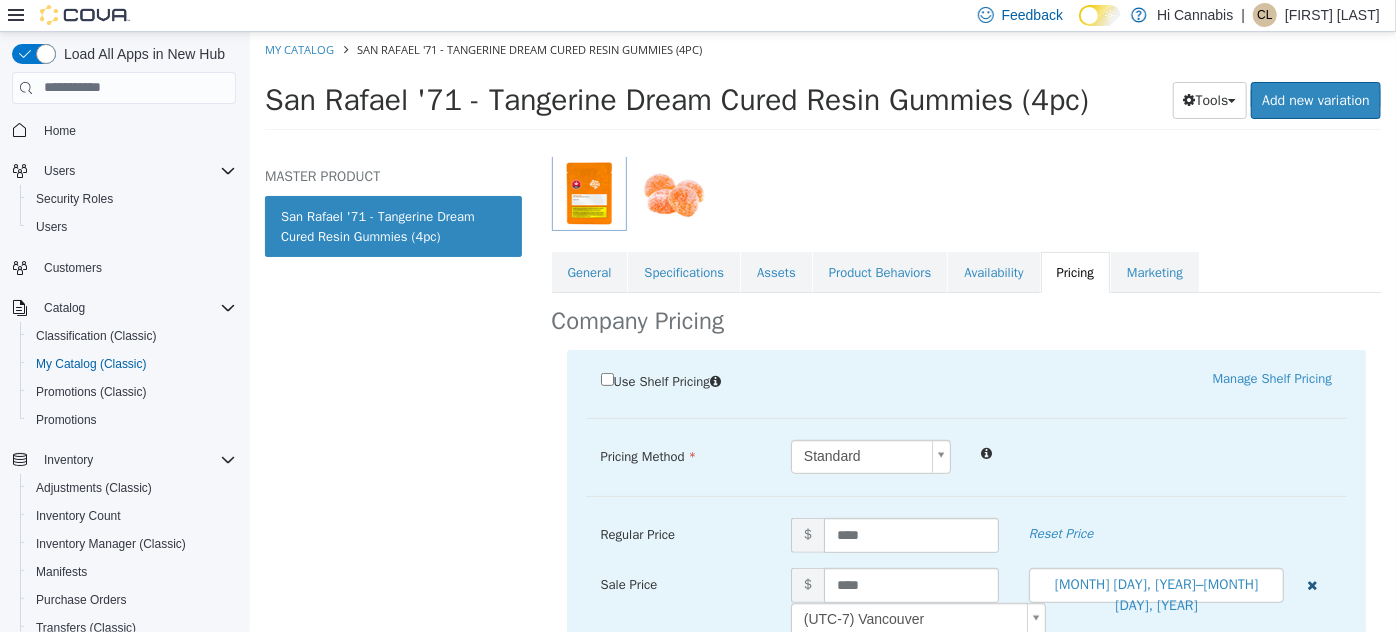 click at bounding box center (1311, 584) 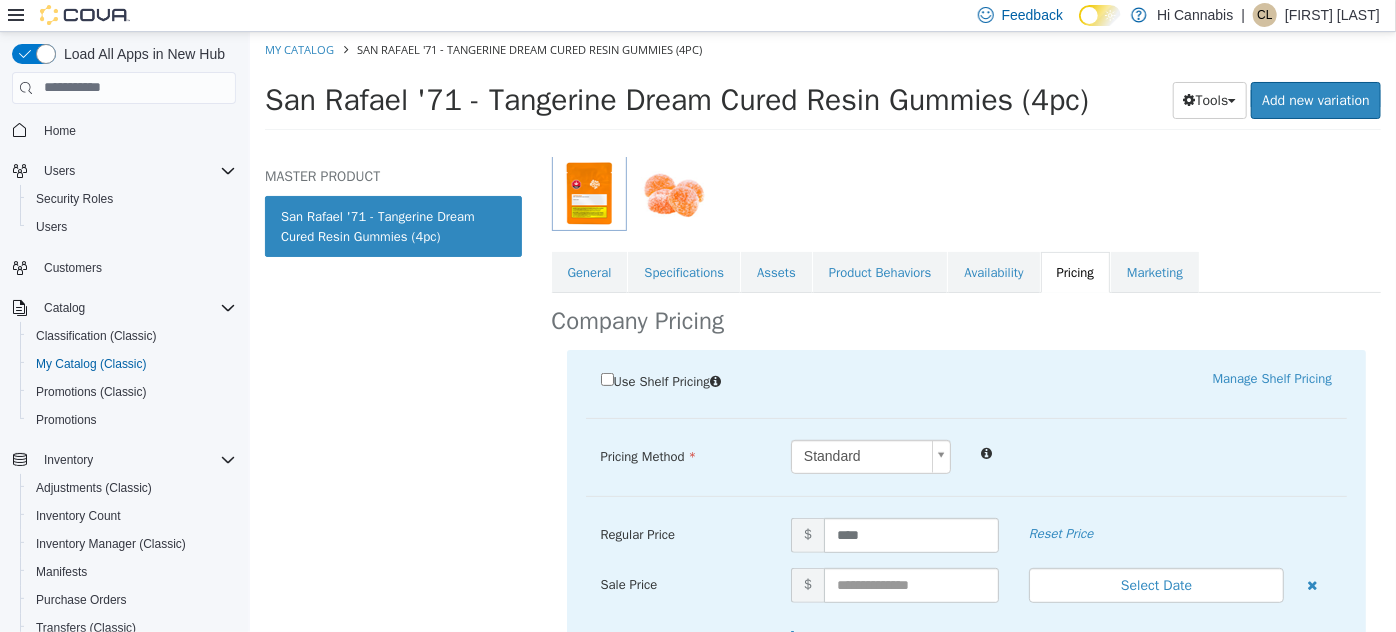 scroll, scrollTop: 464, scrollLeft: 0, axis: vertical 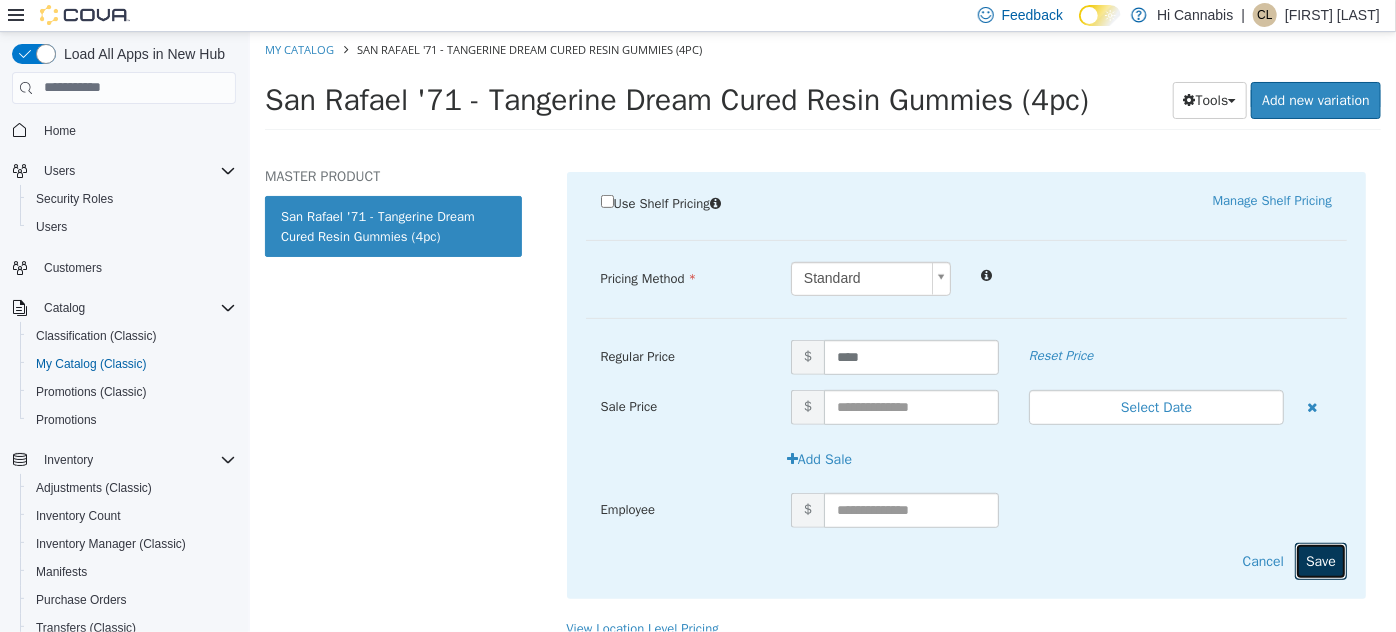 click on "Save" at bounding box center [1320, 560] 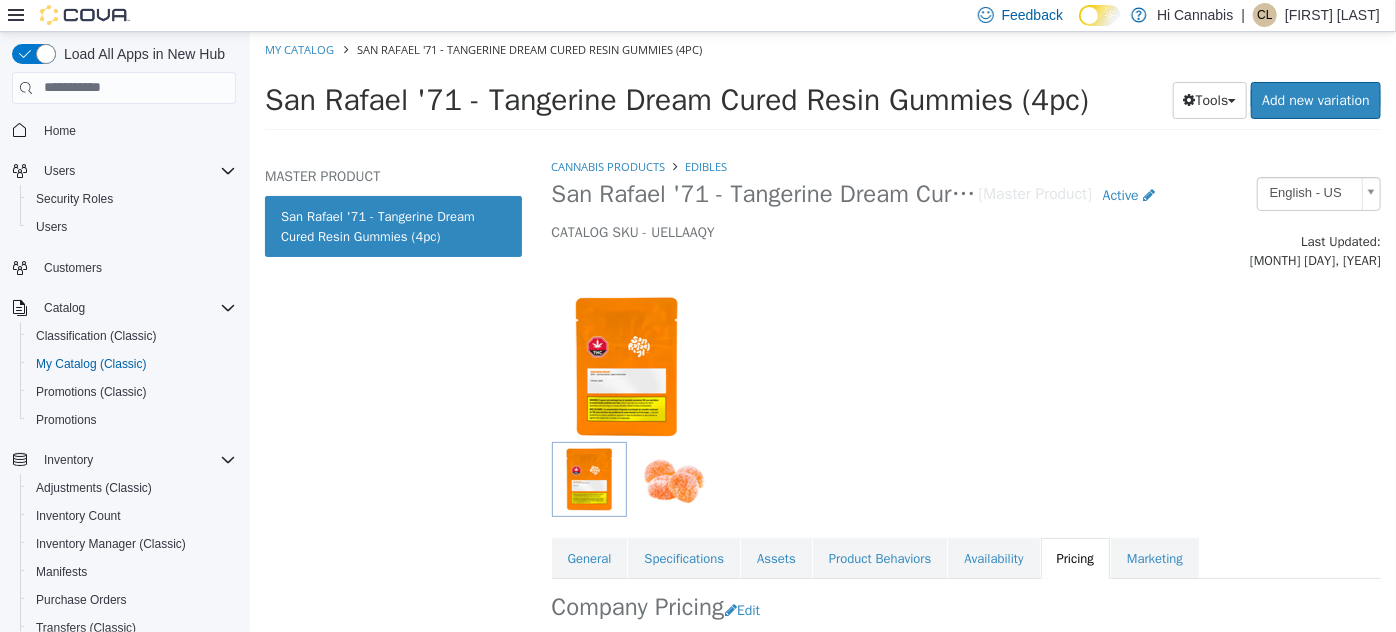 scroll, scrollTop: 0, scrollLeft: 0, axis: both 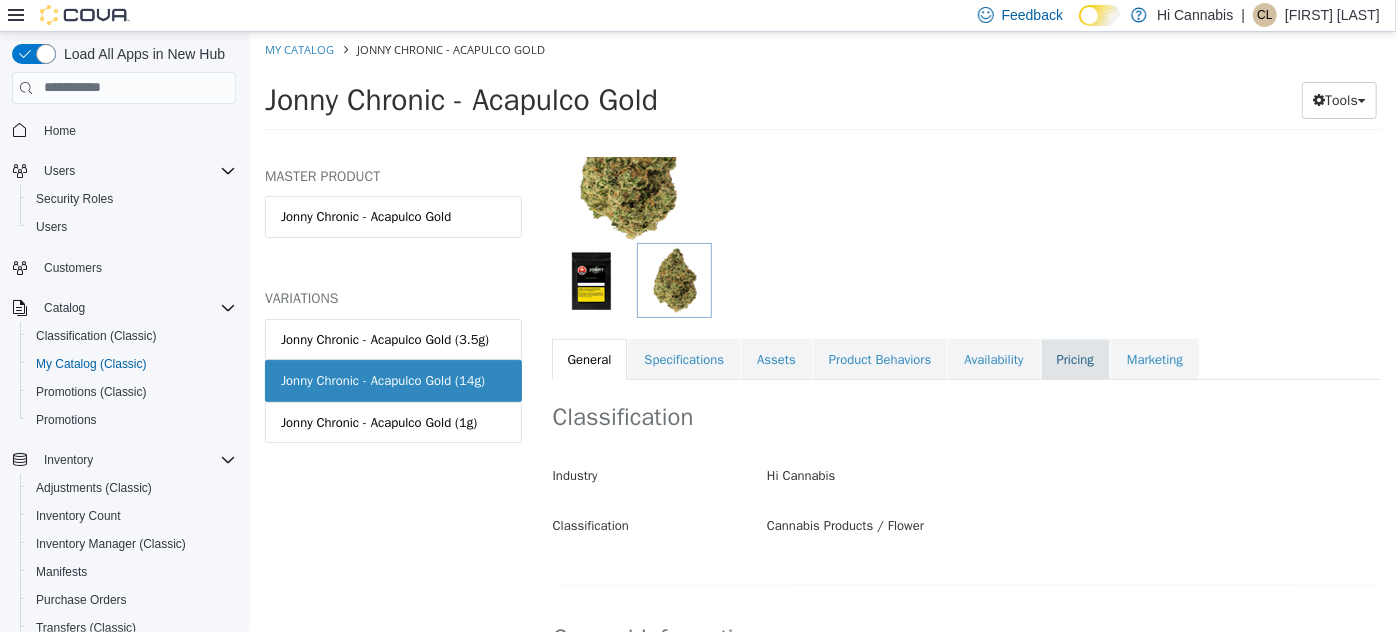 click on "Pricing" at bounding box center (1074, 359) 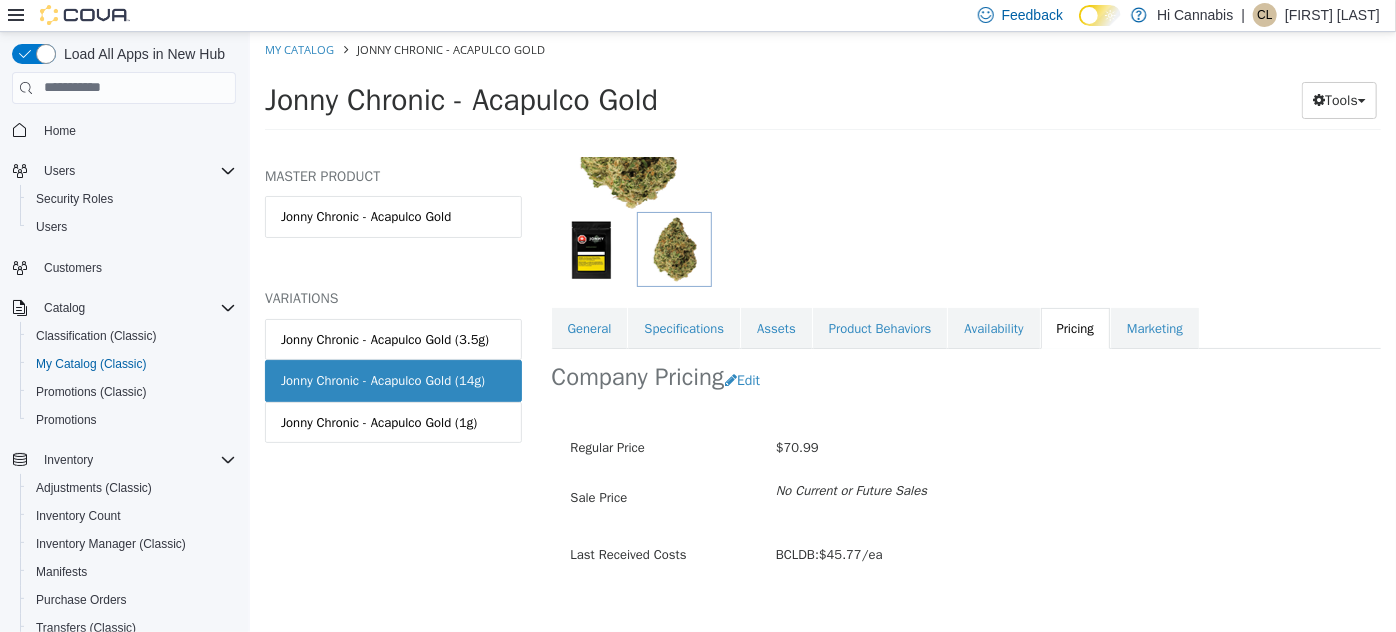 scroll, scrollTop: 240, scrollLeft: 0, axis: vertical 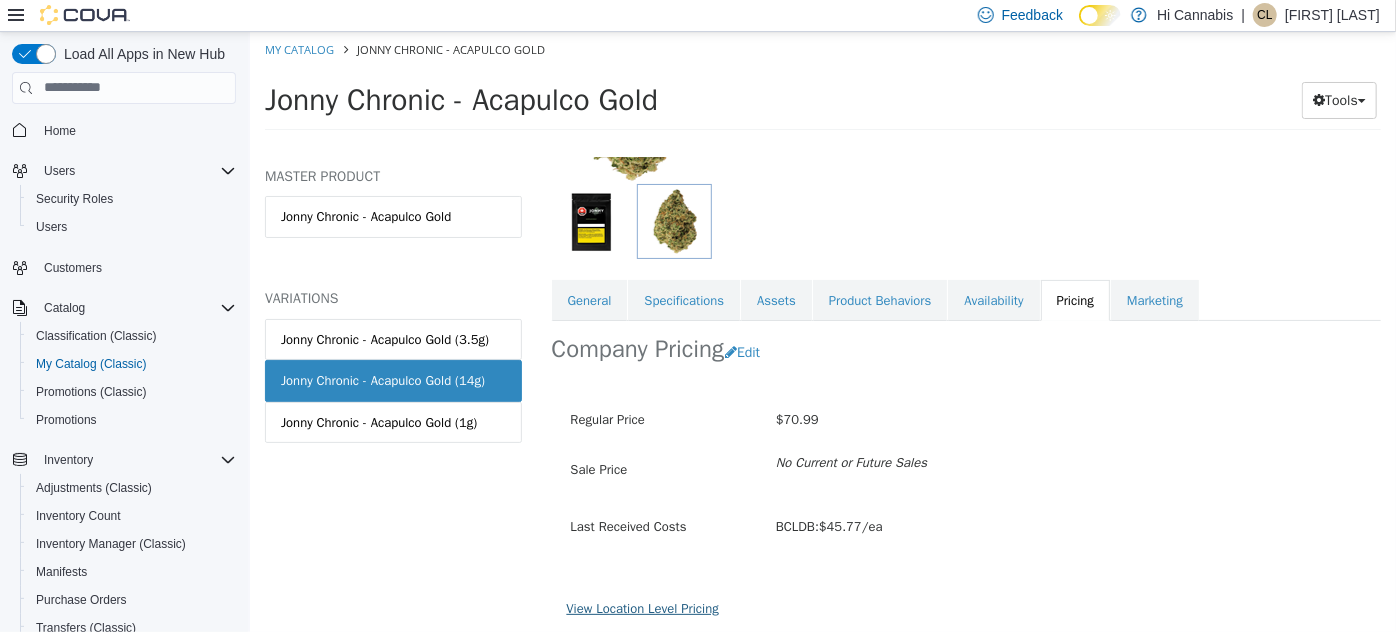 click on "View Location Level Pricing" at bounding box center [642, 607] 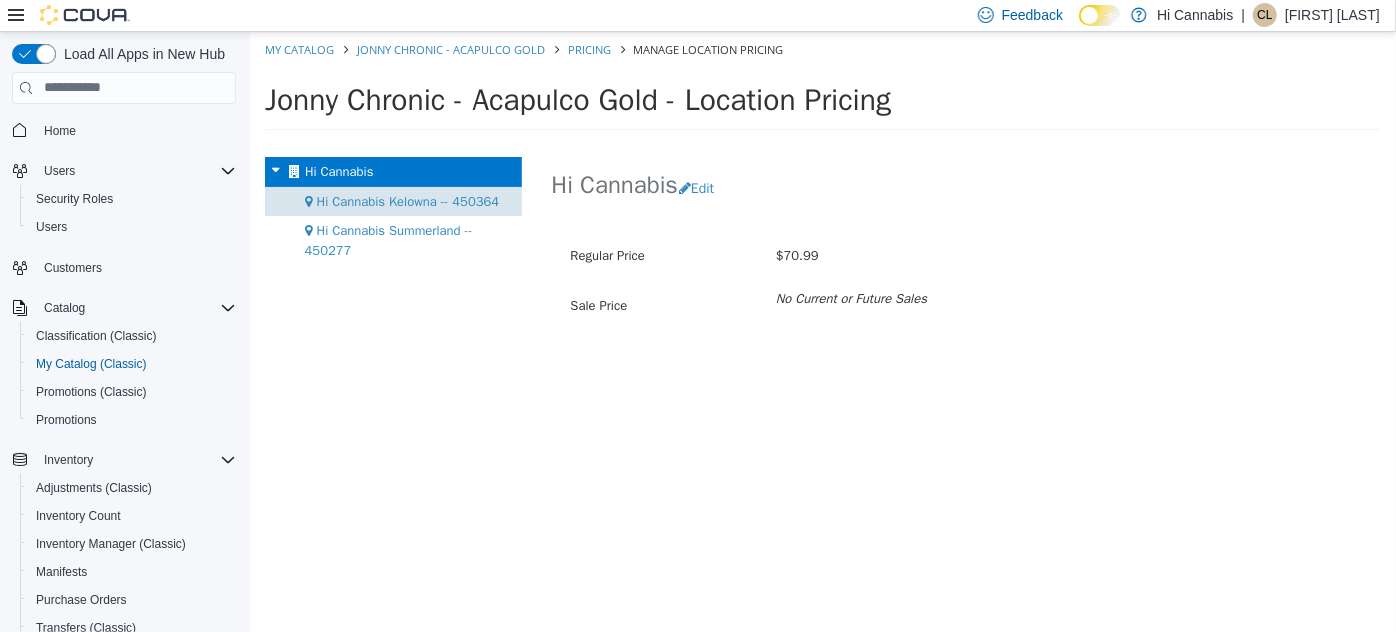 click on "Hi Cannabis Kelowna -- 450364" at bounding box center (407, 200) 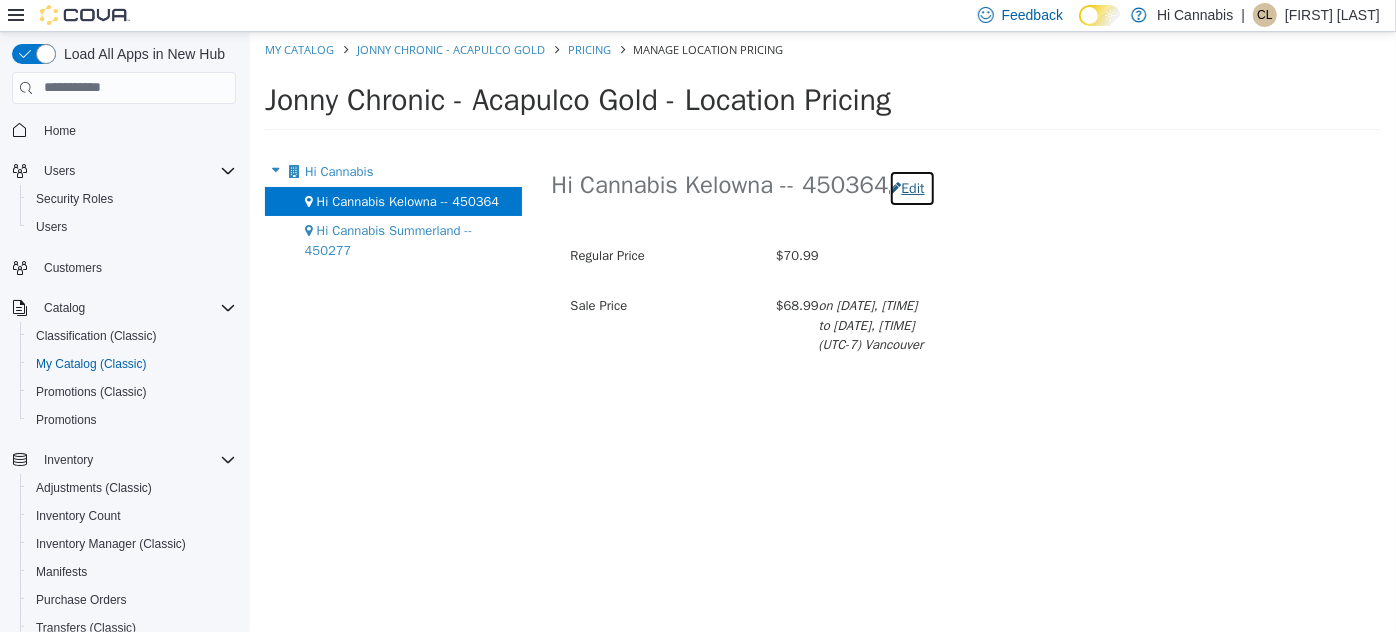 click on "Edit" at bounding box center (911, 187) 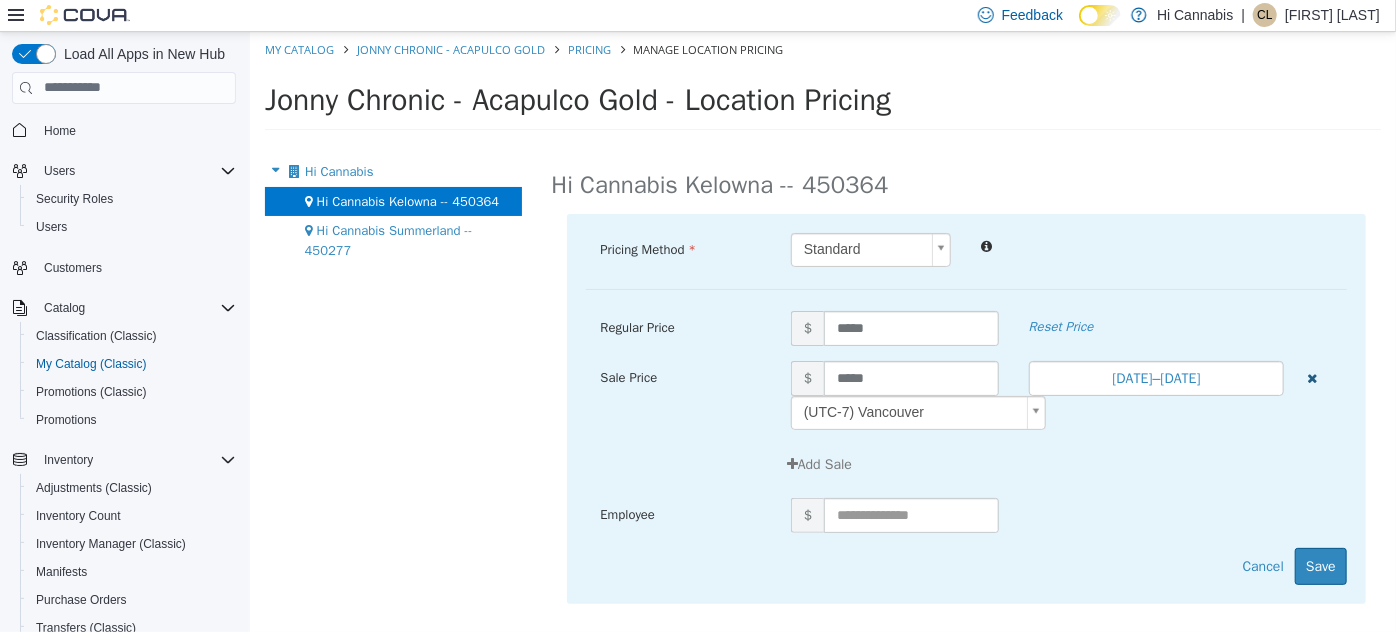 click at bounding box center [1311, 377] 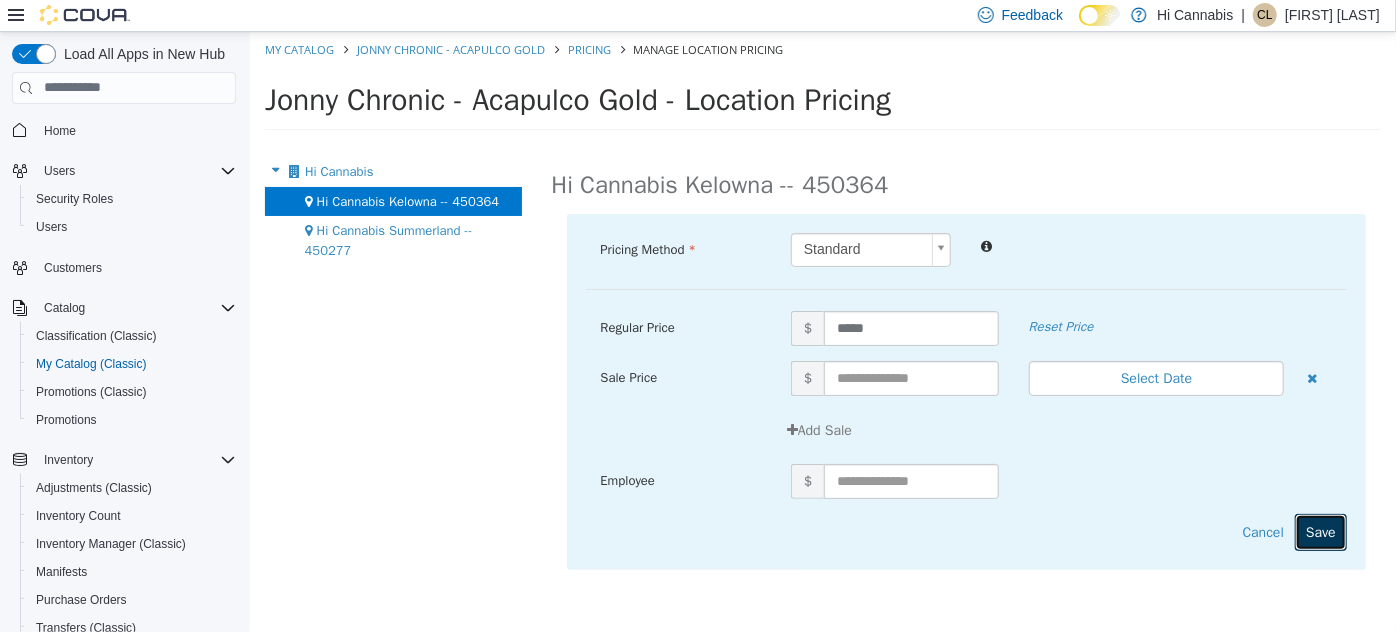 click on "Save" at bounding box center (1320, 531) 